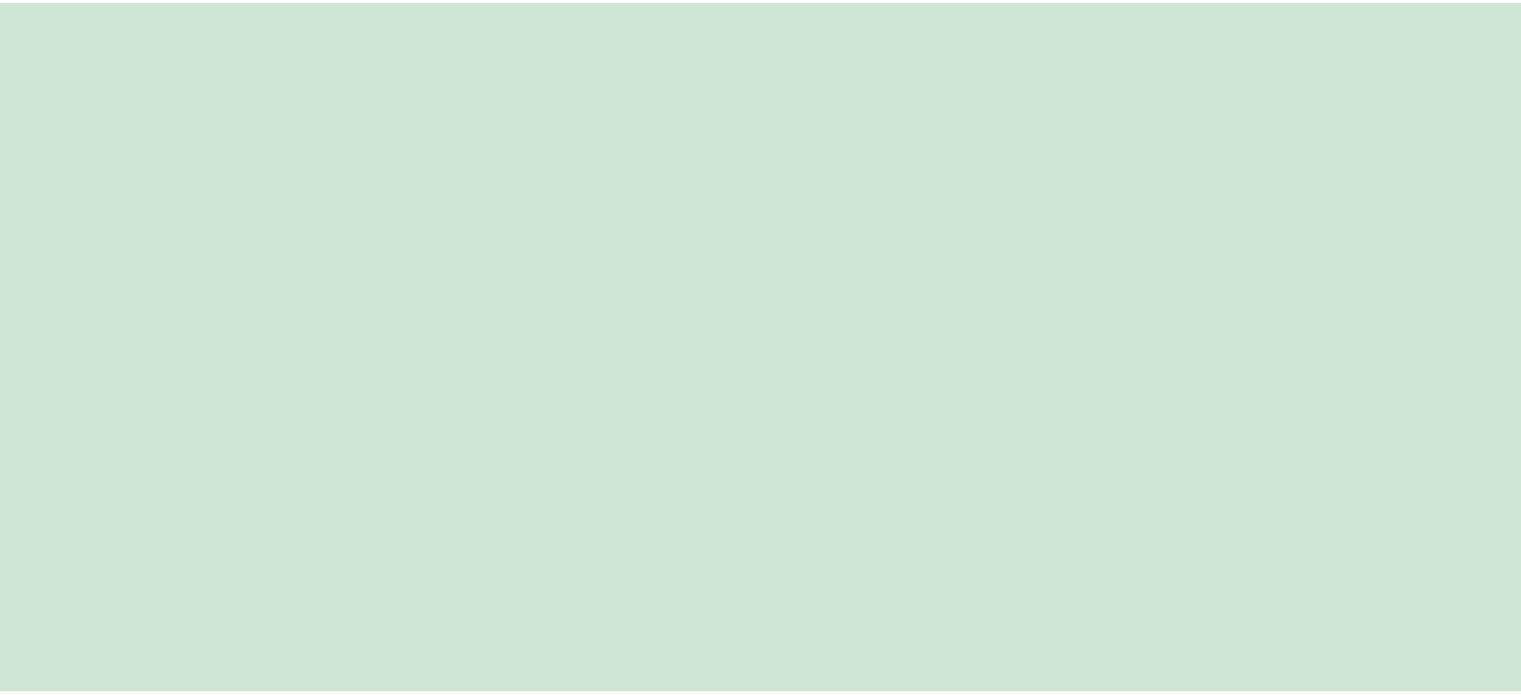 scroll, scrollTop: 0, scrollLeft: 0, axis: both 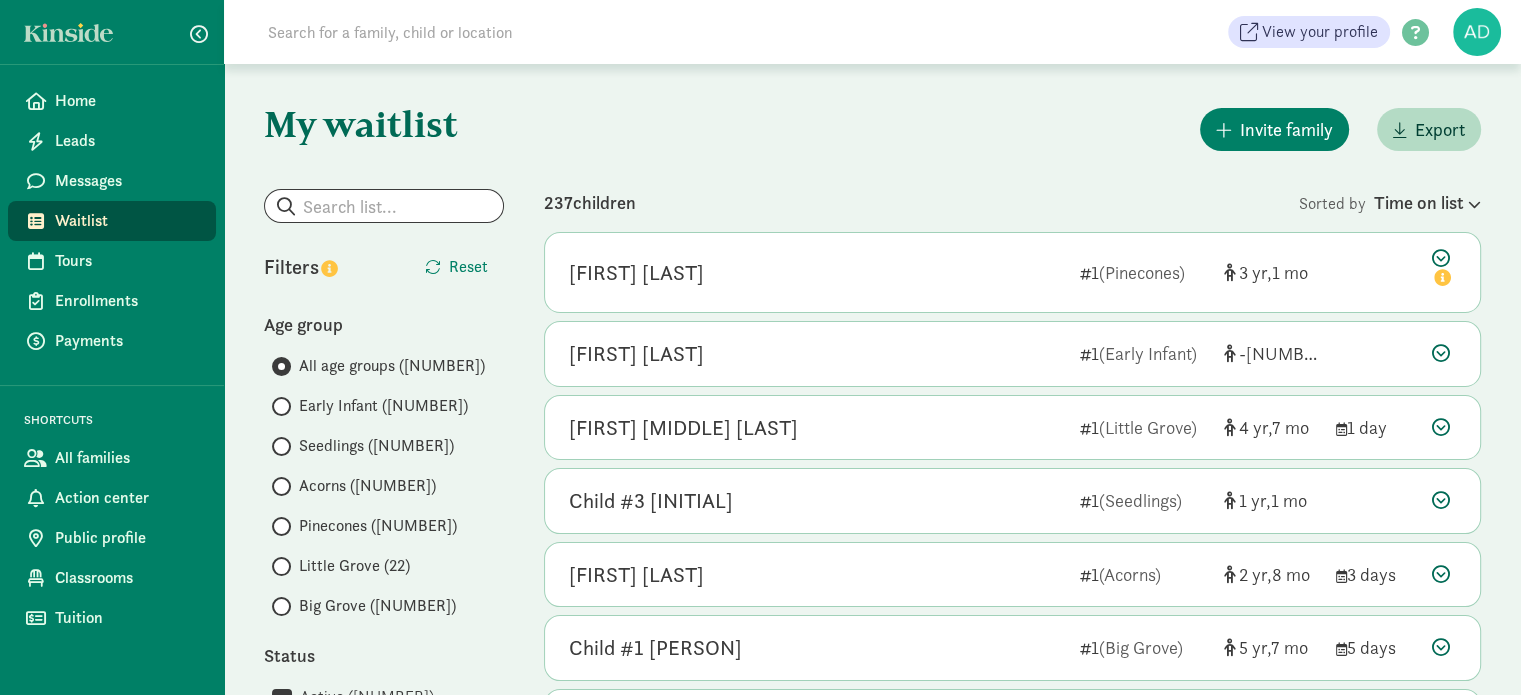 click on "Early Infant ([NUMBER])" at bounding box center (383, 406) 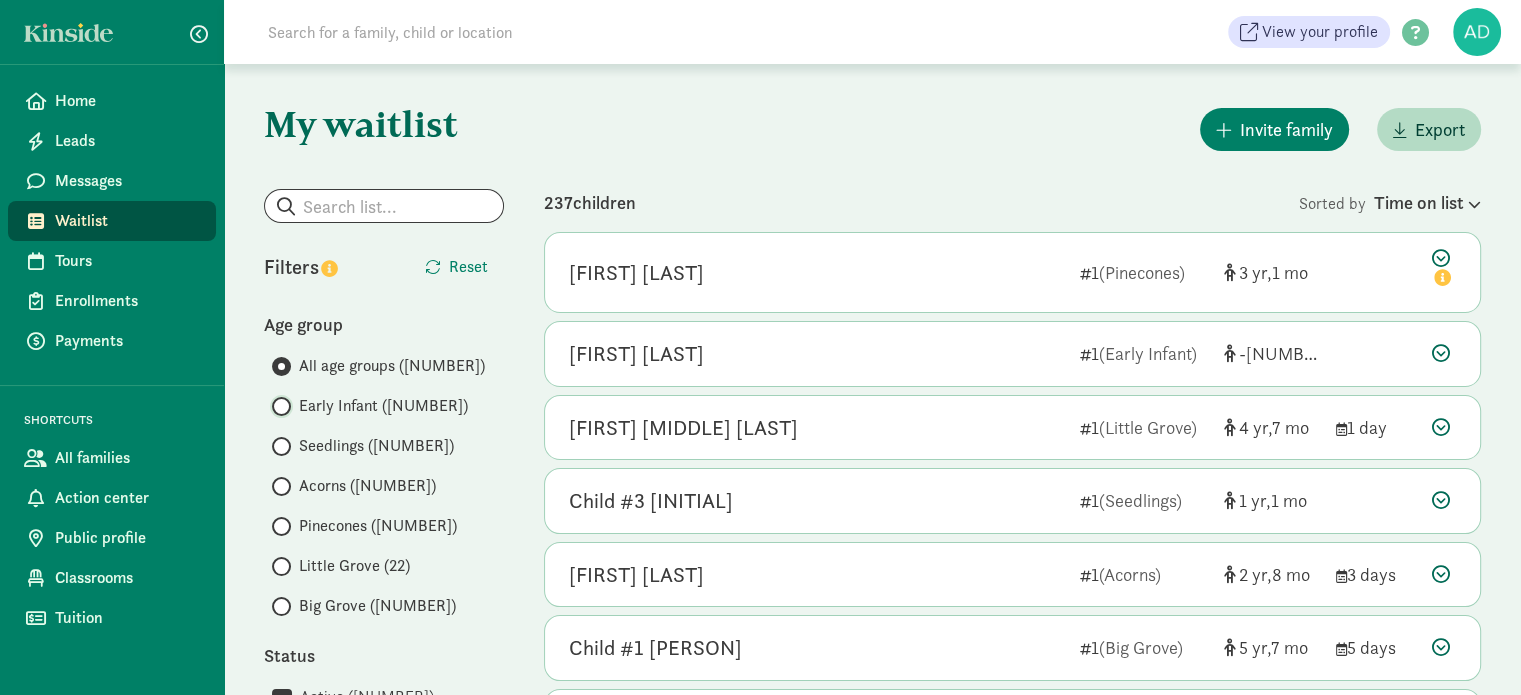 click on "Early Infant ([NUMBER])" at bounding box center (278, 406) 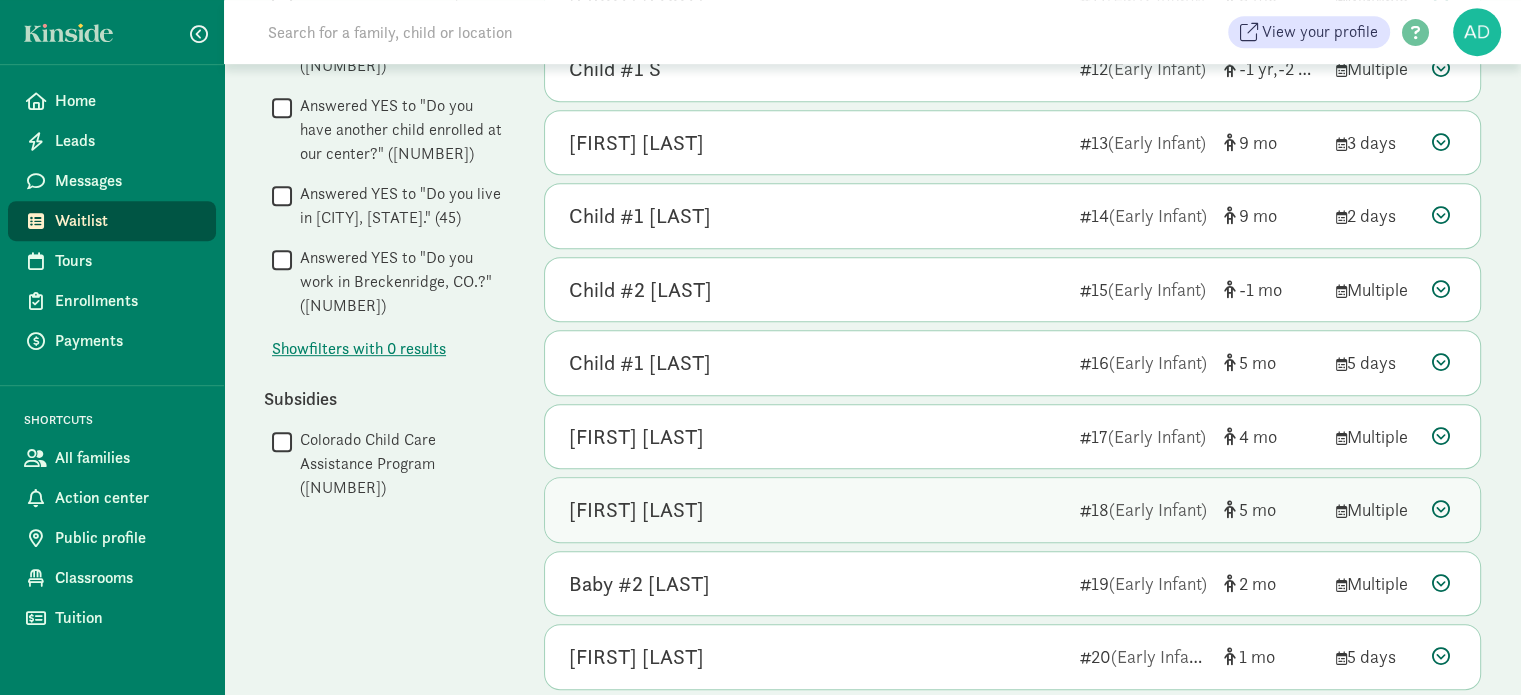 scroll, scrollTop: 1087, scrollLeft: 0, axis: vertical 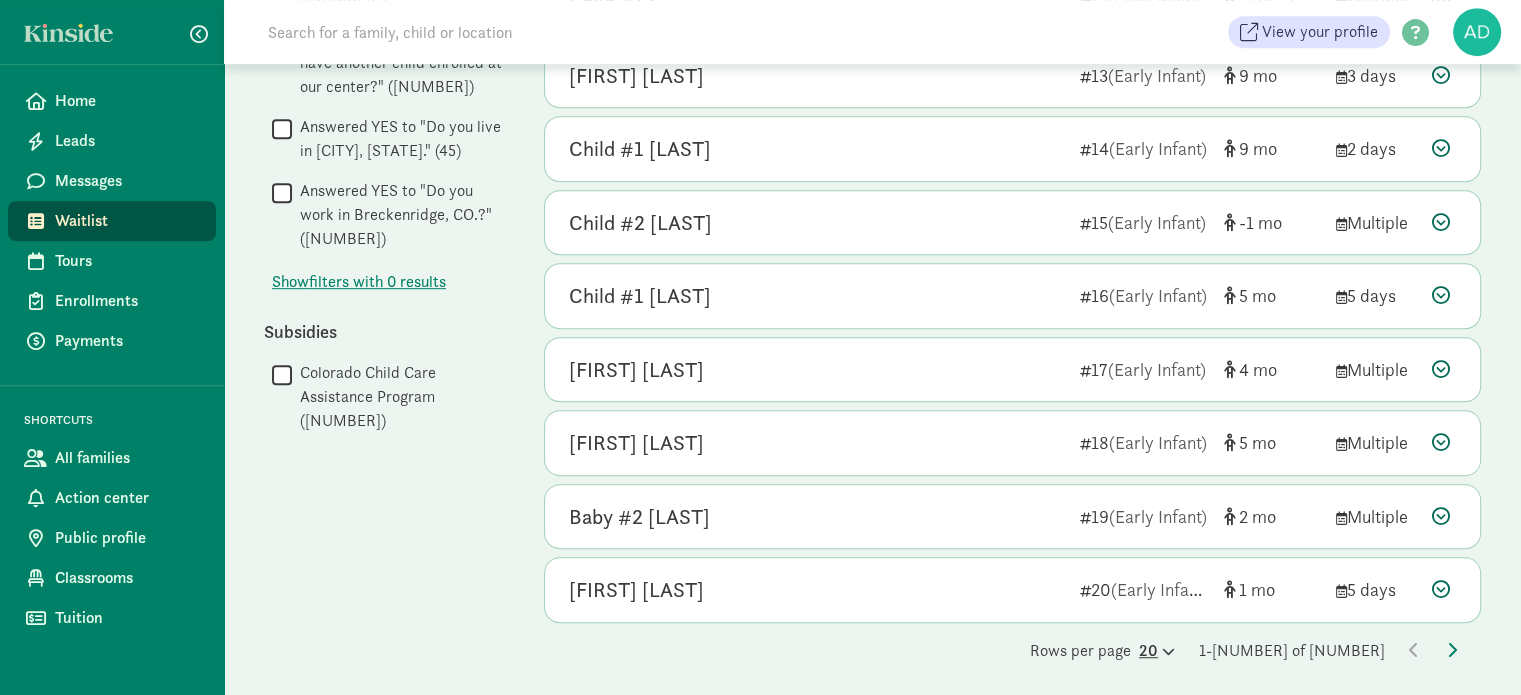 click 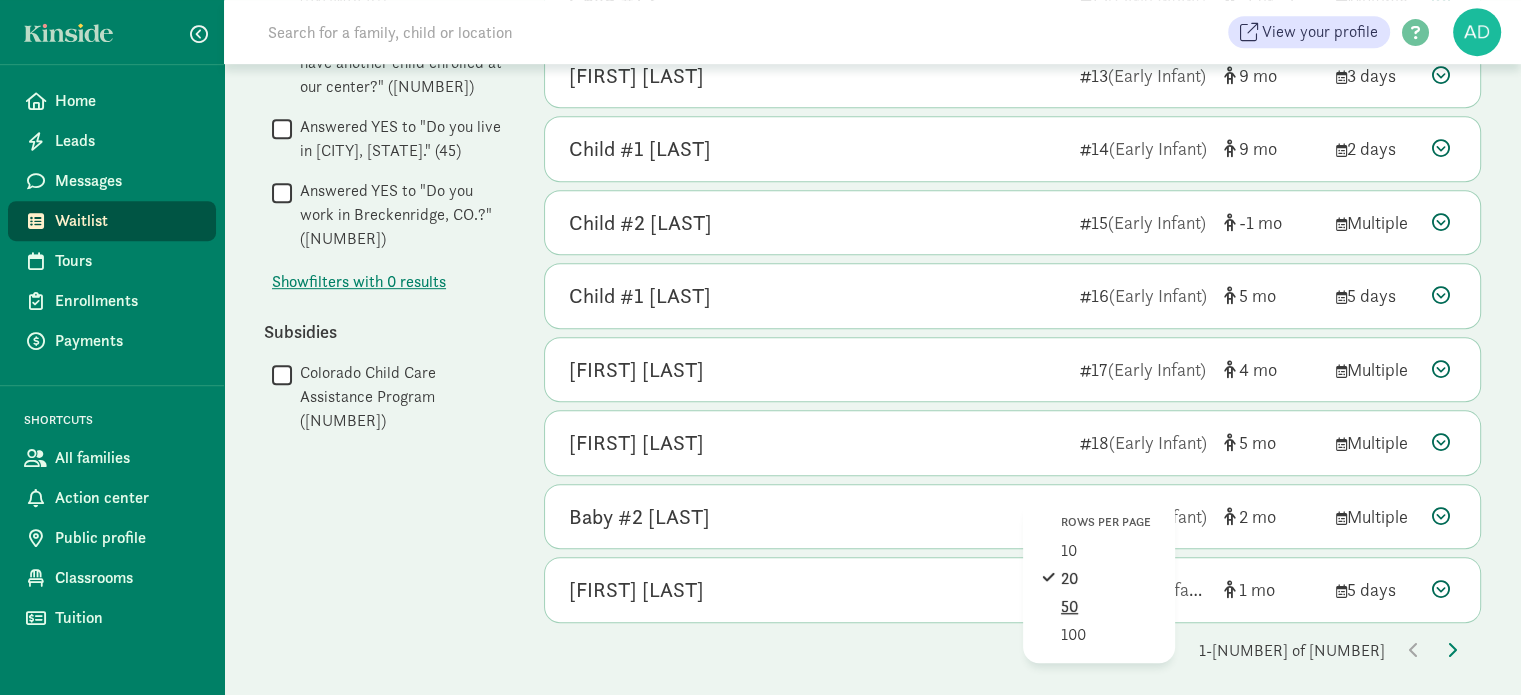 click on "50" 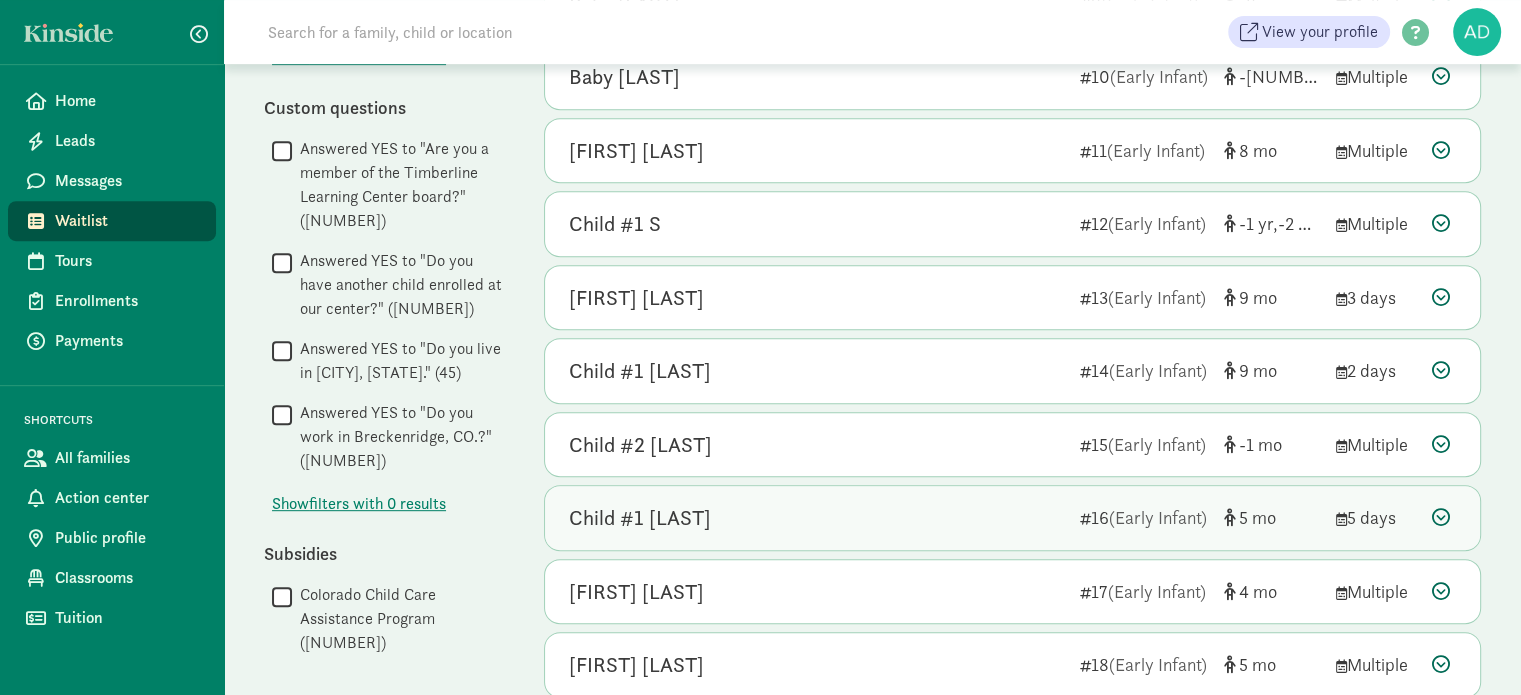 scroll, scrollTop: 900, scrollLeft: 0, axis: vertical 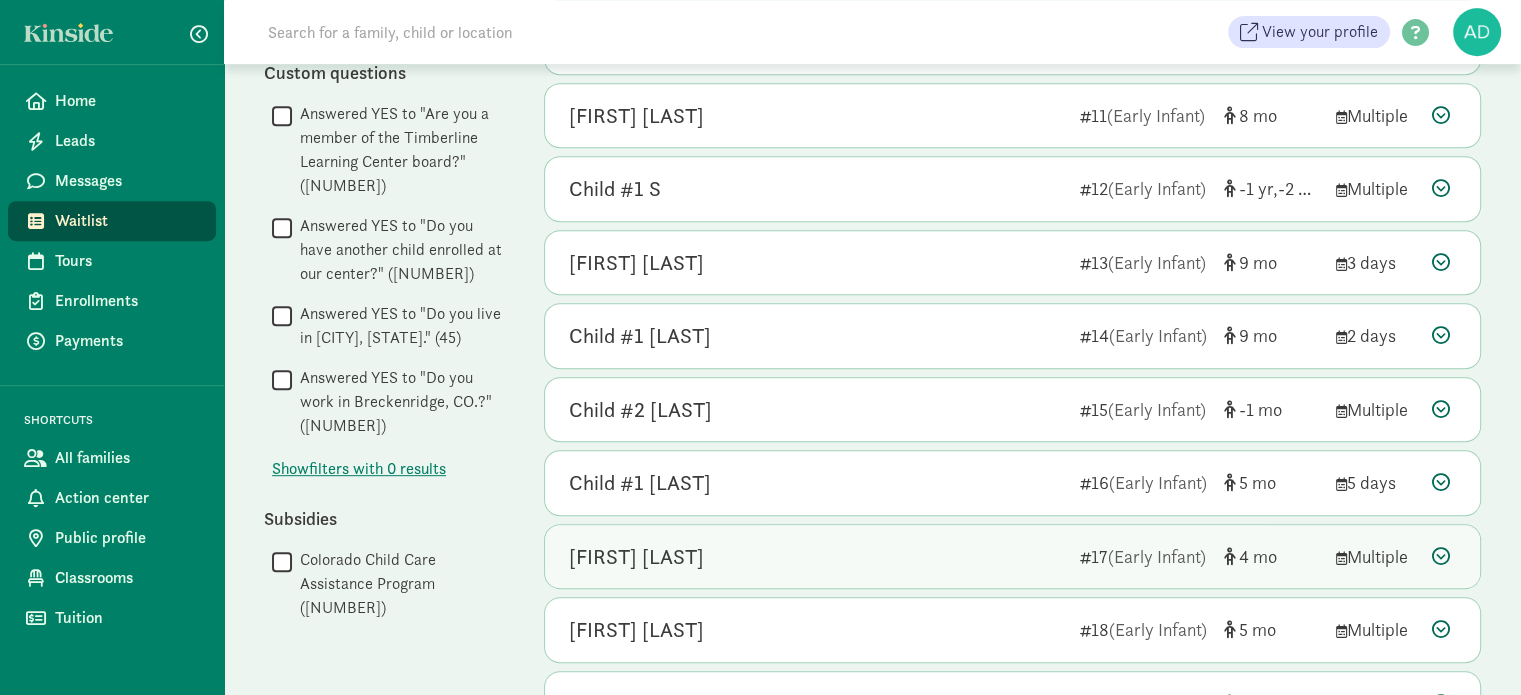 click at bounding box center [1441, 556] 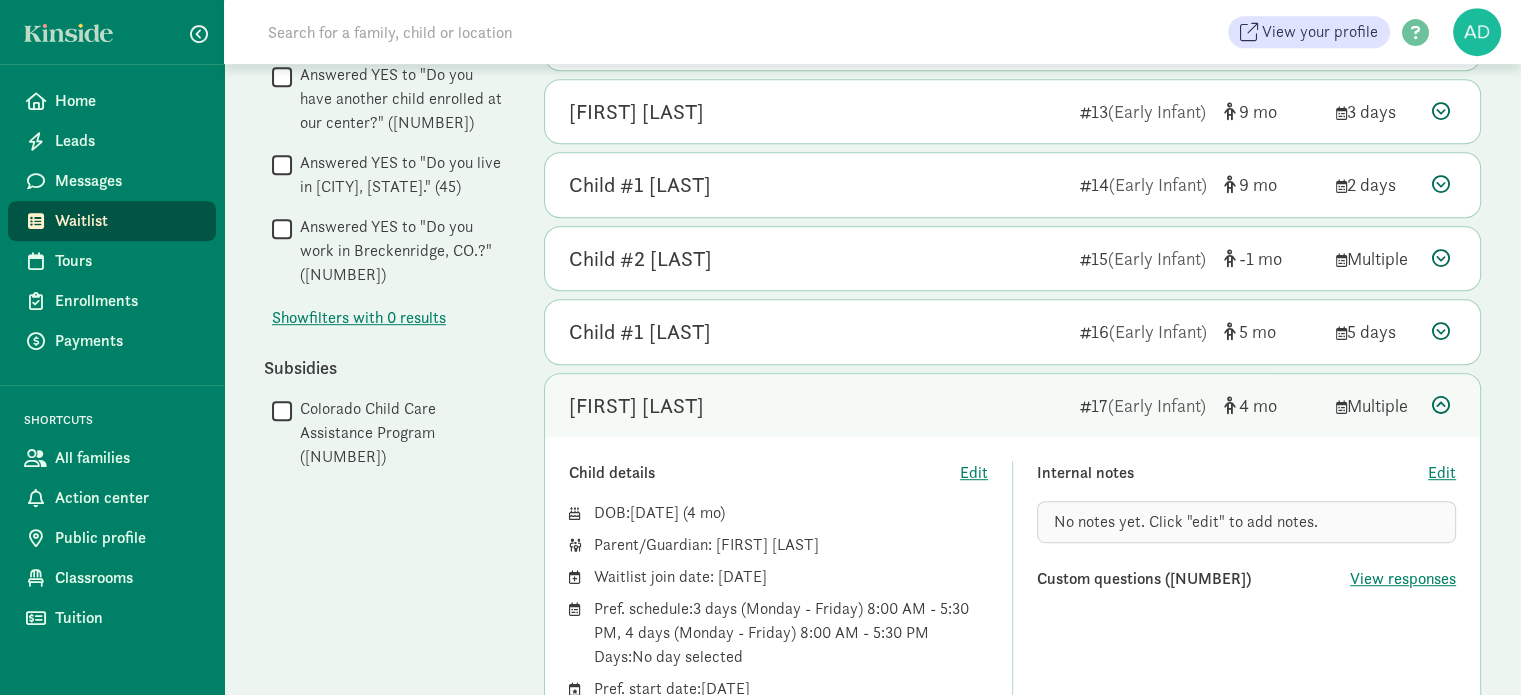 scroll, scrollTop: 1200, scrollLeft: 0, axis: vertical 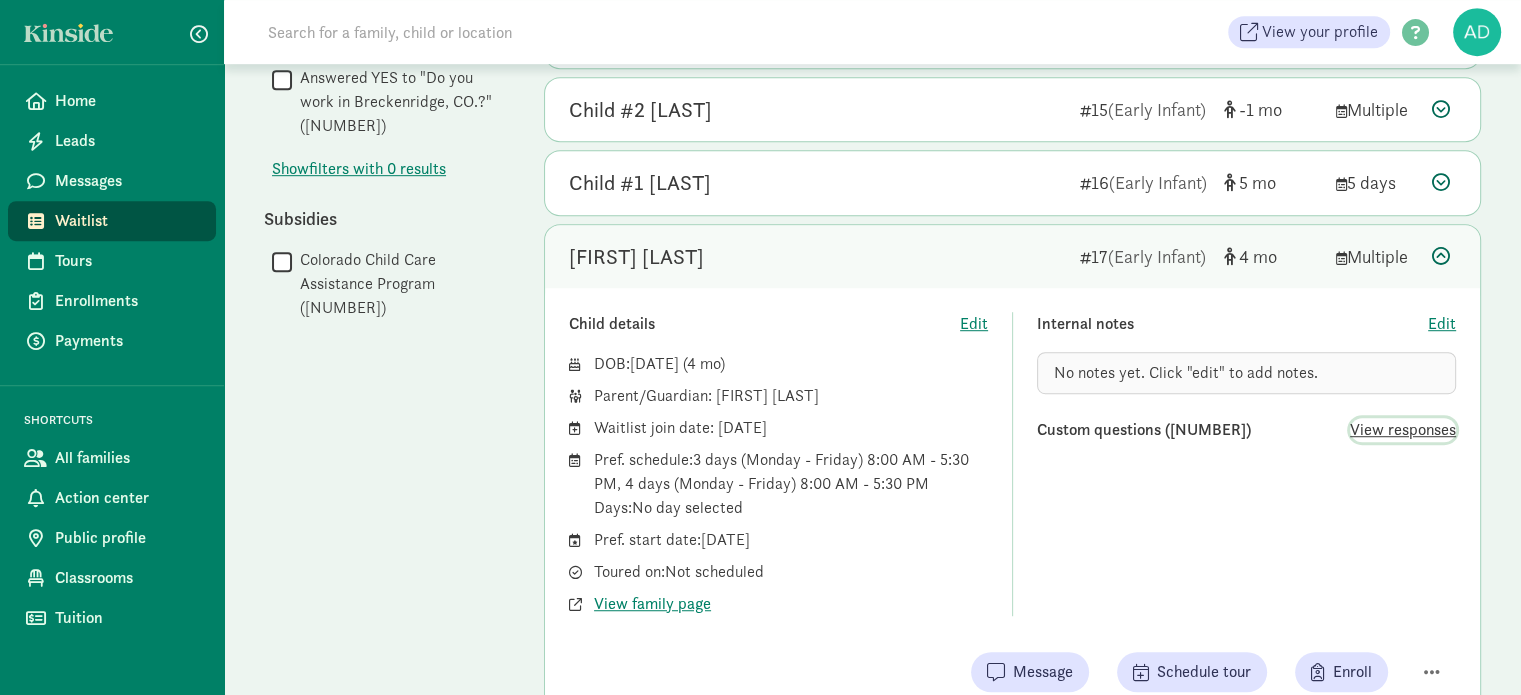 click on "View responses" at bounding box center (1403, 430) 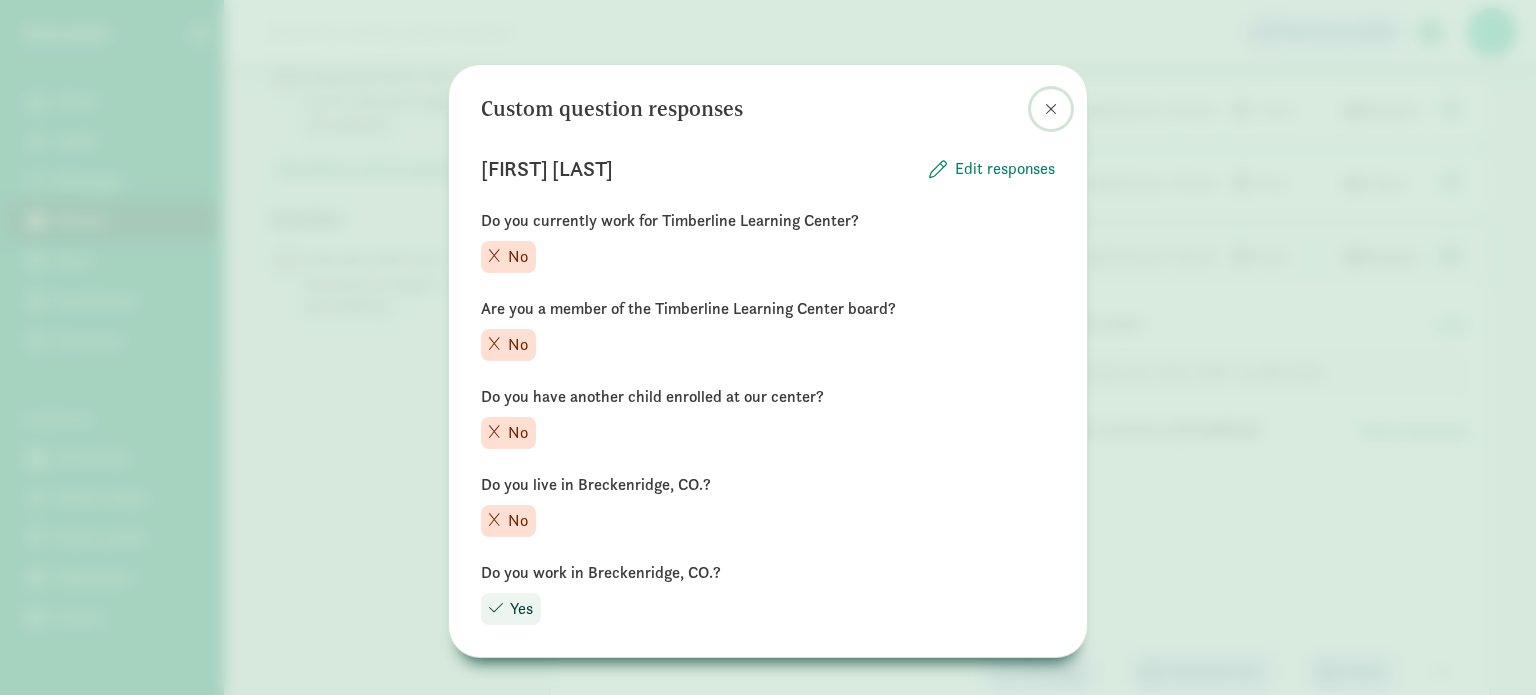 click at bounding box center [1051, 109] 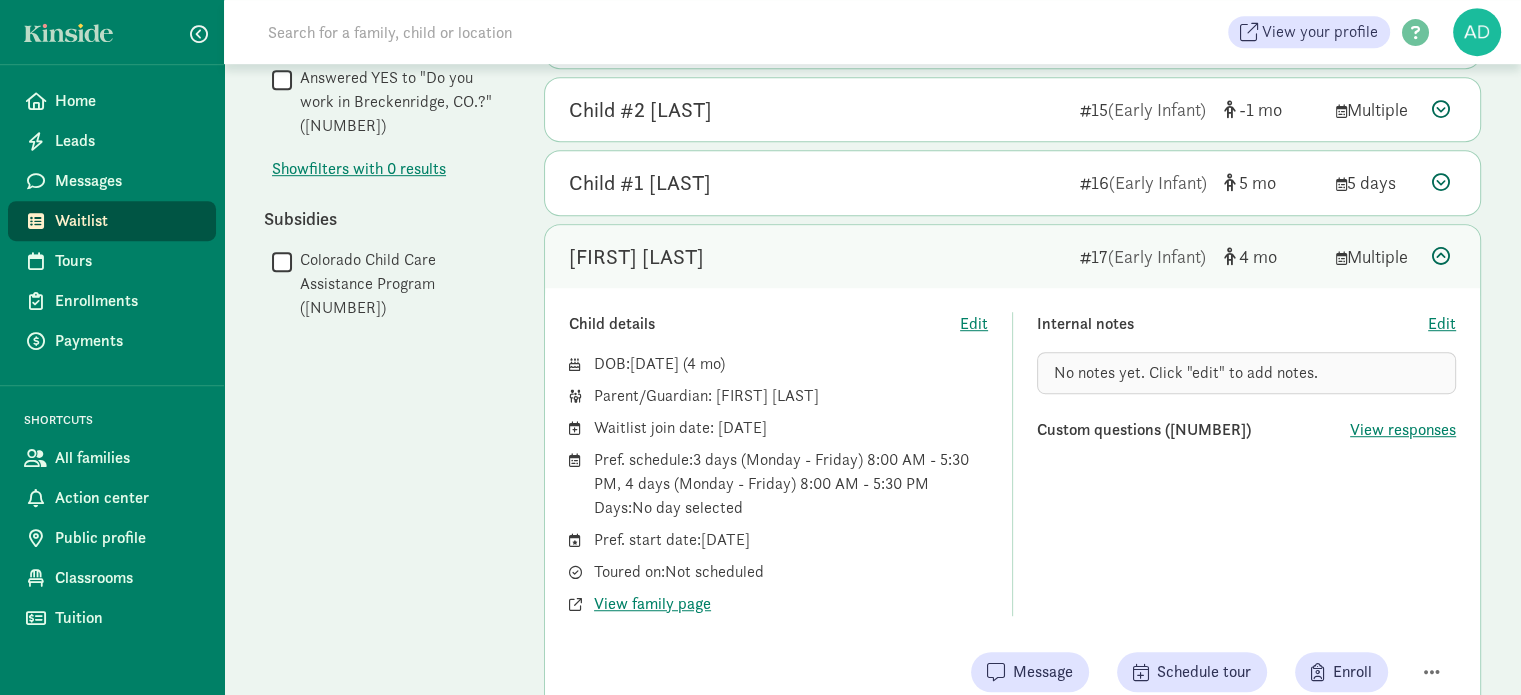 scroll, scrollTop: 1300, scrollLeft: 0, axis: vertical 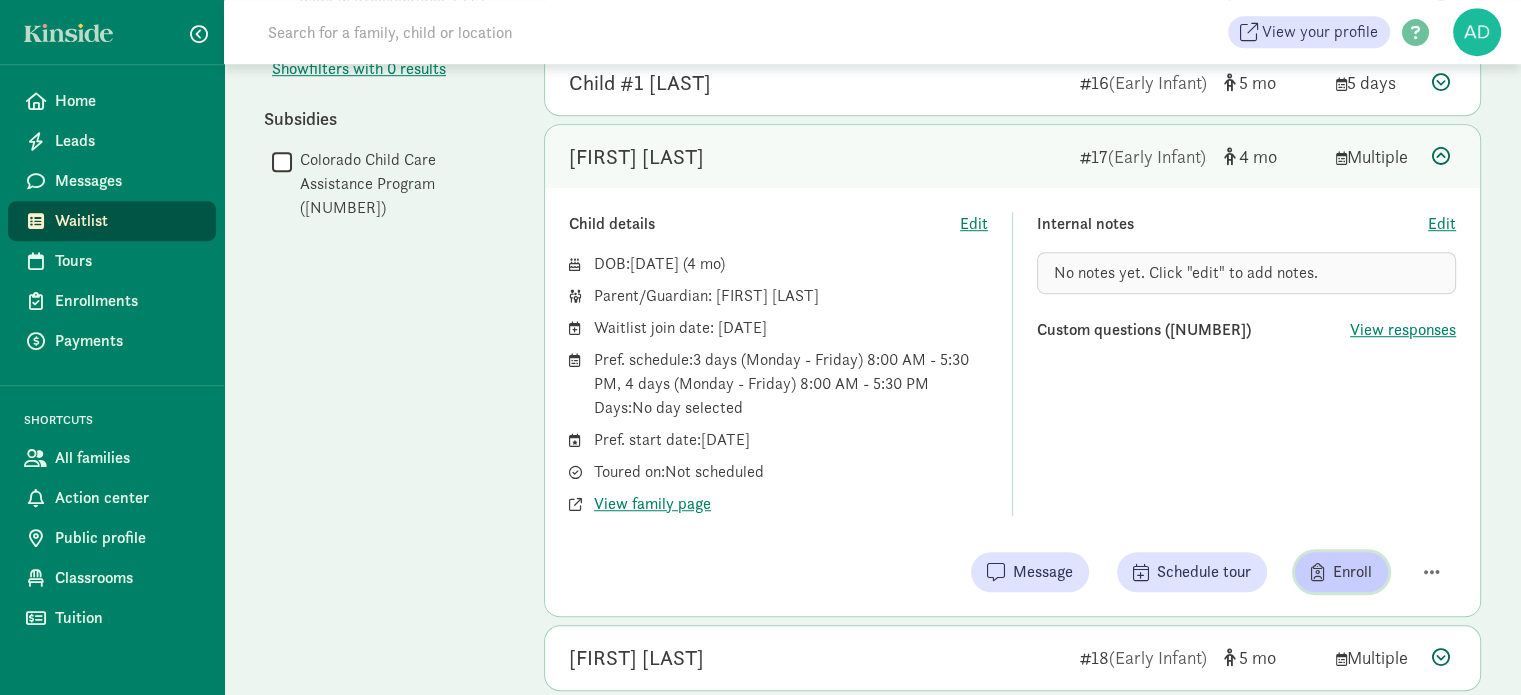 click on "Enroll" at bounding box center [1341, 572] 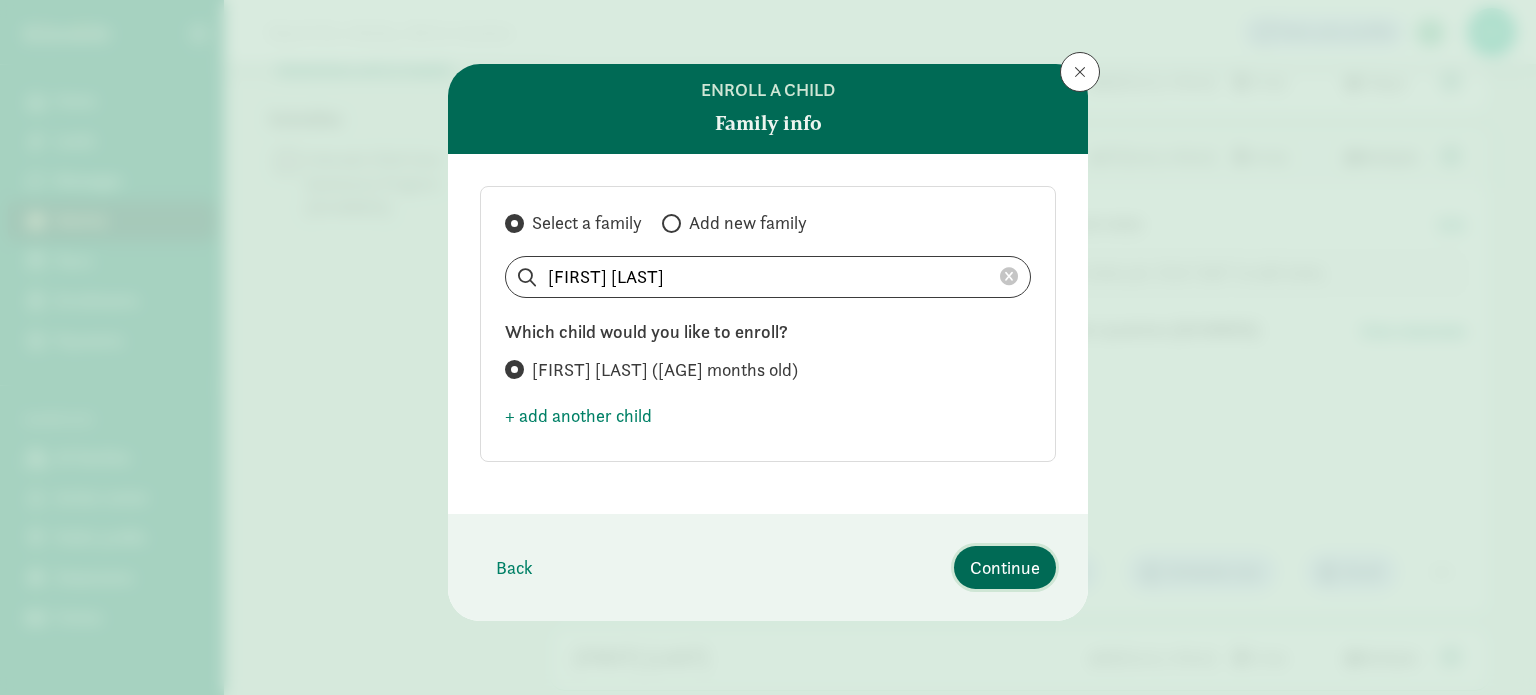 click on "Continue" at bounding box center [1005, 567] 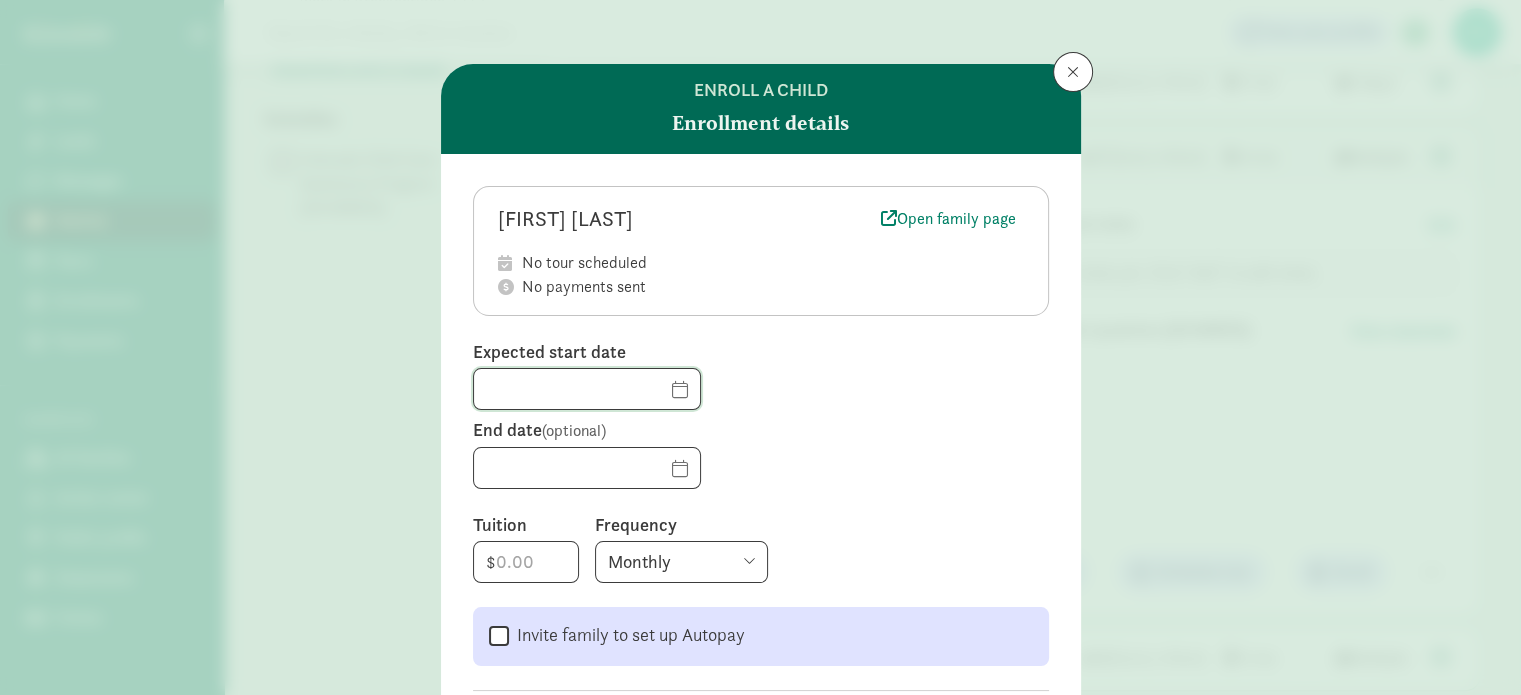 click 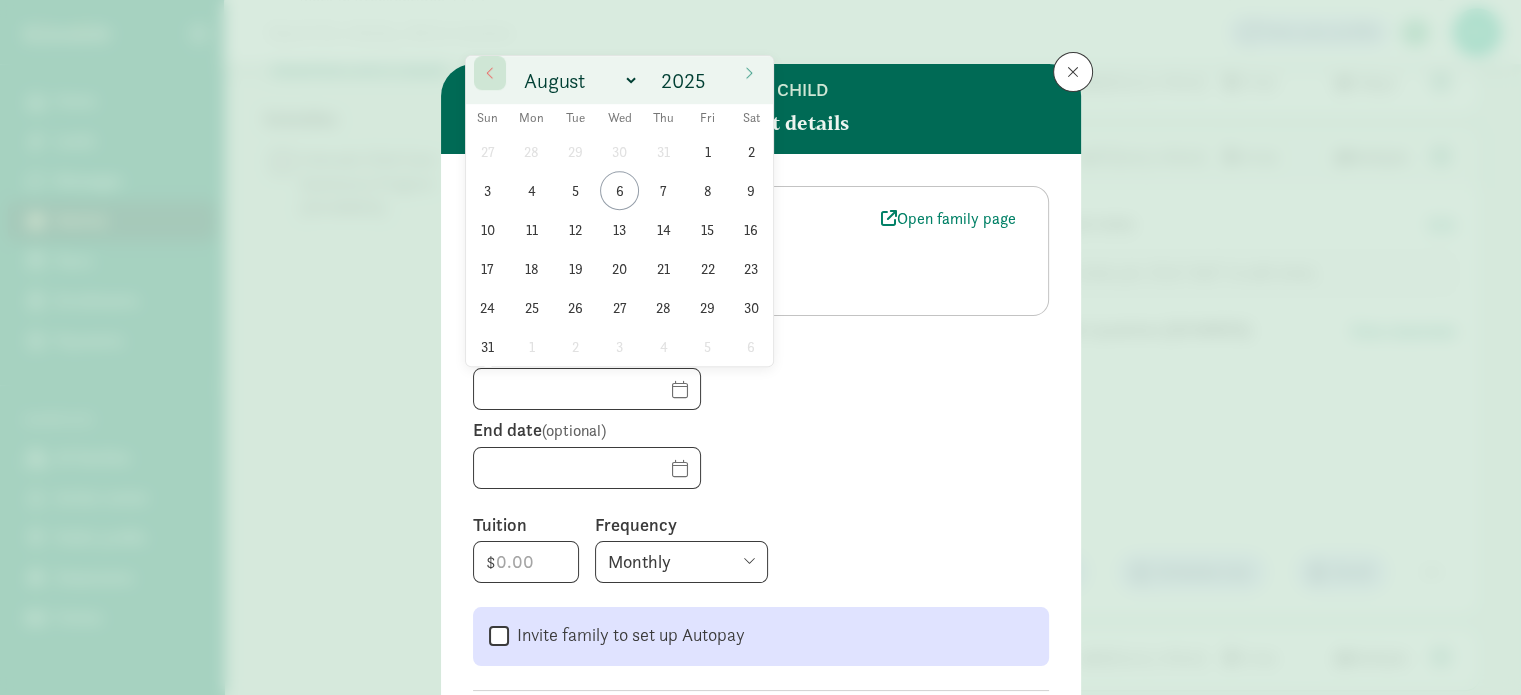 click at bounding box center (490, 73) 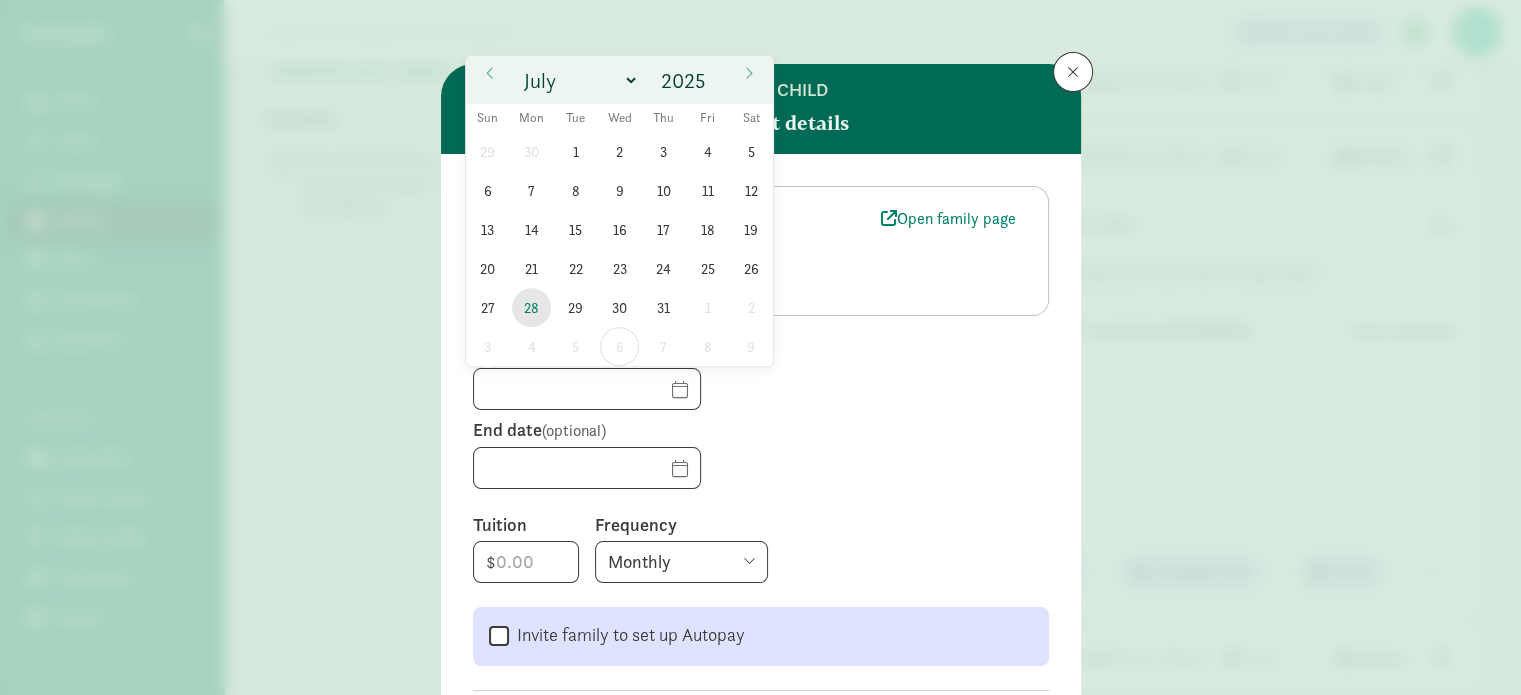 click on "28" at bounding box center (531, 307) 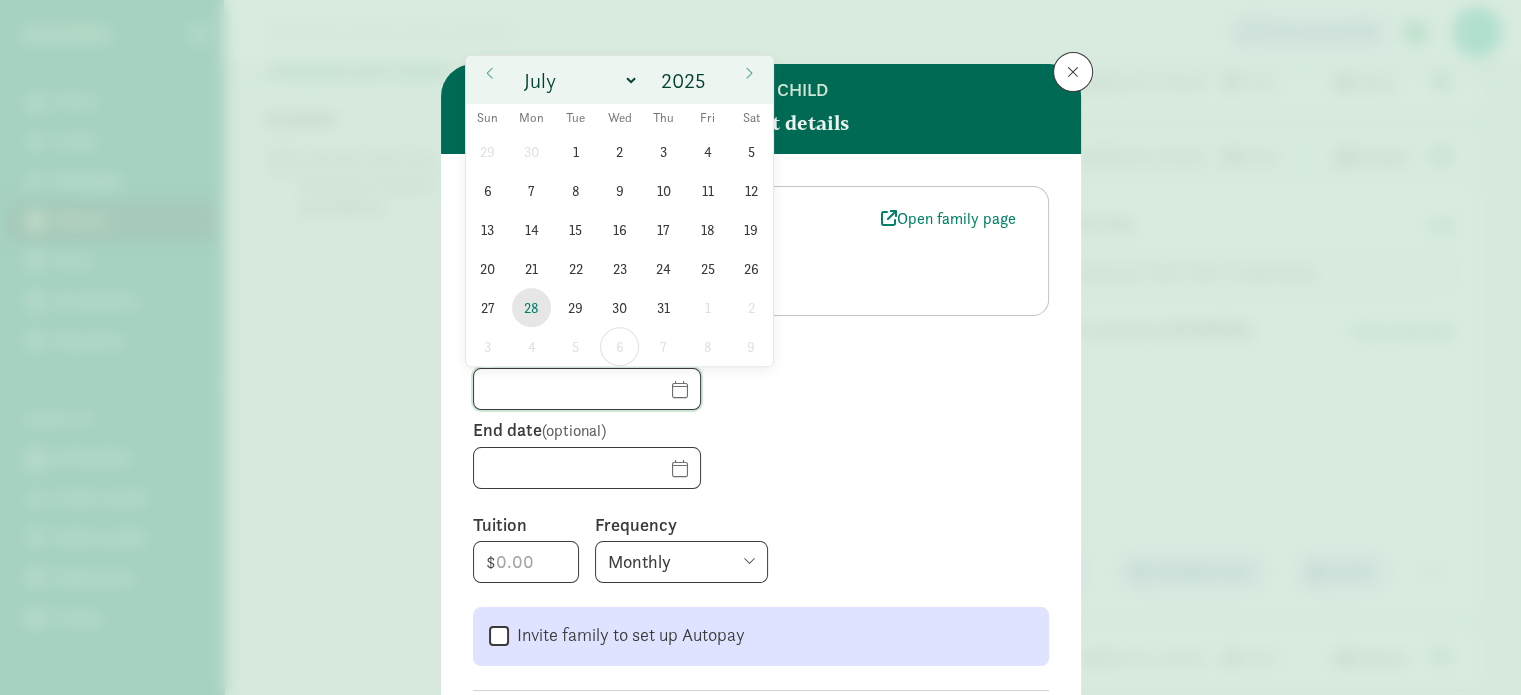 type on "07/28/2025" 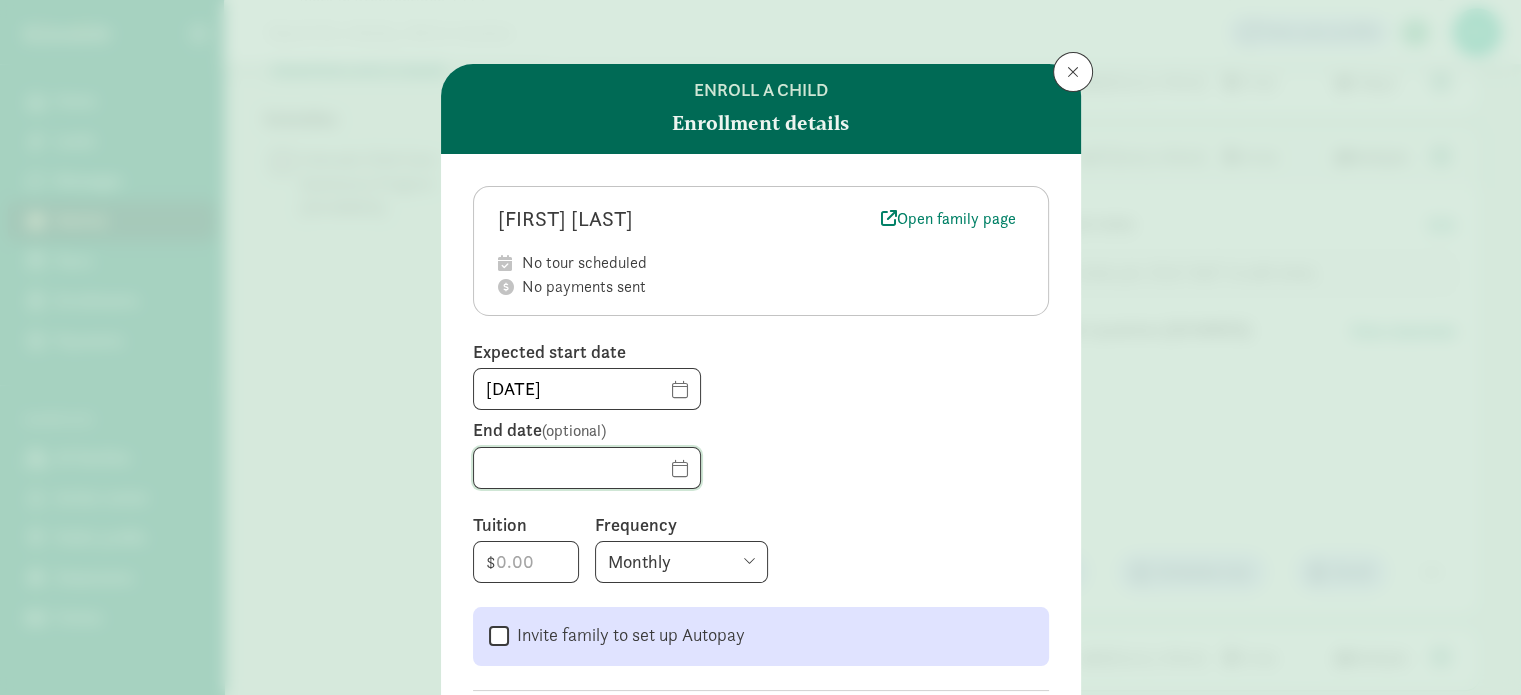 click 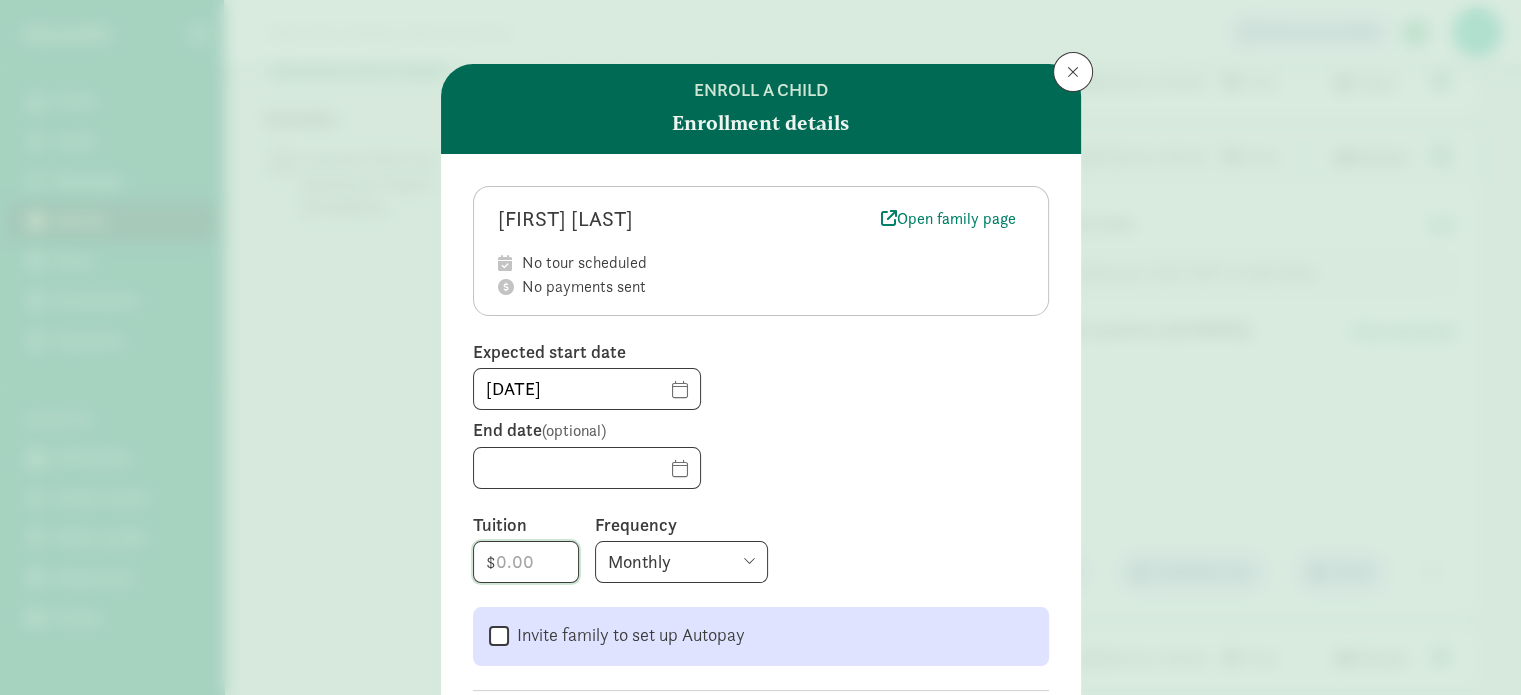 click 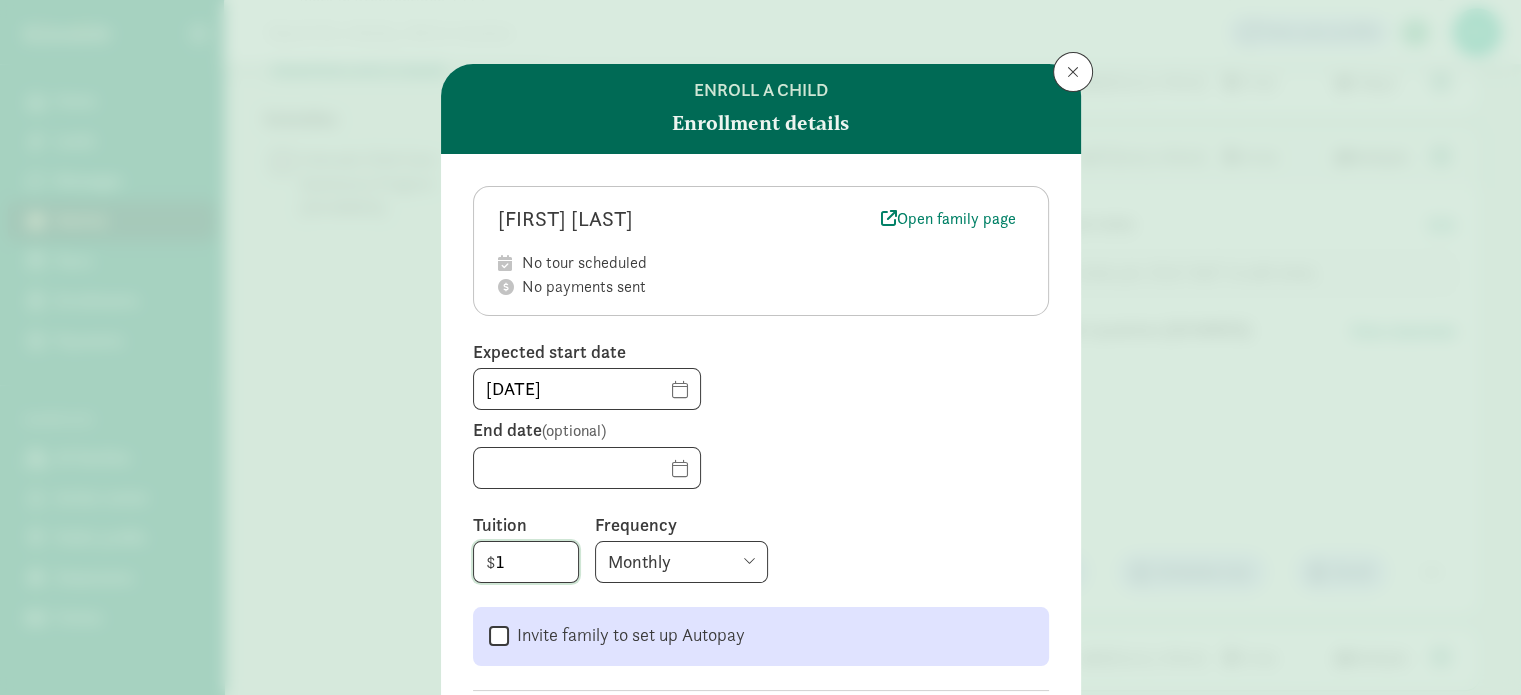 type on "1" 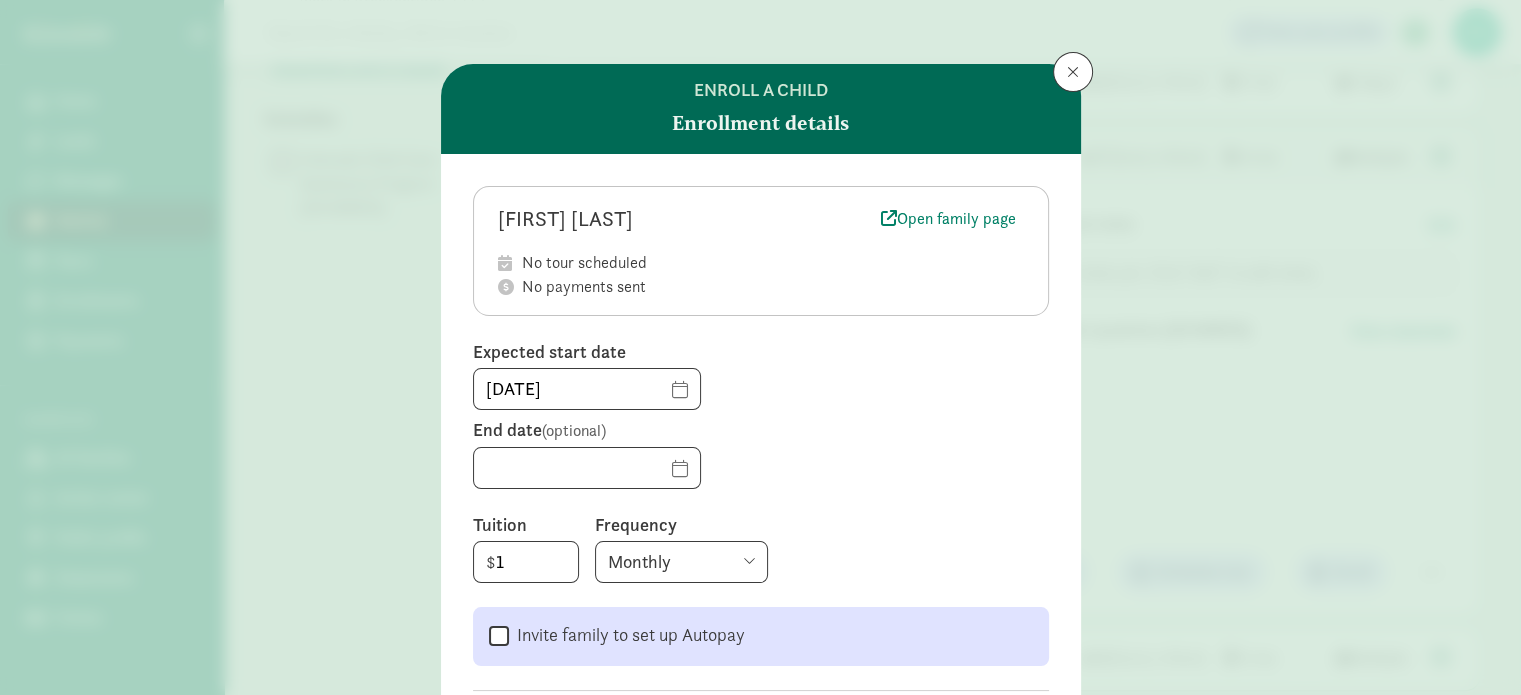 click at bounding box center [761, 468] 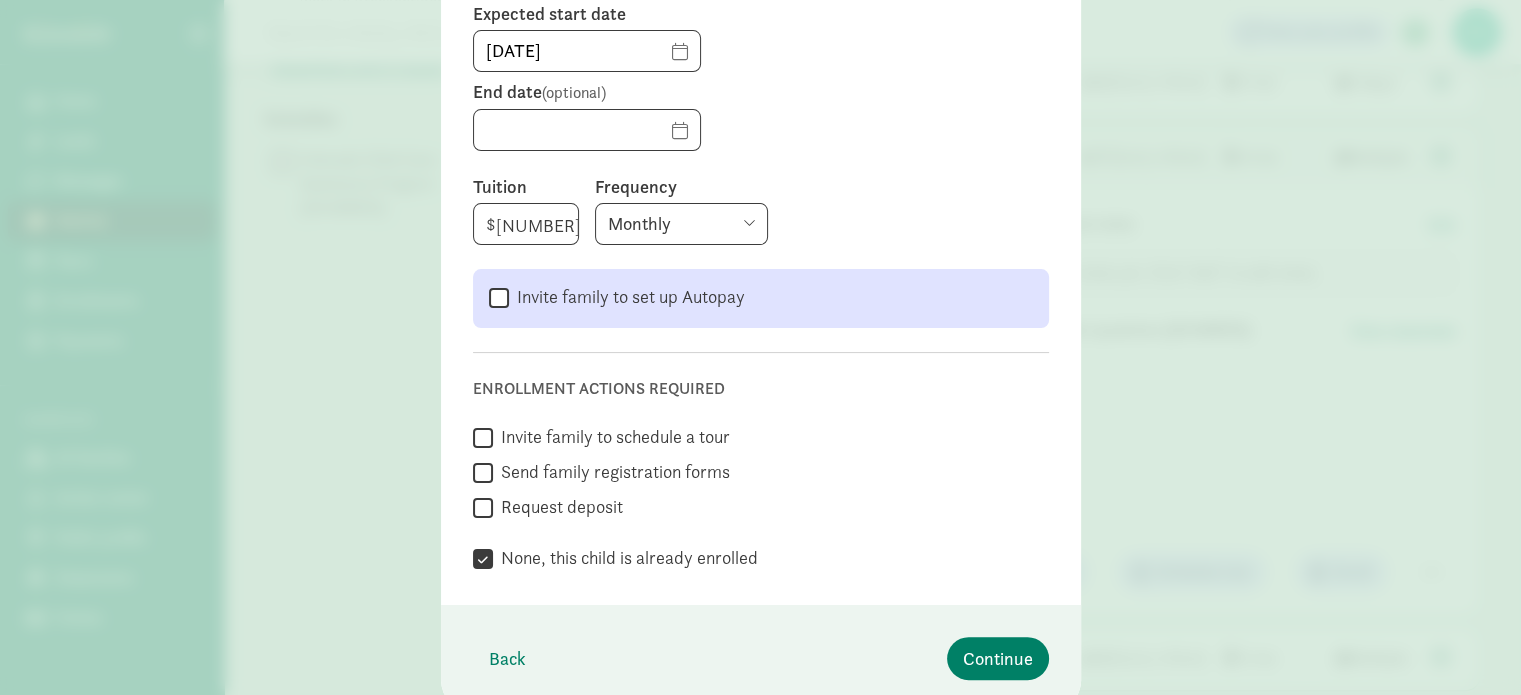 scroll, scrollTop: 416, scrollLeft: 0, axis: vertical 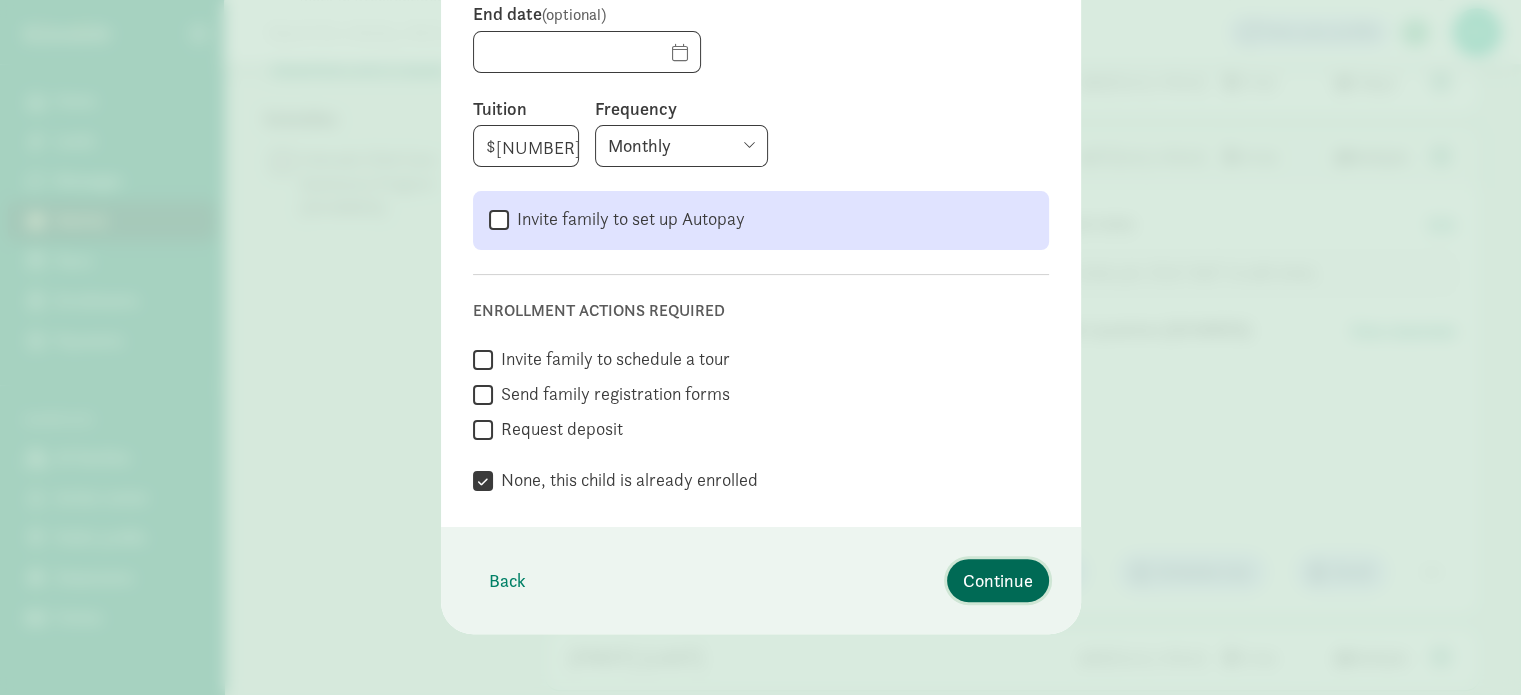 click on "Continue" at bounding box center [998, 580] 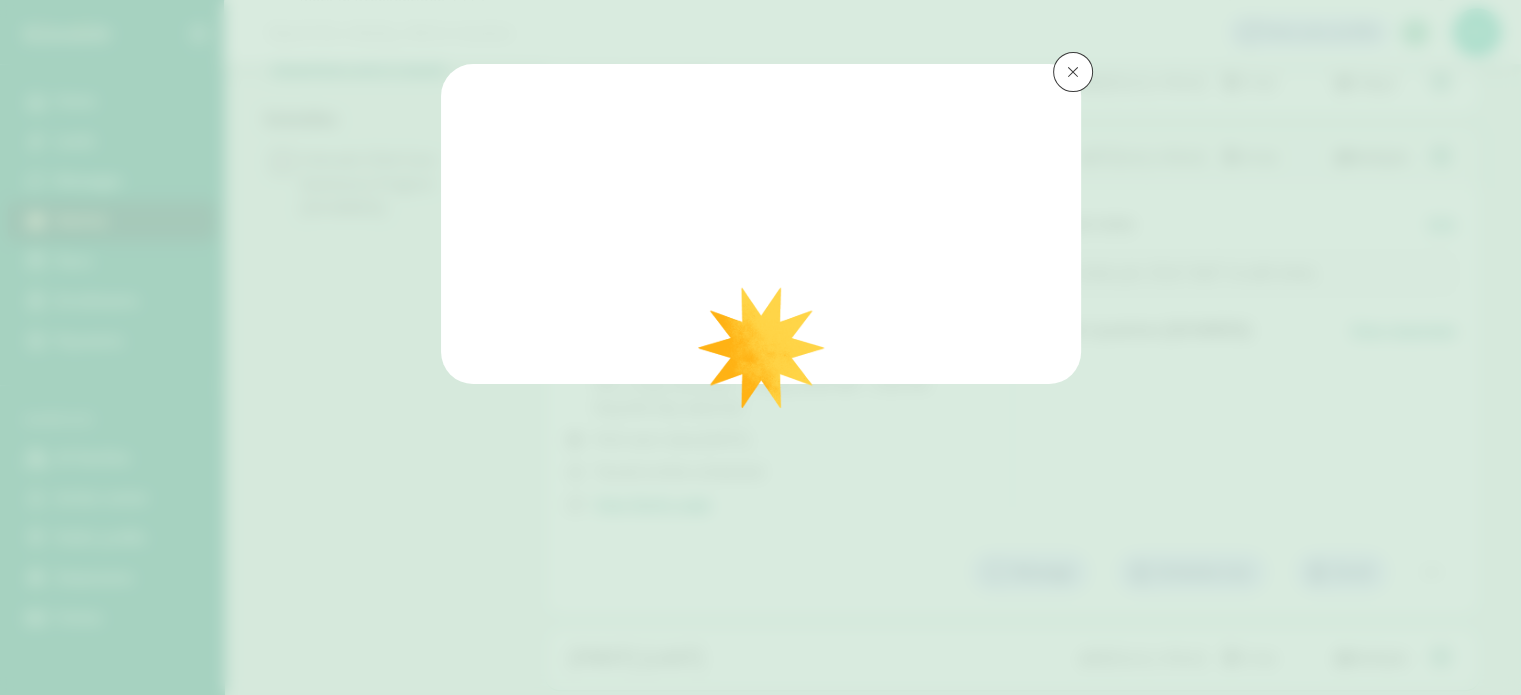 scroll, scrollTop: 0, scrollLeft: 0, axis: both 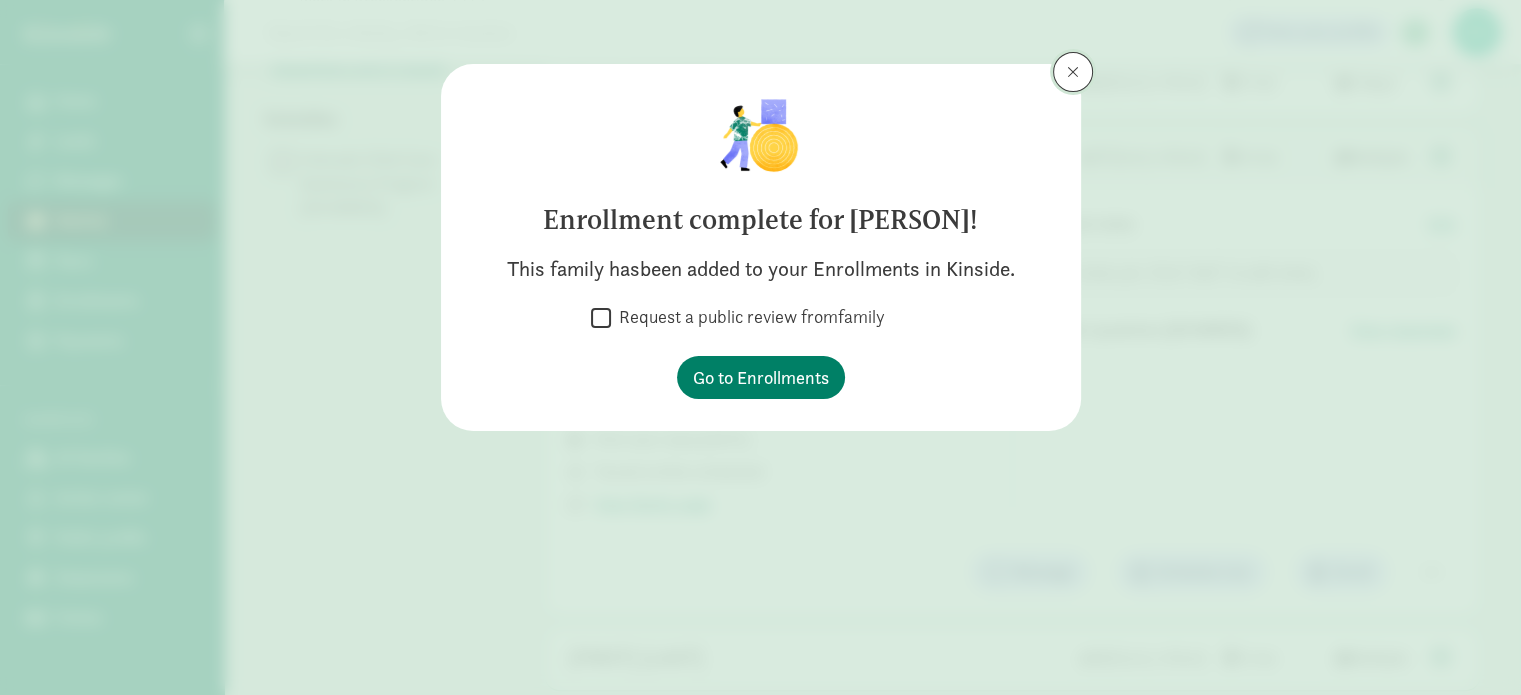 click at bounding box center (1073, 72) 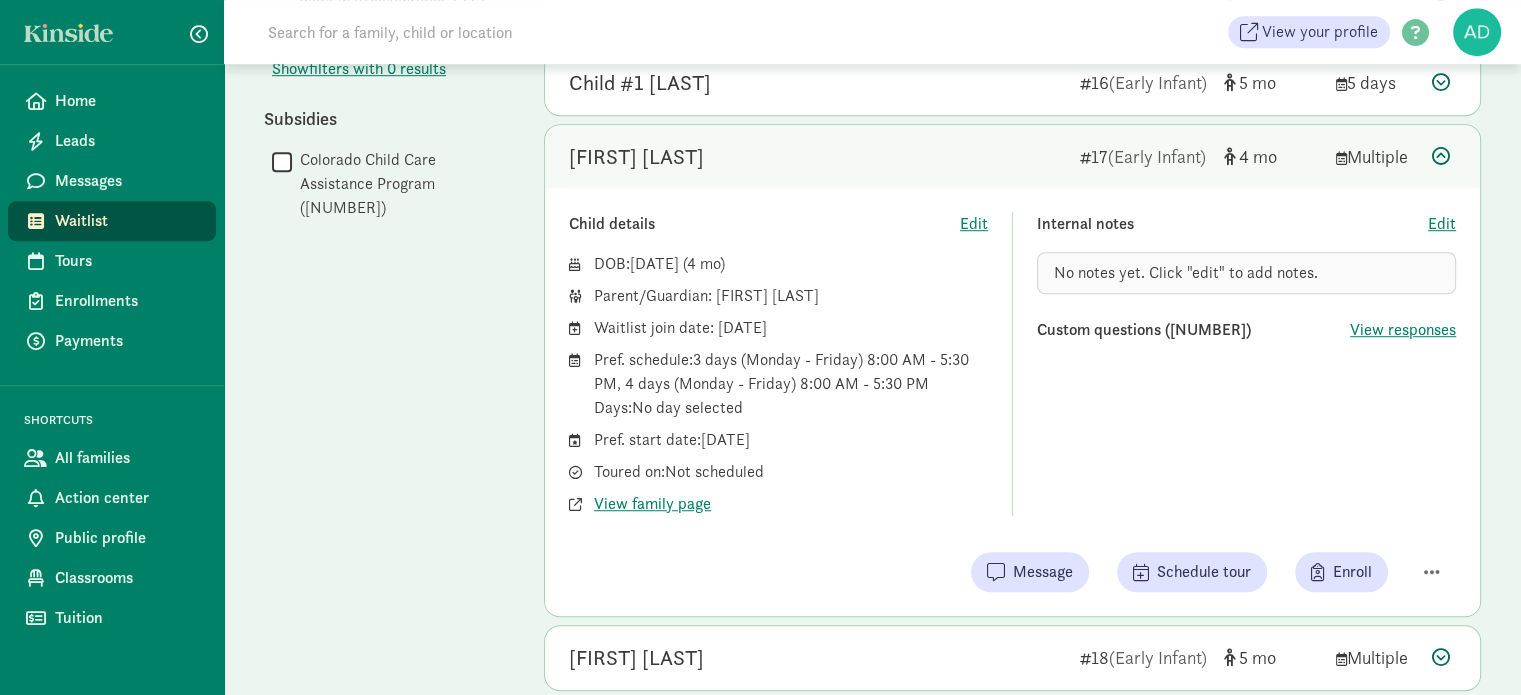 click at bounding box center [1441, 156] 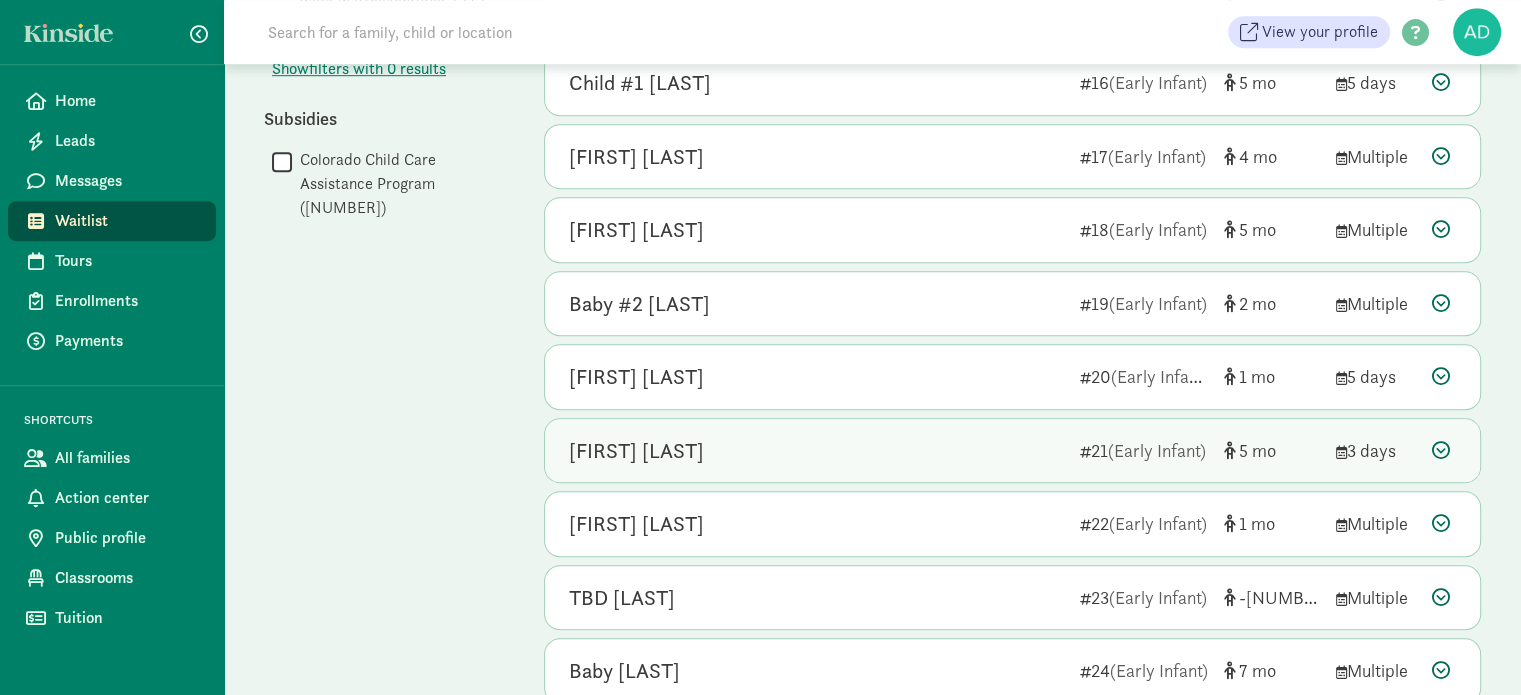 click 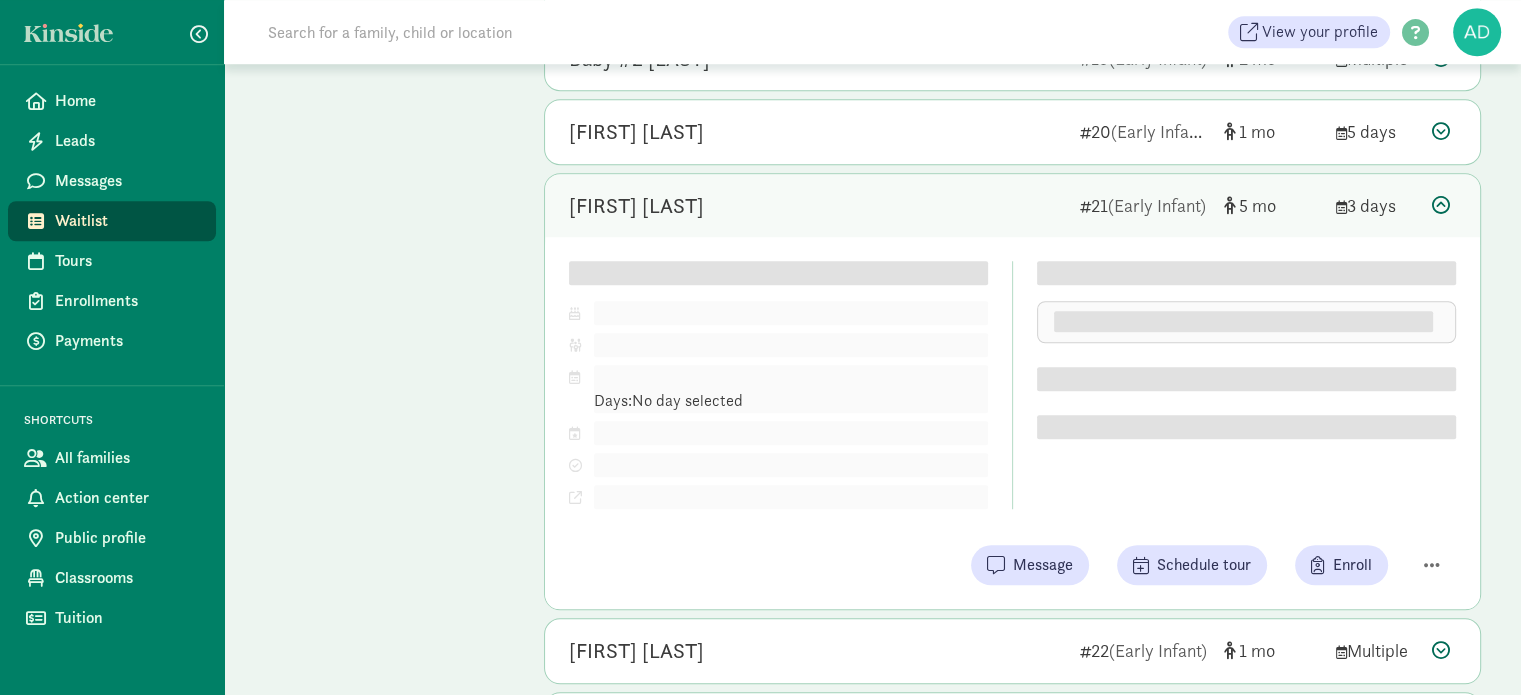 scroll, scrollTop: 1600, scrollLeft: 0, axis: vertical 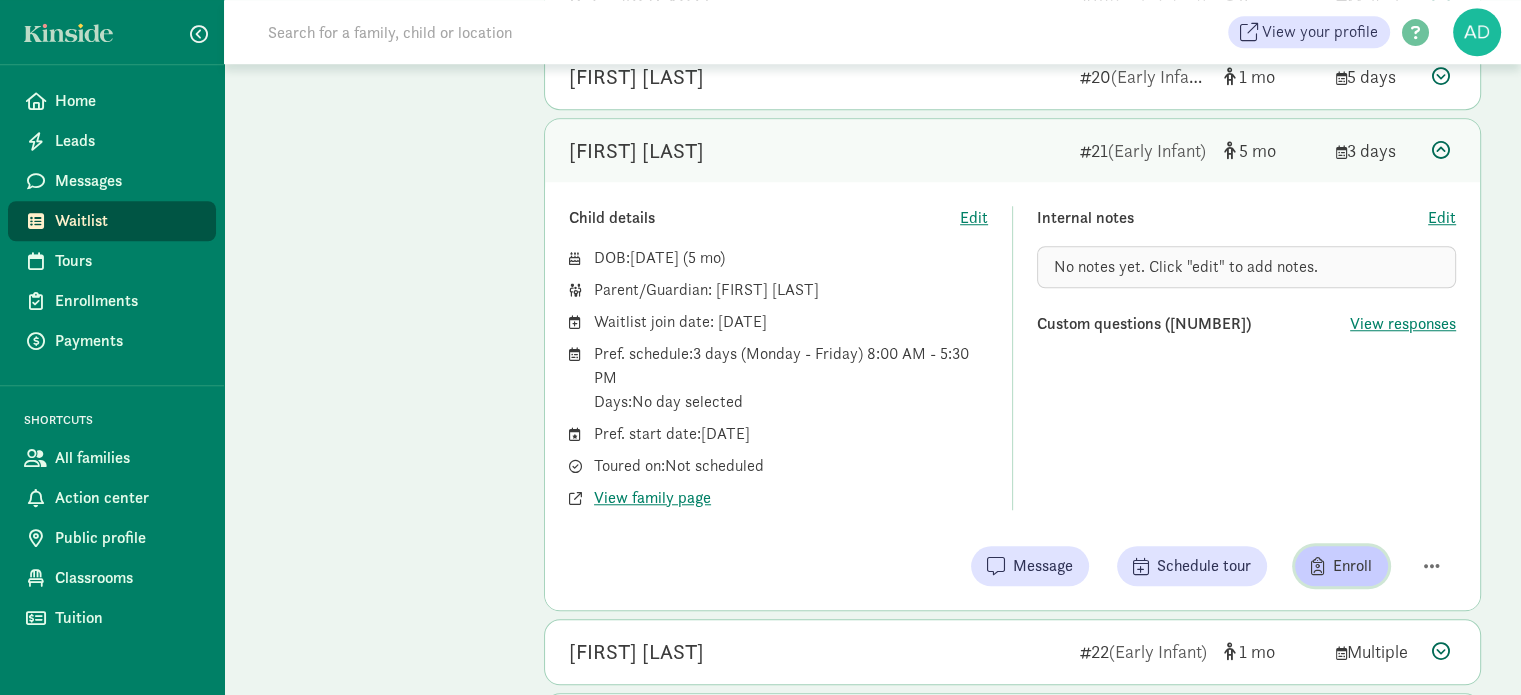 click on "Enroll" at bounding box center [1352, 566] 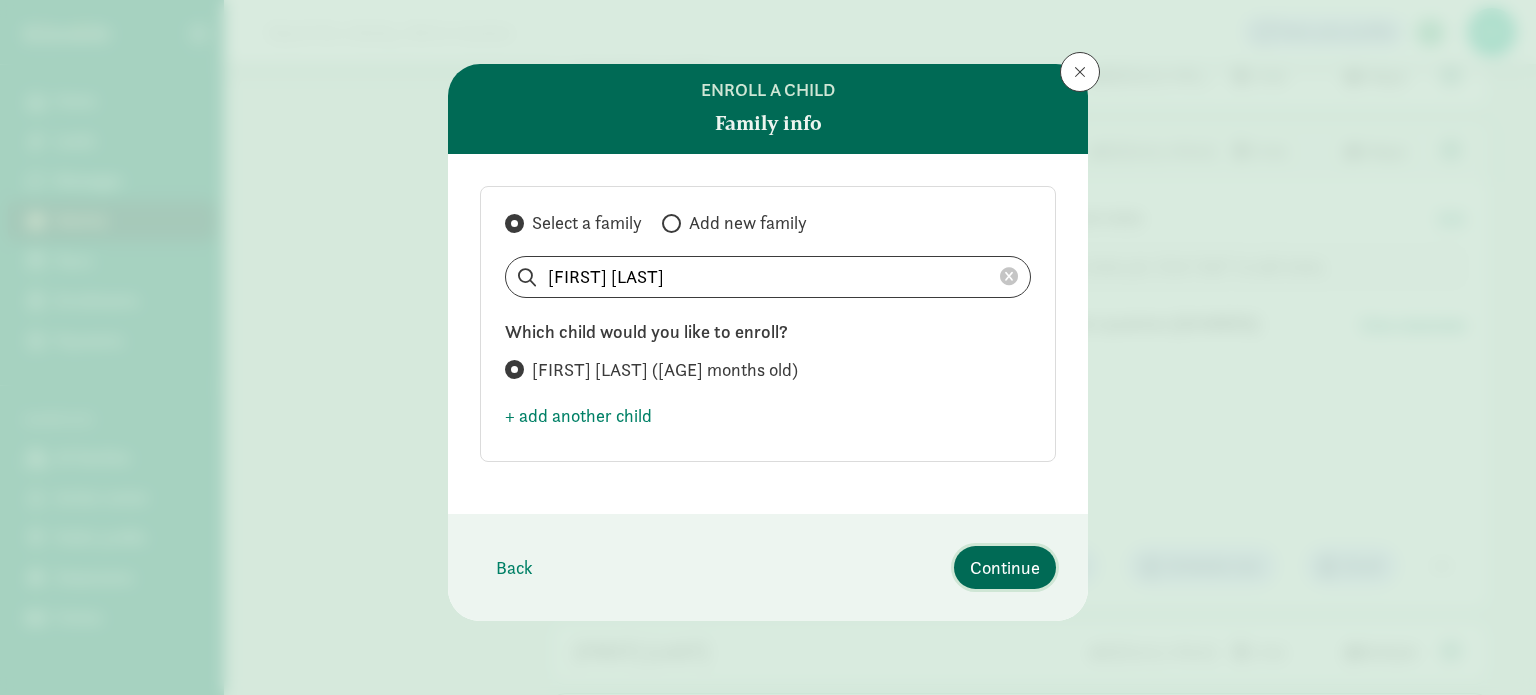 click on "Continue" at bounding box center (1005, 567) 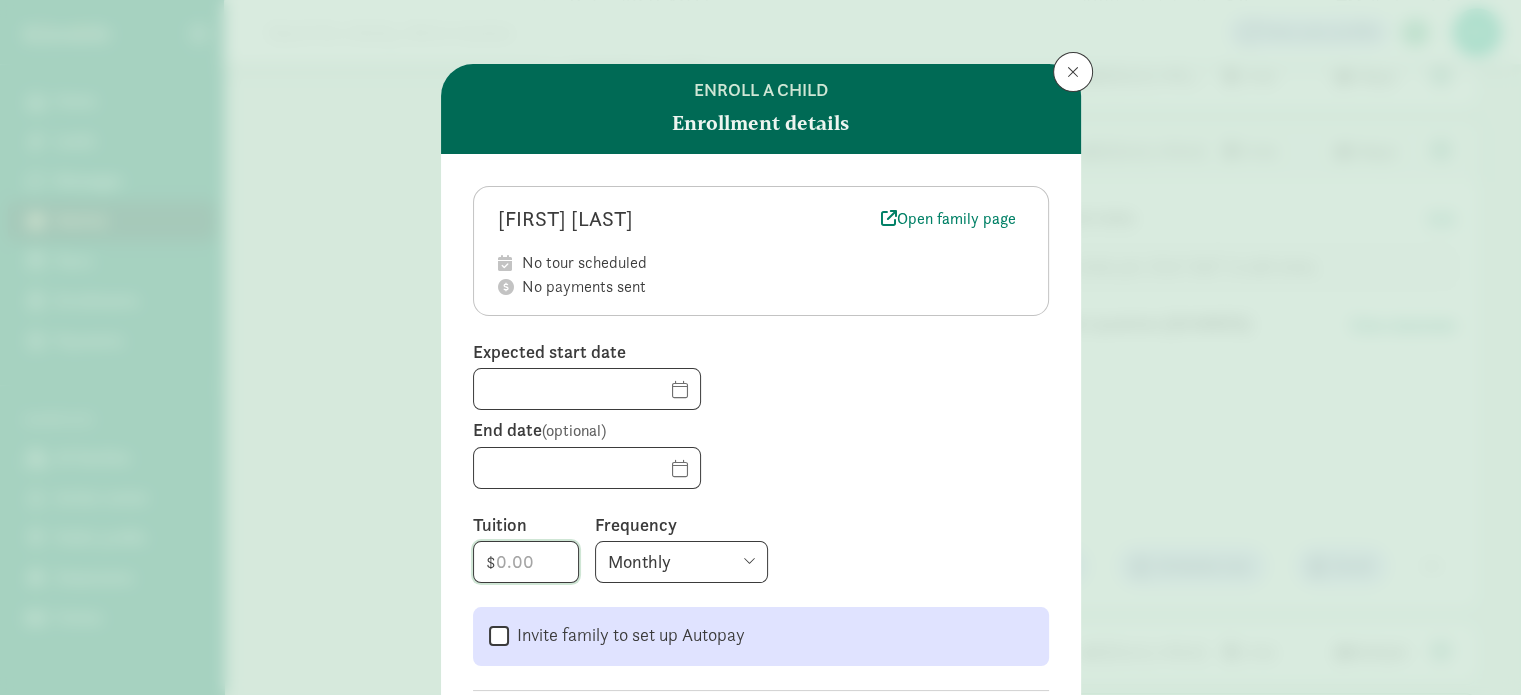 click 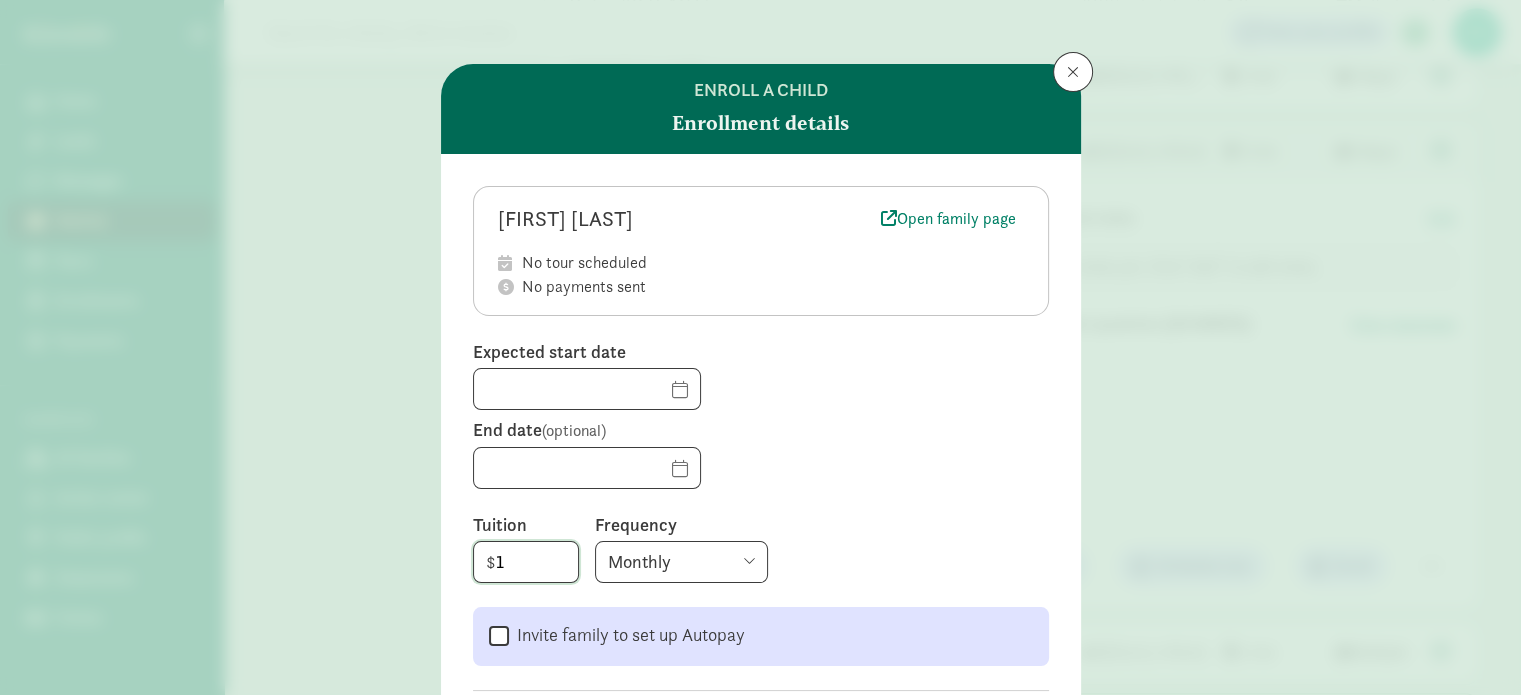 type on "1" 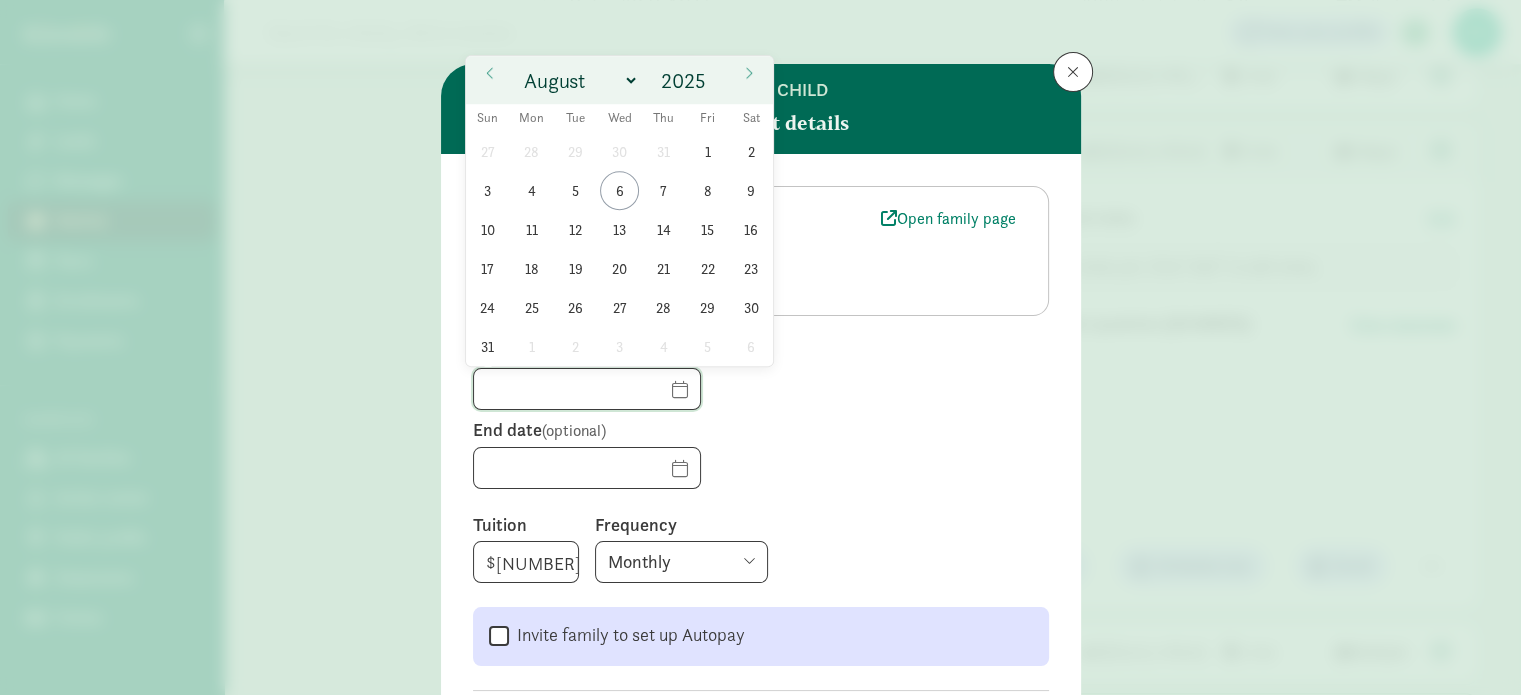click 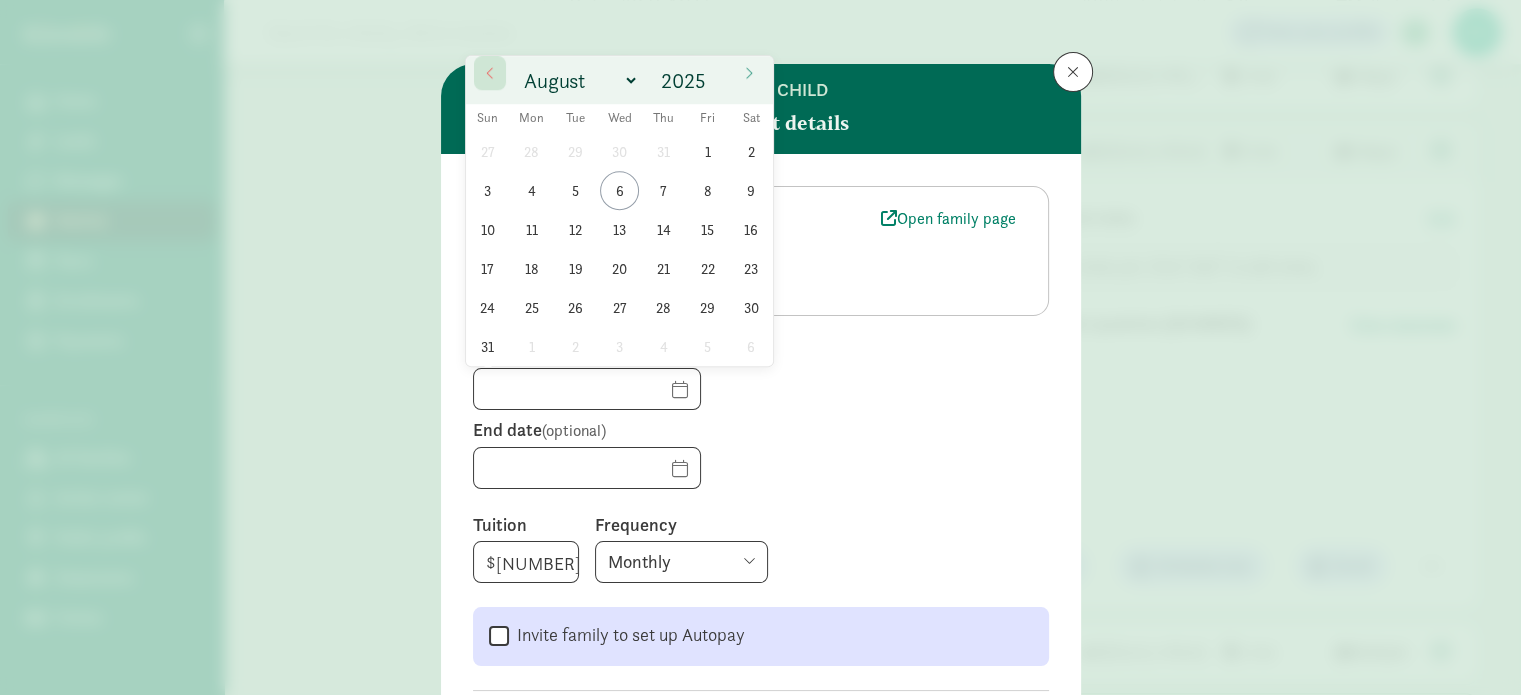 click 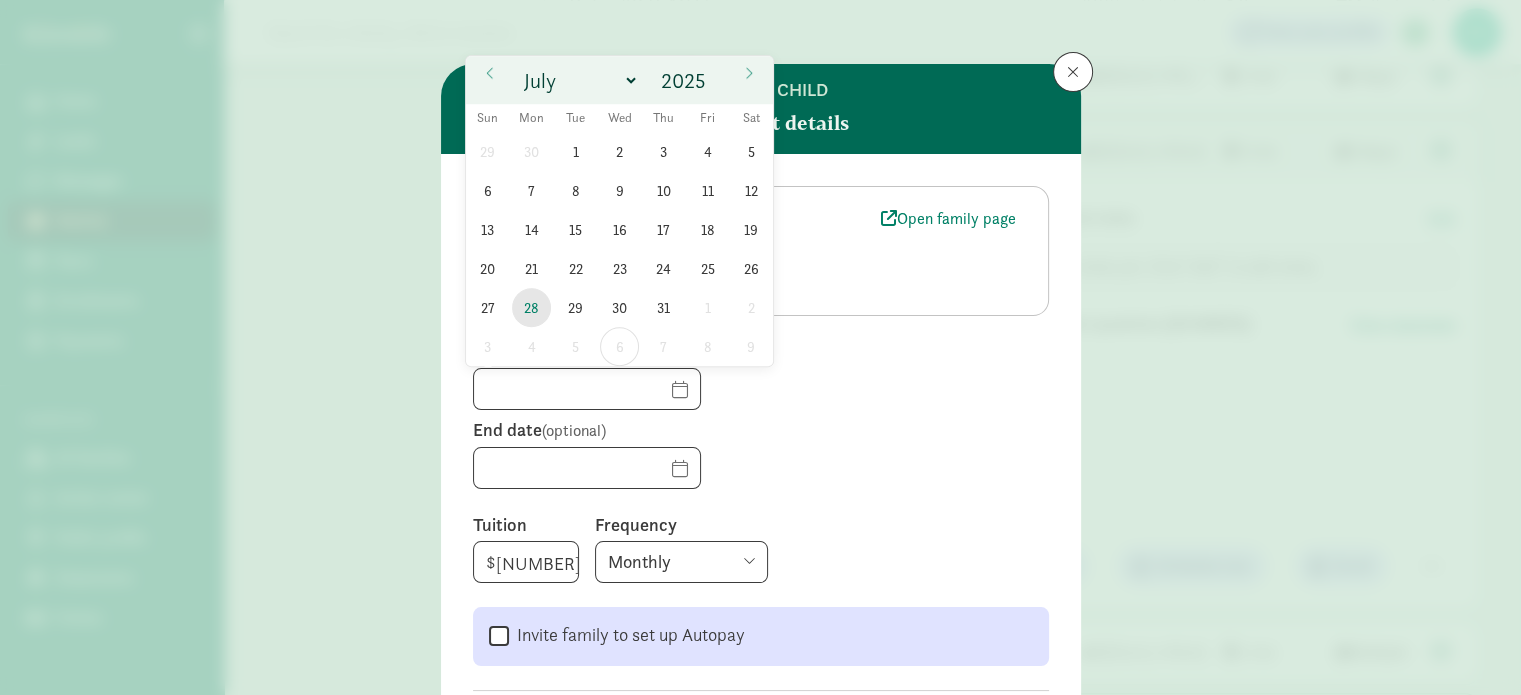 click on "28" at bounding box center [531, 307] 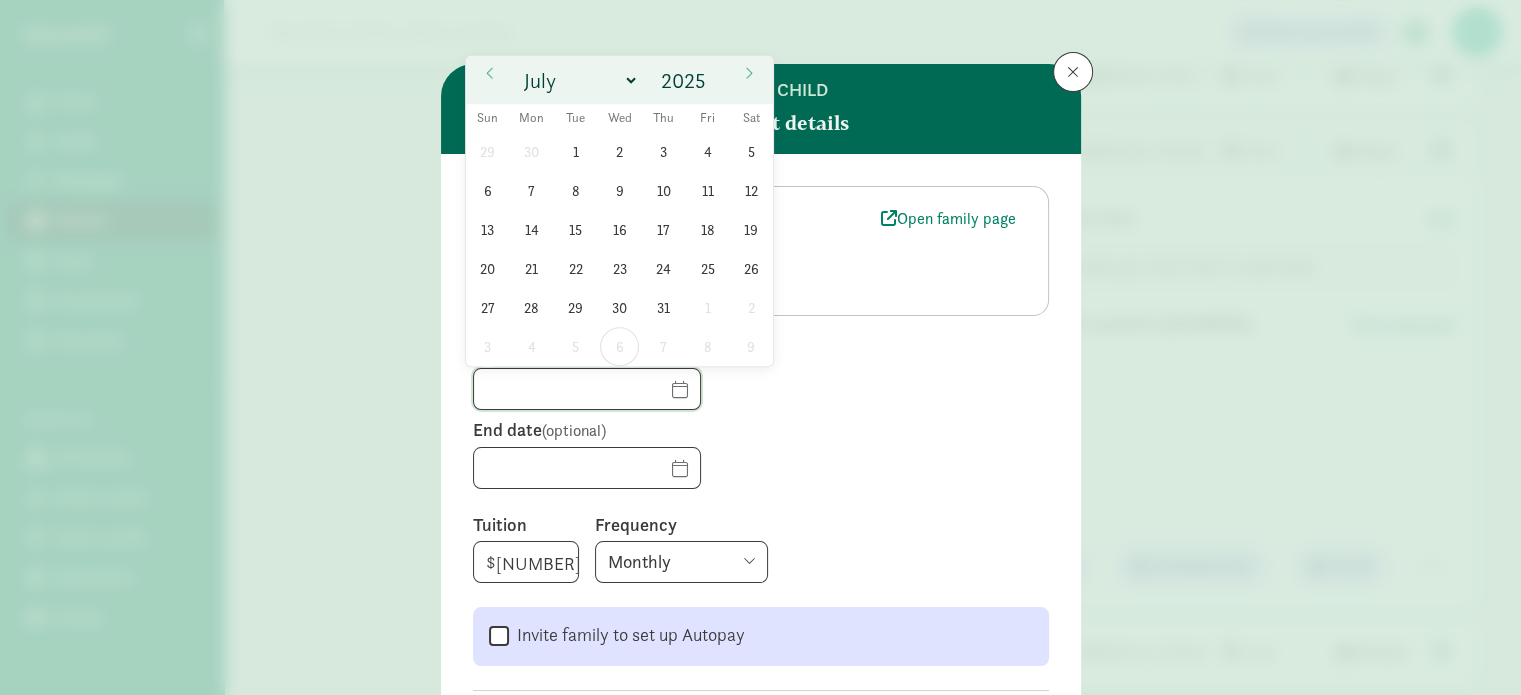 type on "07/28/2025" 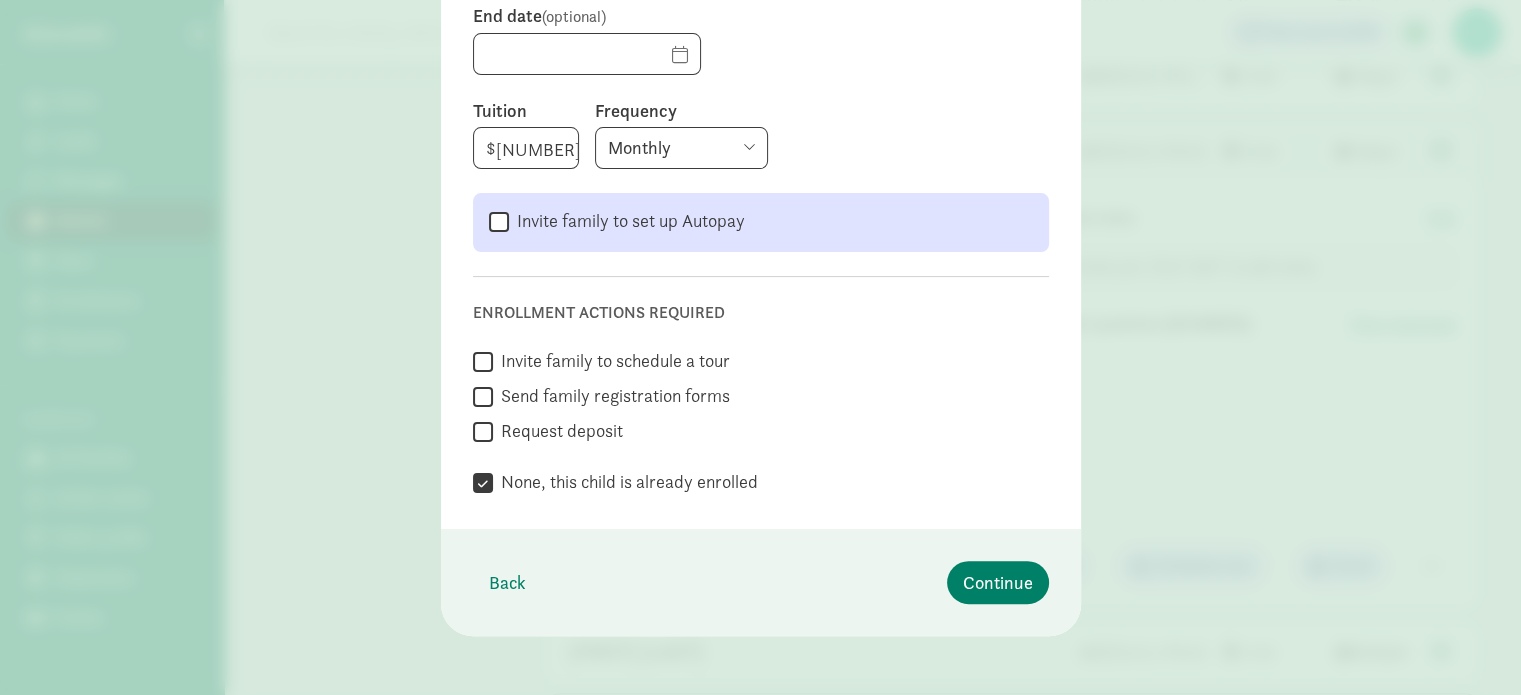 scroll, scrollTop: 416, scrollLeft: 0, axis: vertical 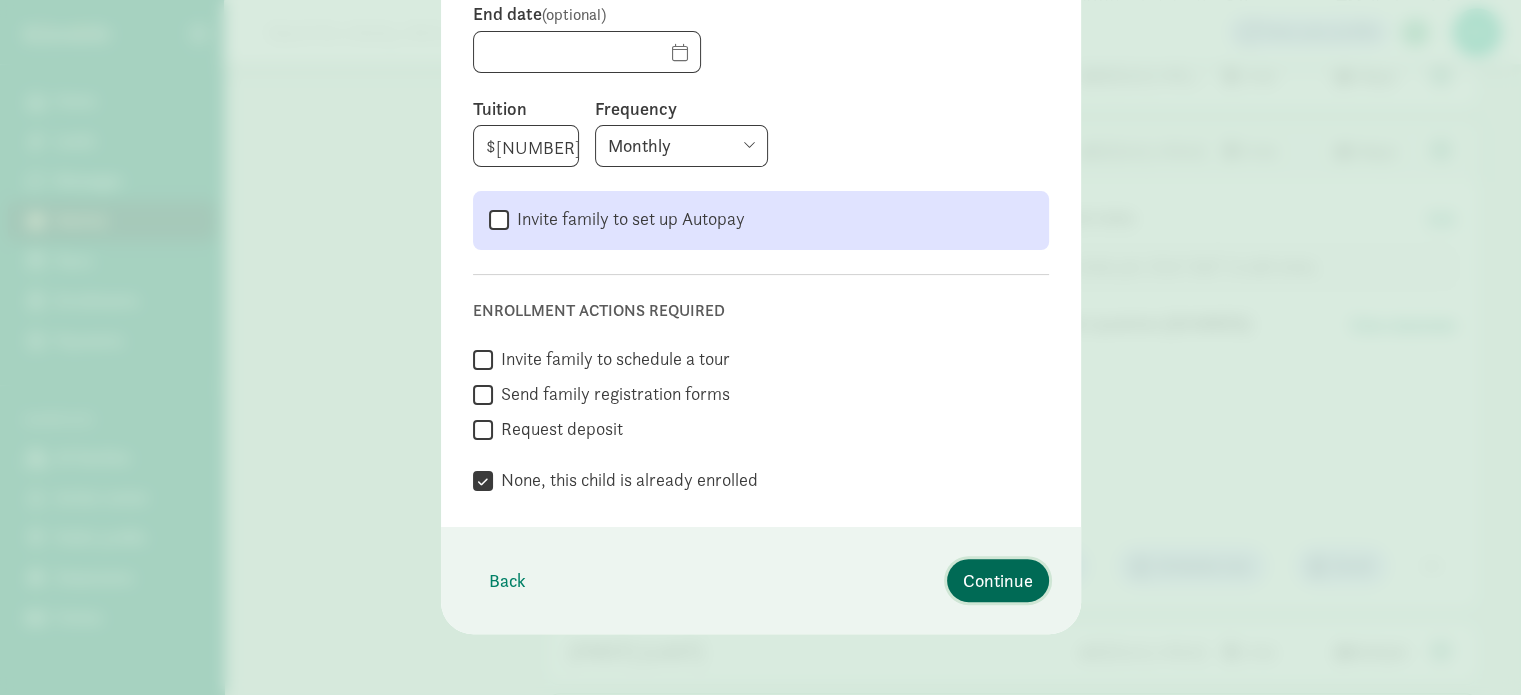click on "Continue" at bounding box center [998, 580] 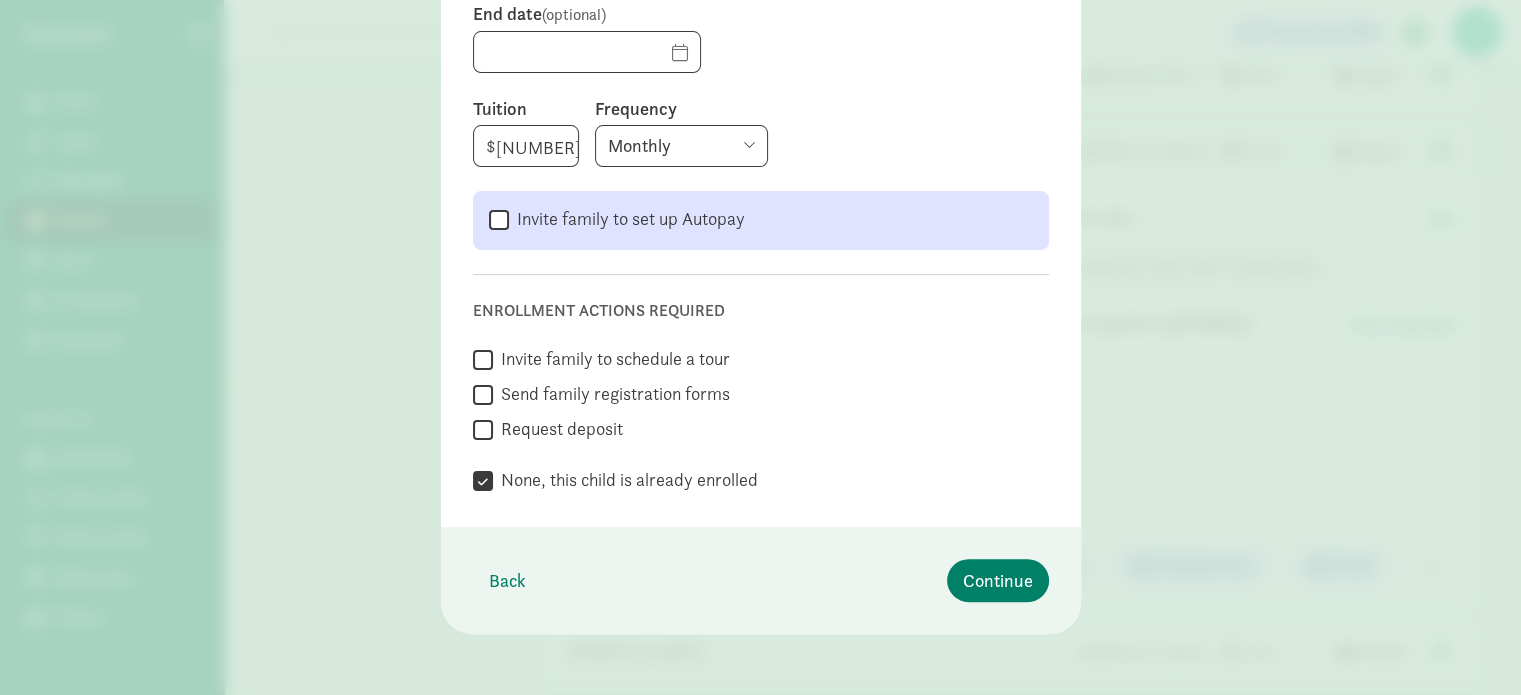 scroll, scrollTop: 0, scrollLeft: 0, axis: both 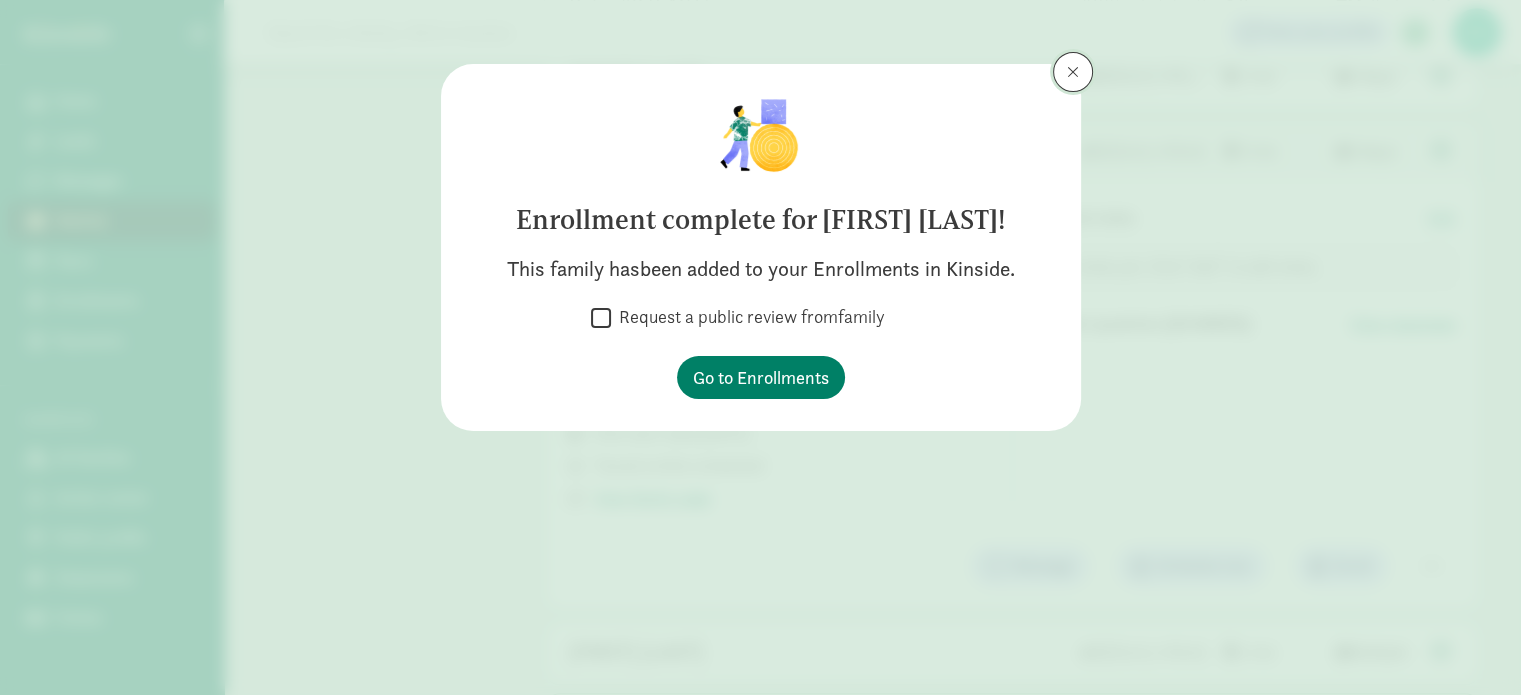 click at bounding box center [1073, 72] 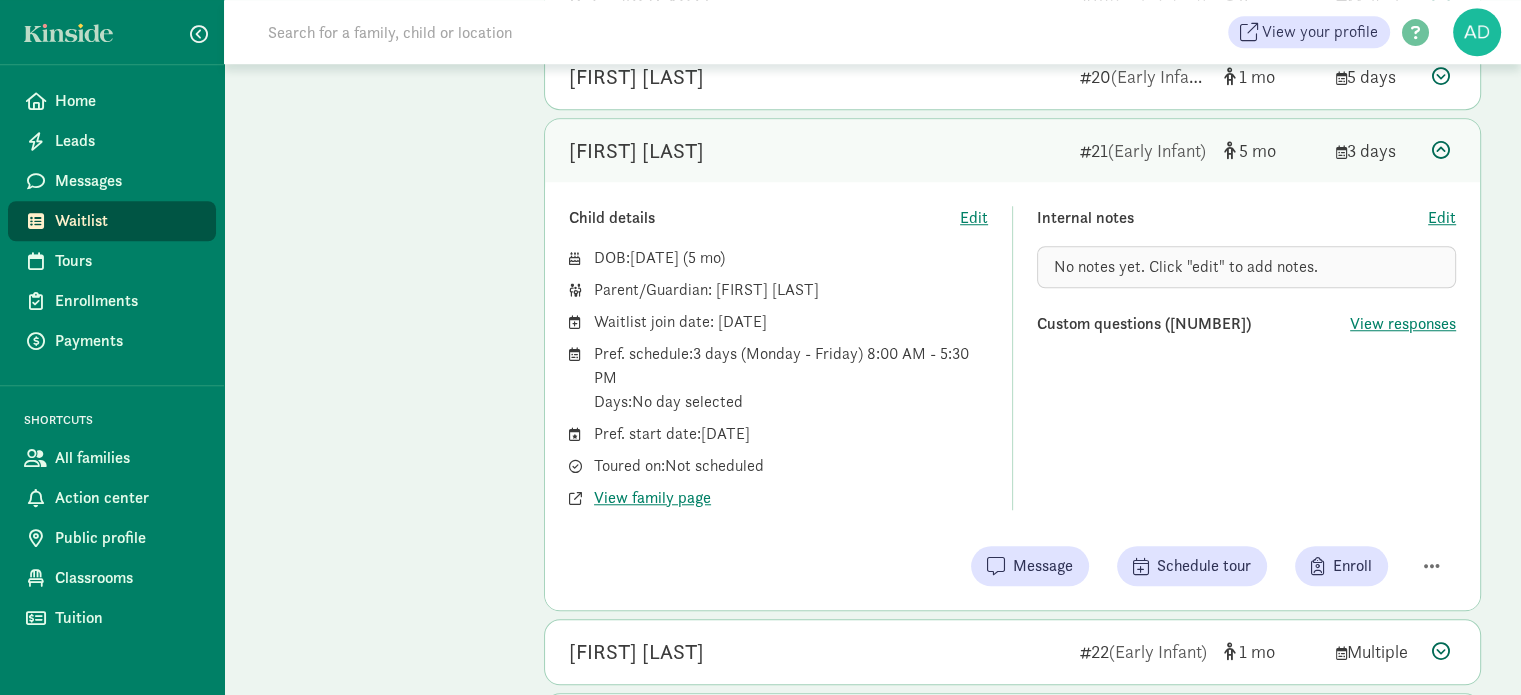 click on "Stella Max Barry" at bounding box center (816, 151) 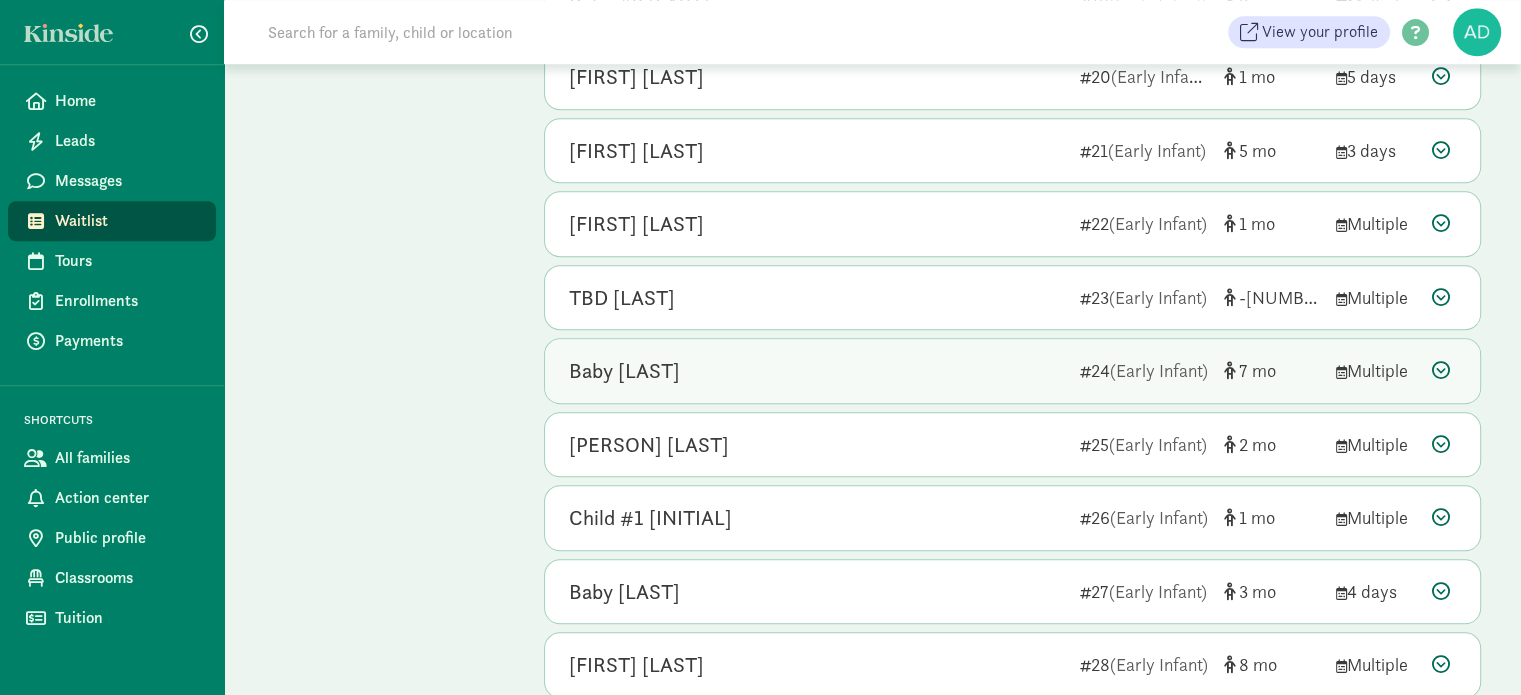 click on "Bebe Amaya" at bounding box center (816, 371) 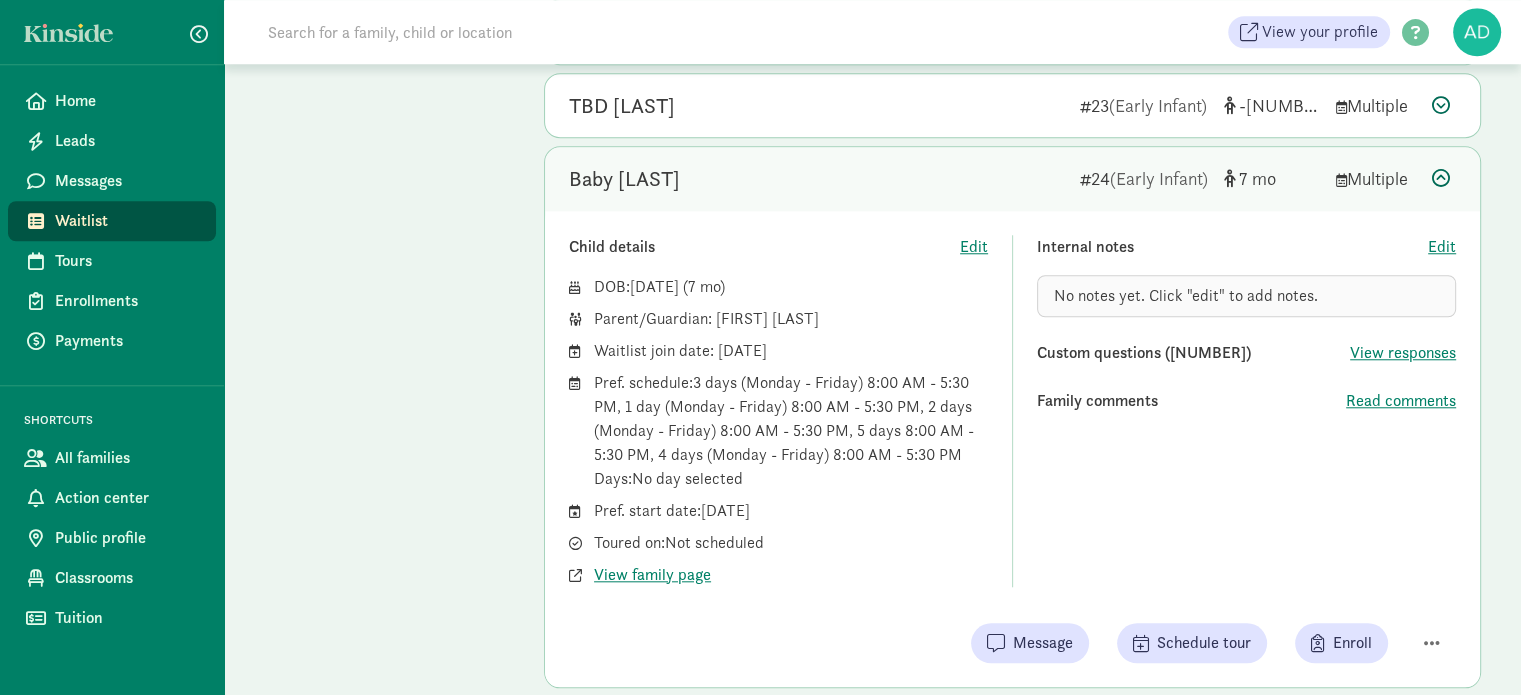 scroll, scrollTop: 1800, scrollLeft: 0, axis: vertical 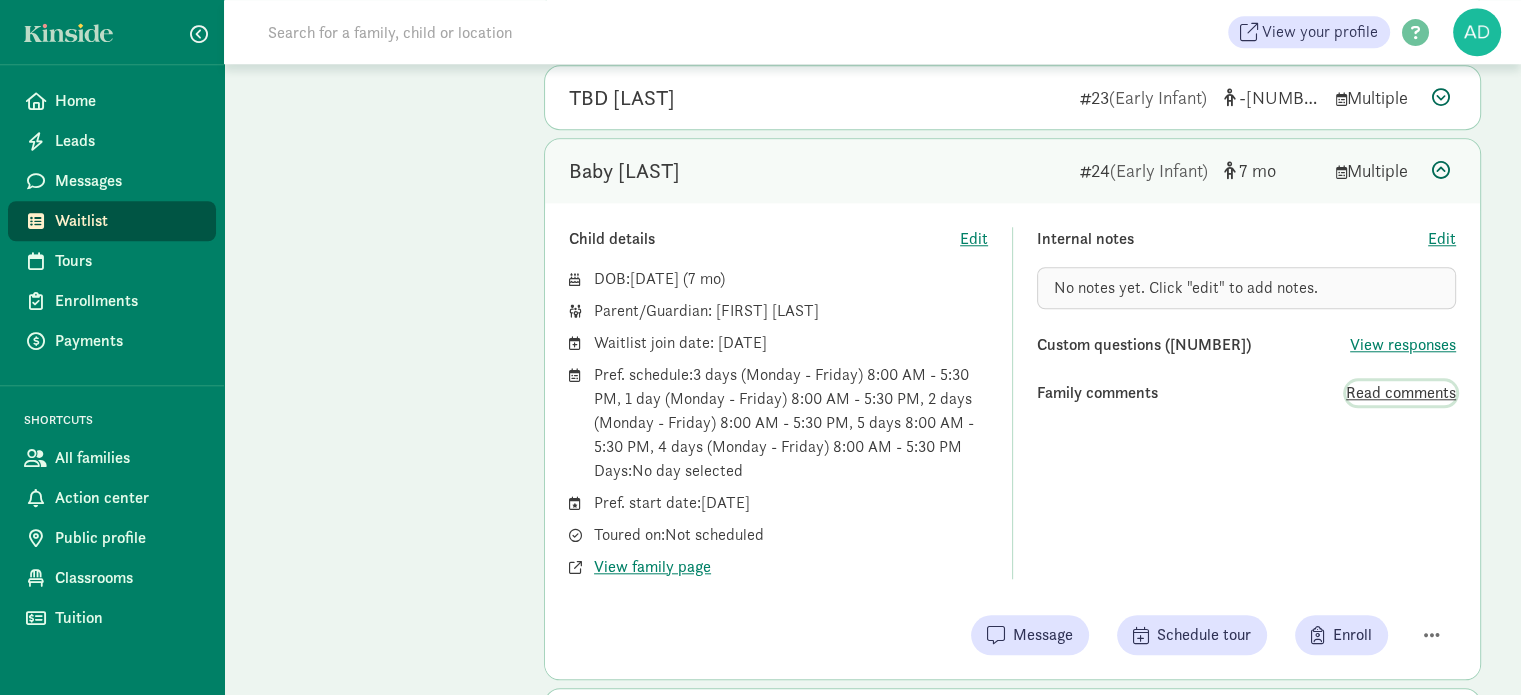 click on "Read comments" at bounding box center [1401, 393] 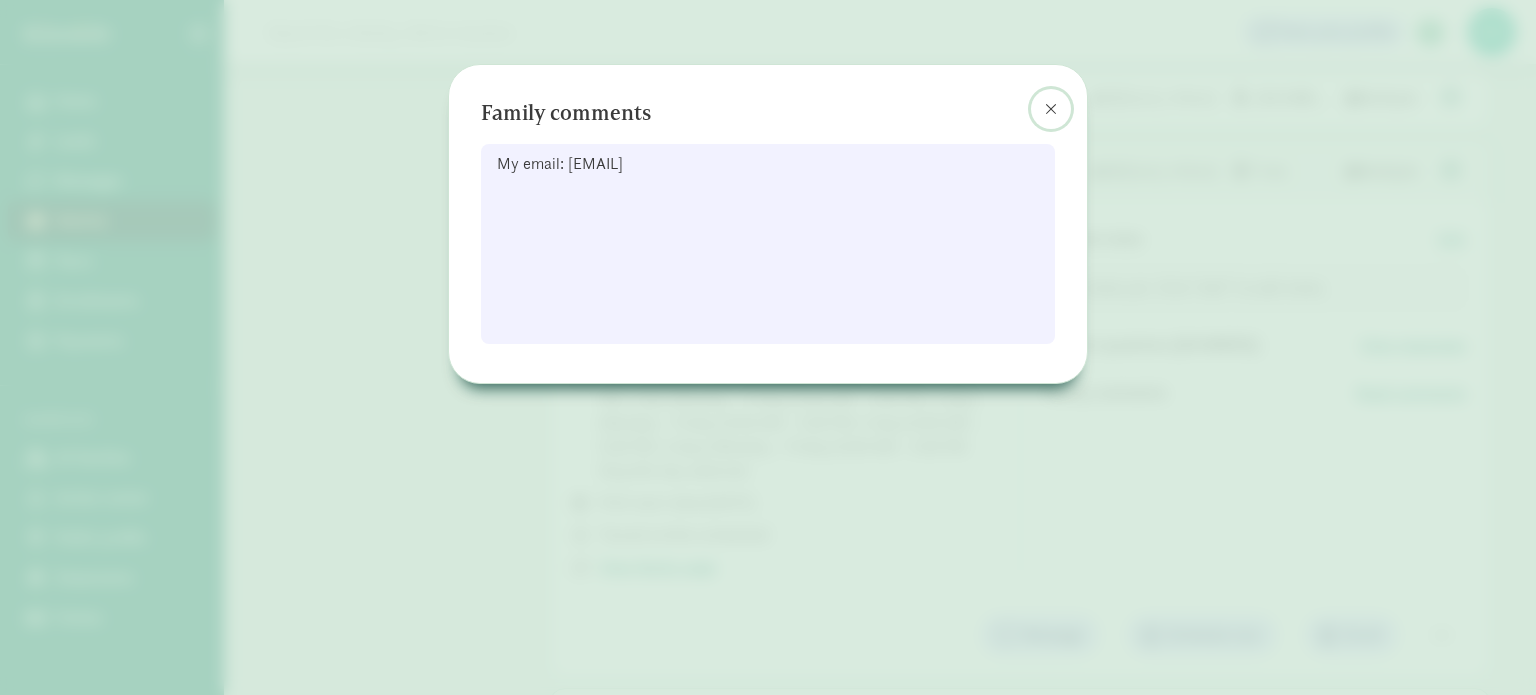 click at bounding box center [1051, 109] 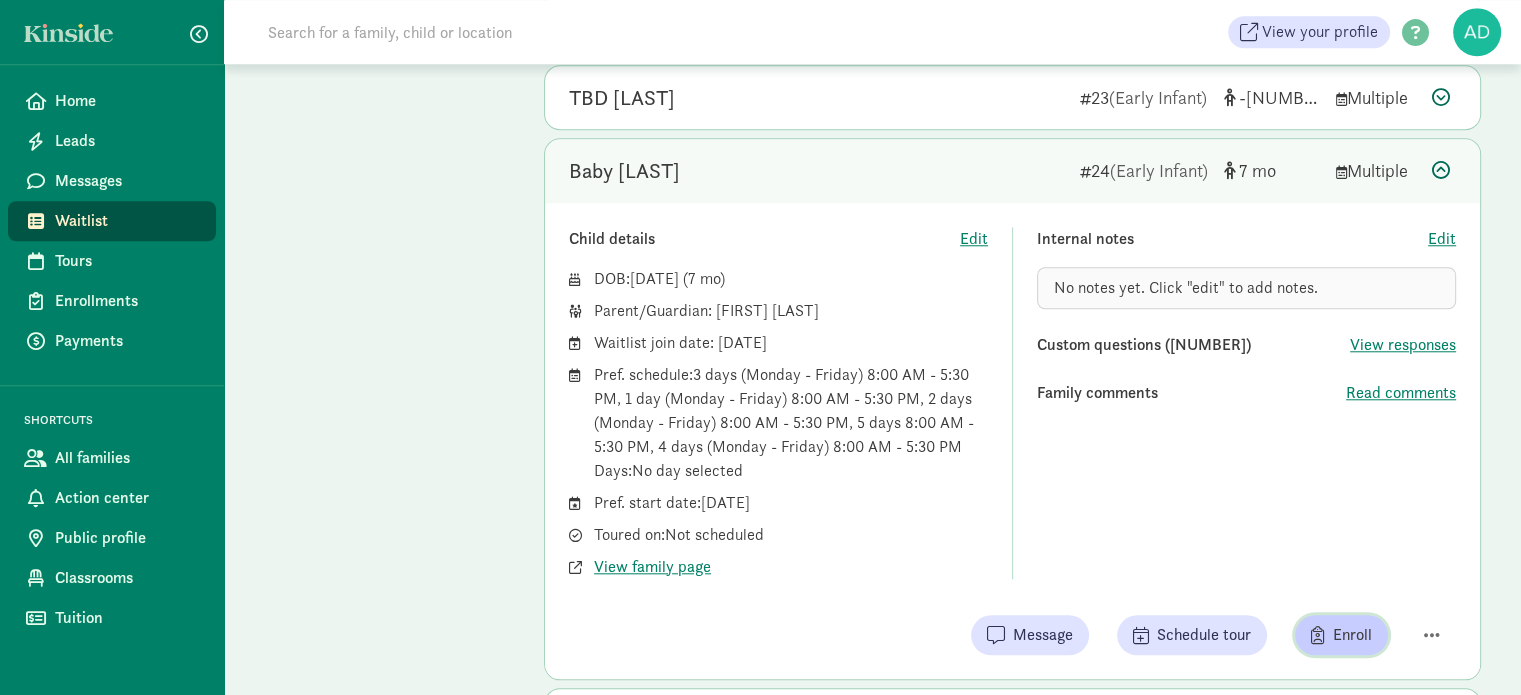 click on "Enroll" at bounding box center [1341, 635] 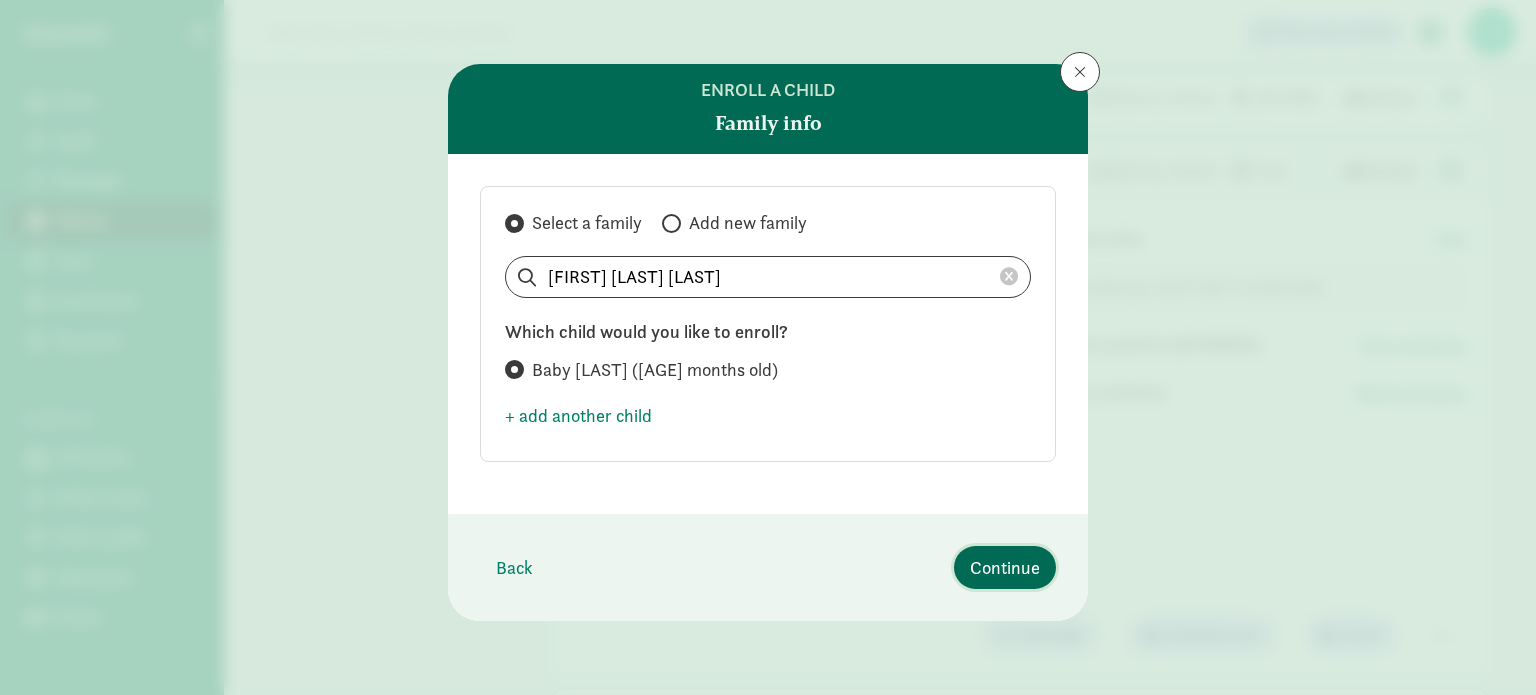click on "Continue" at bounding box center (1005, 567) 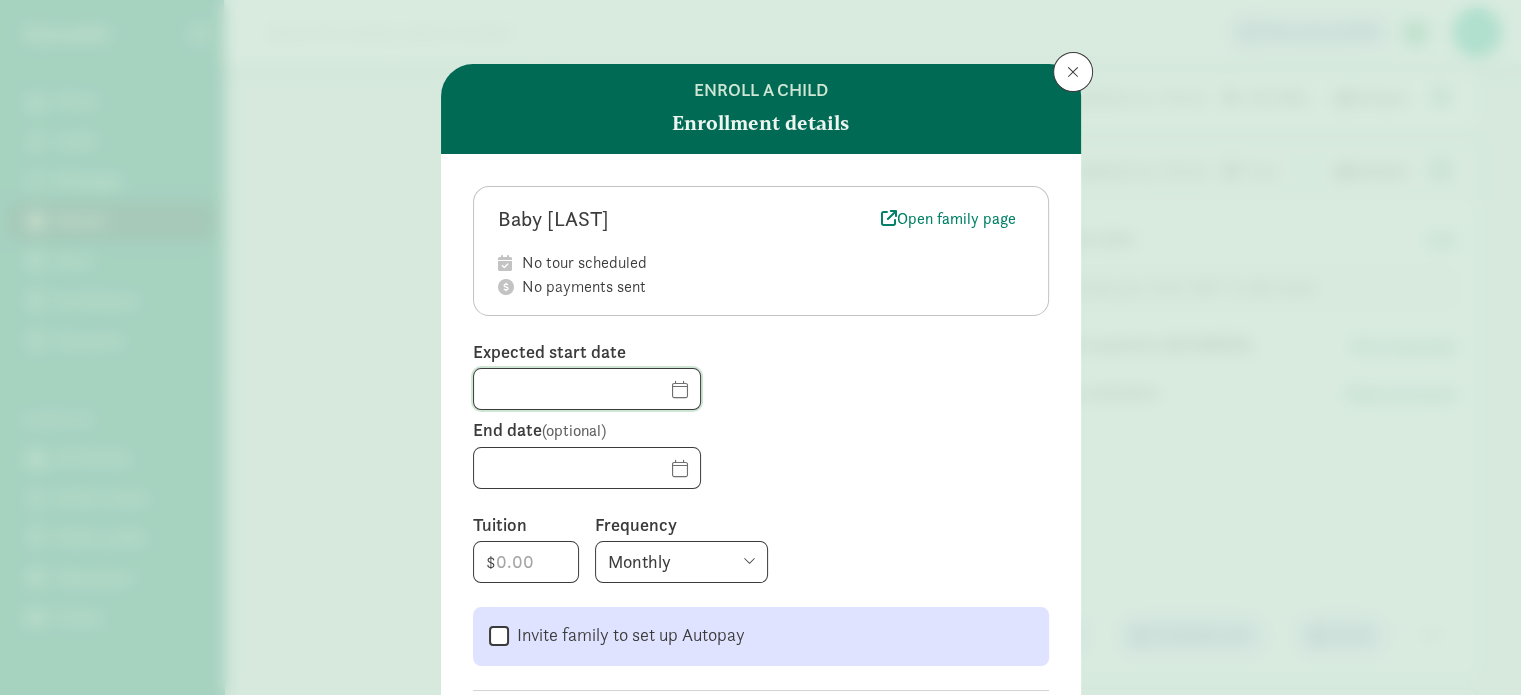 click 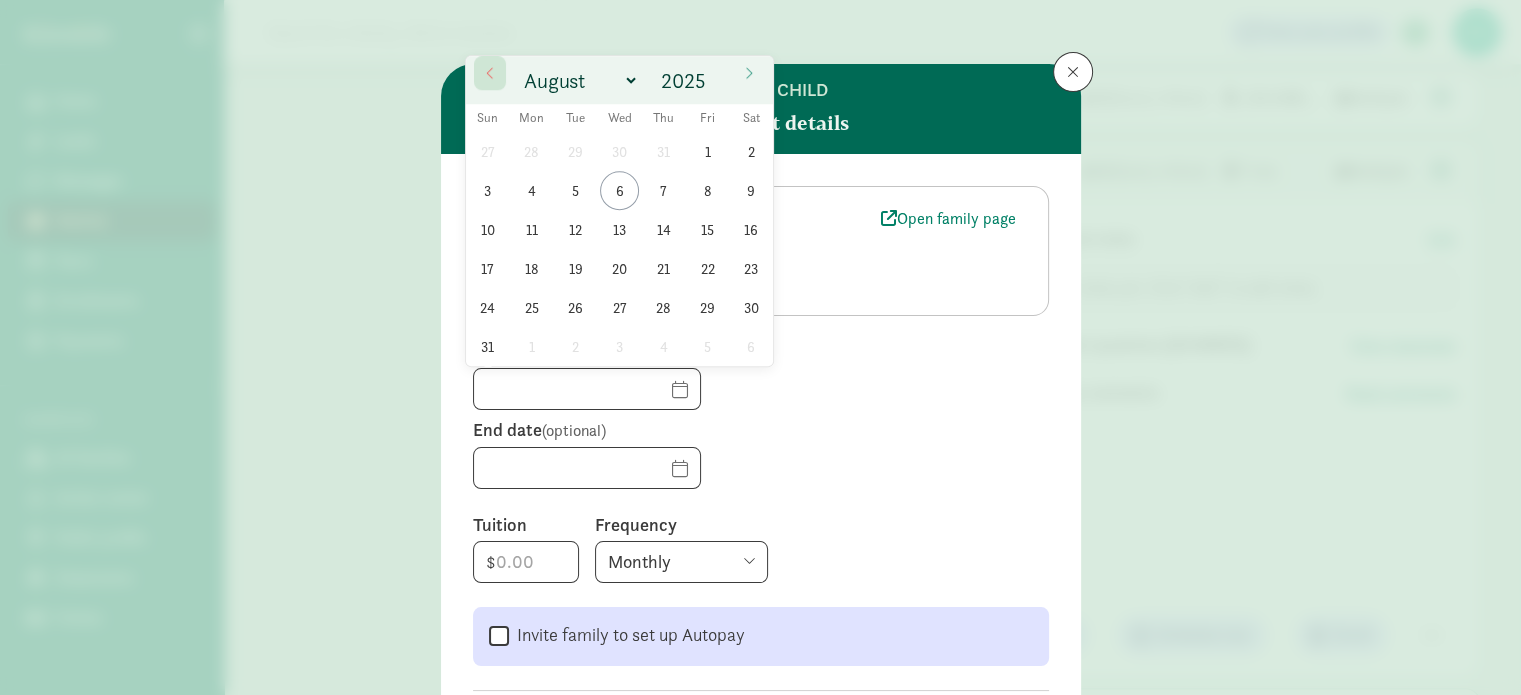 click 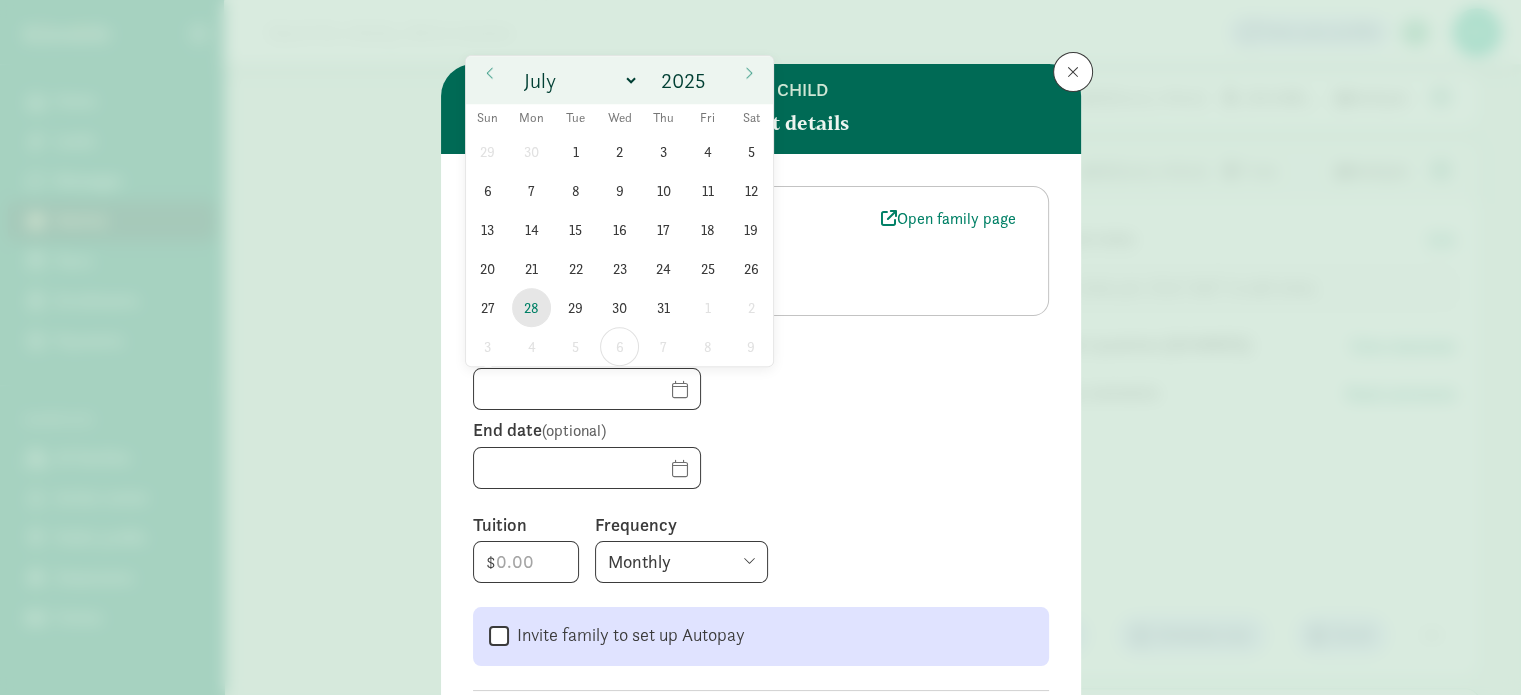click on "28" at bounding box center (531, 307) 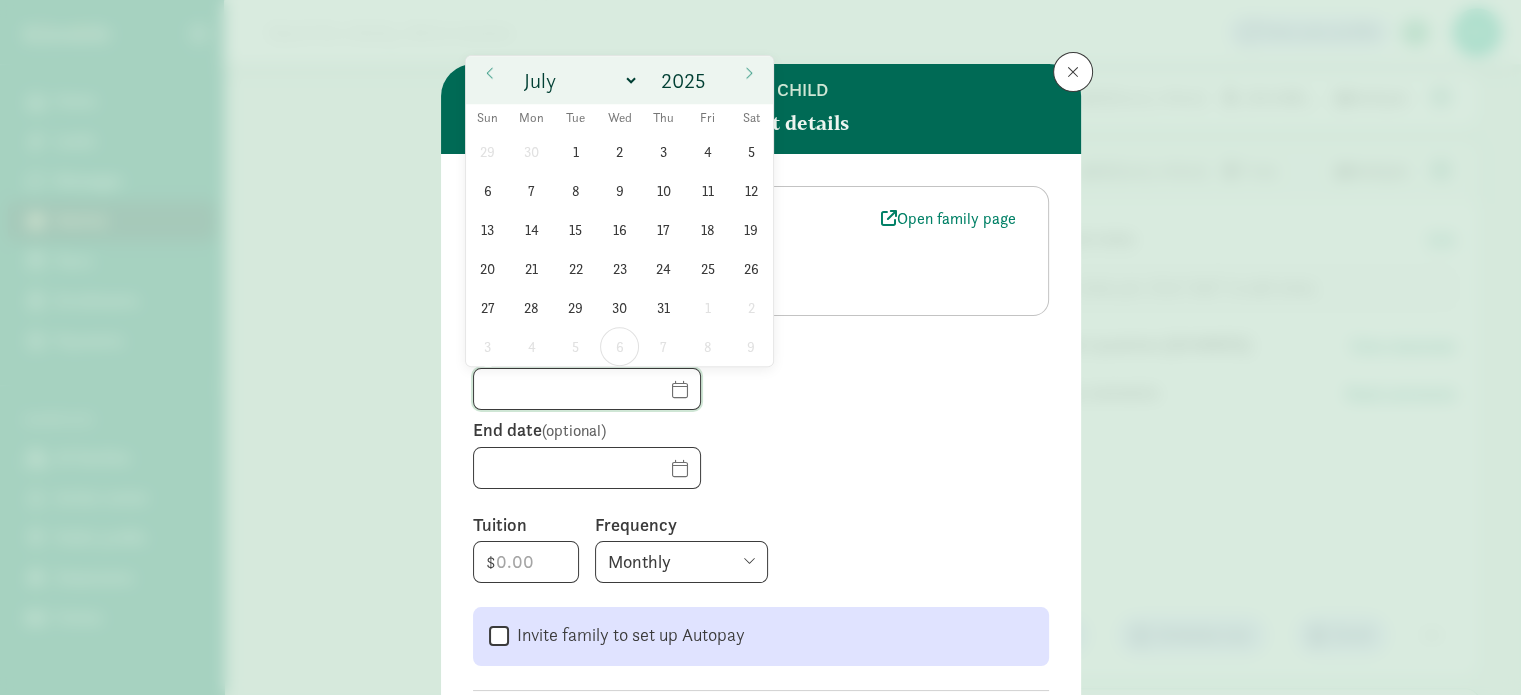 type on "07/28/2025" 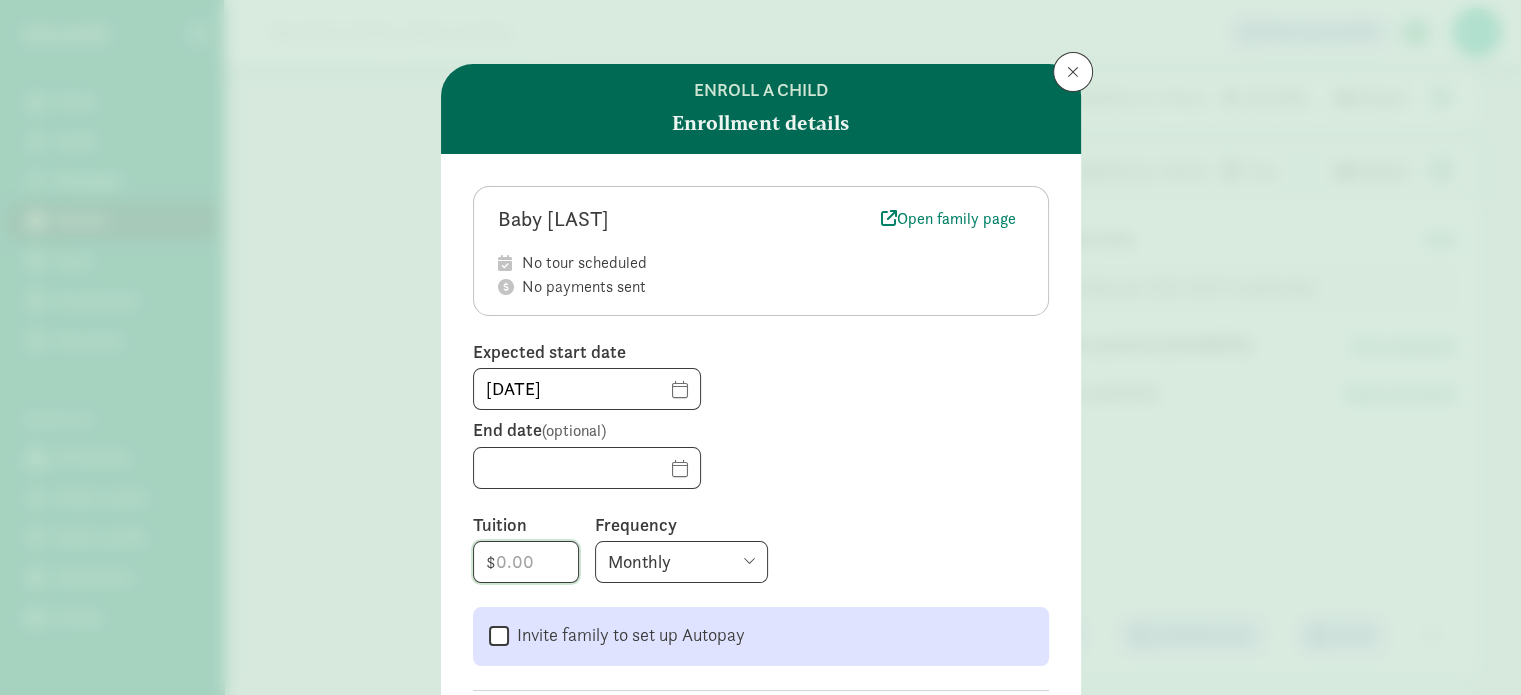 click 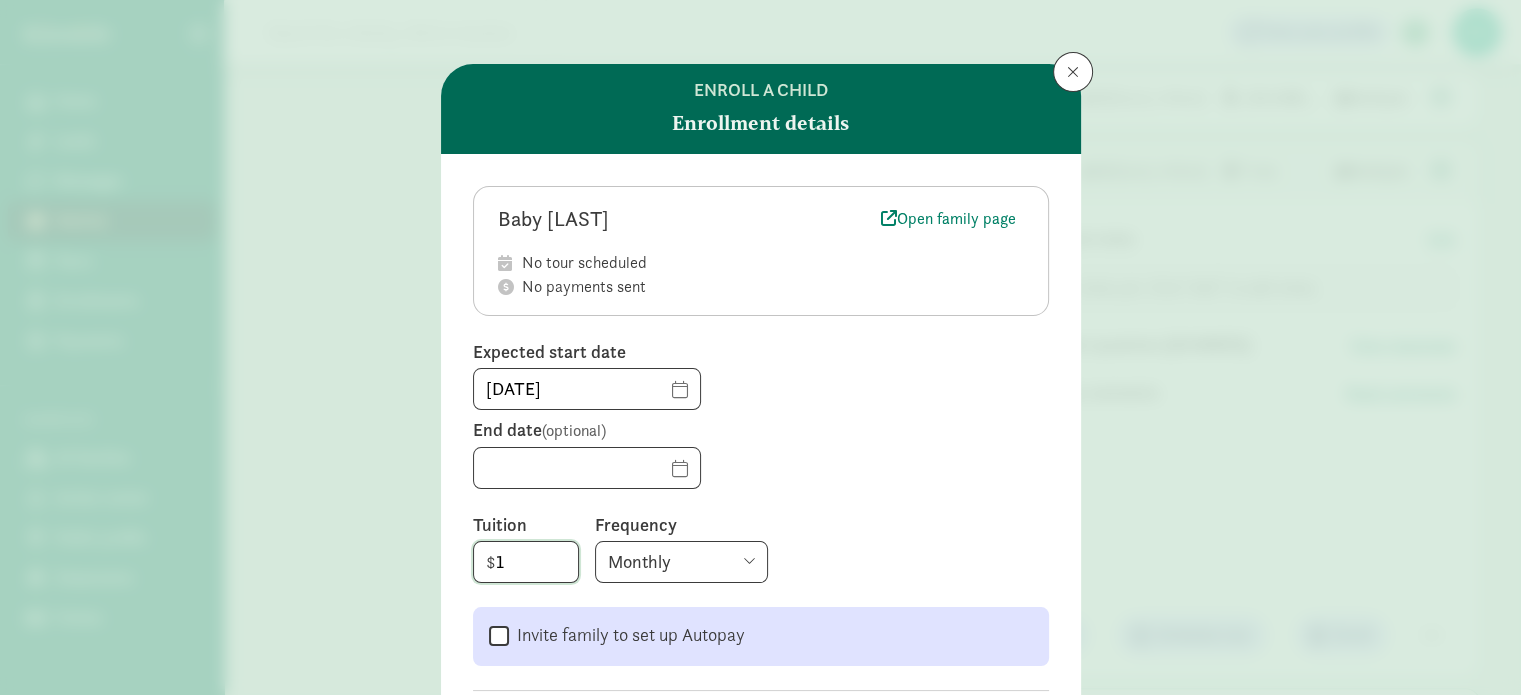 type on "1" 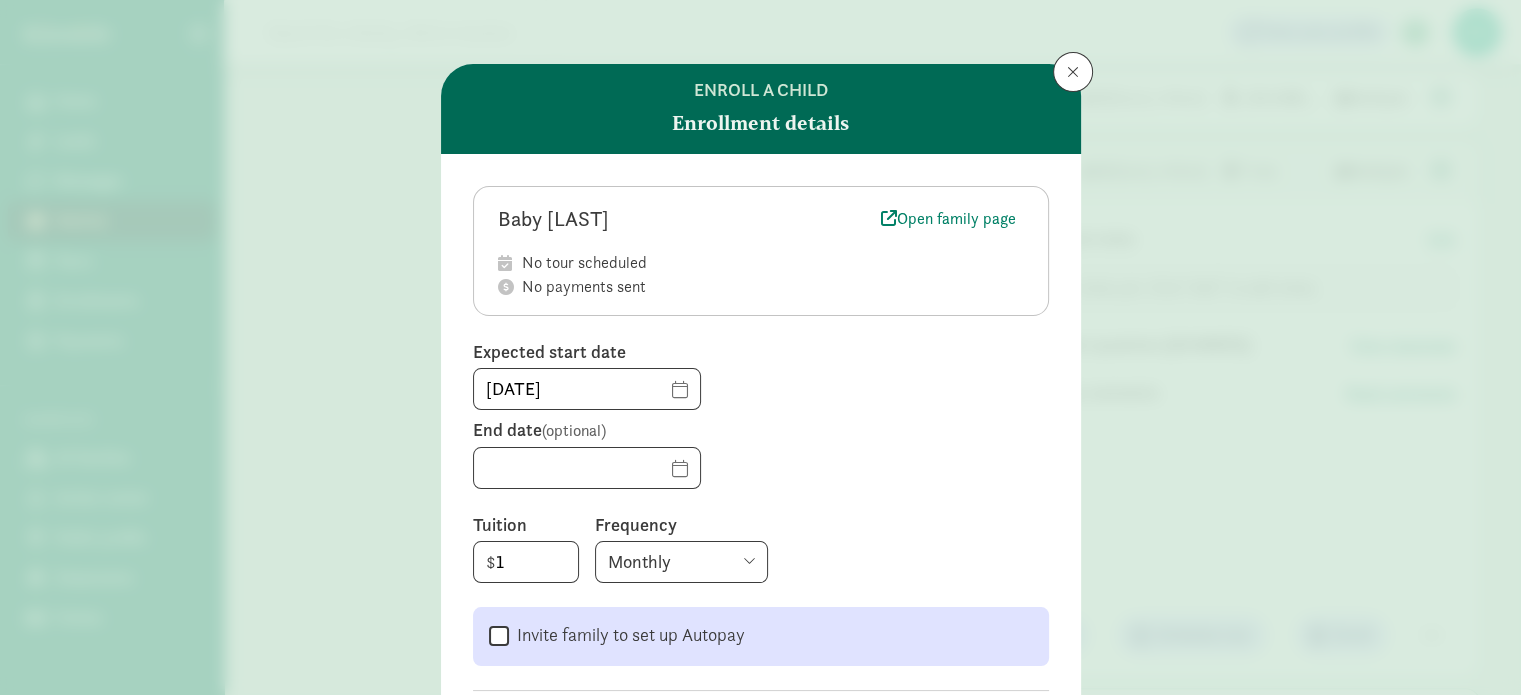 click at bounding box center [761, 468] 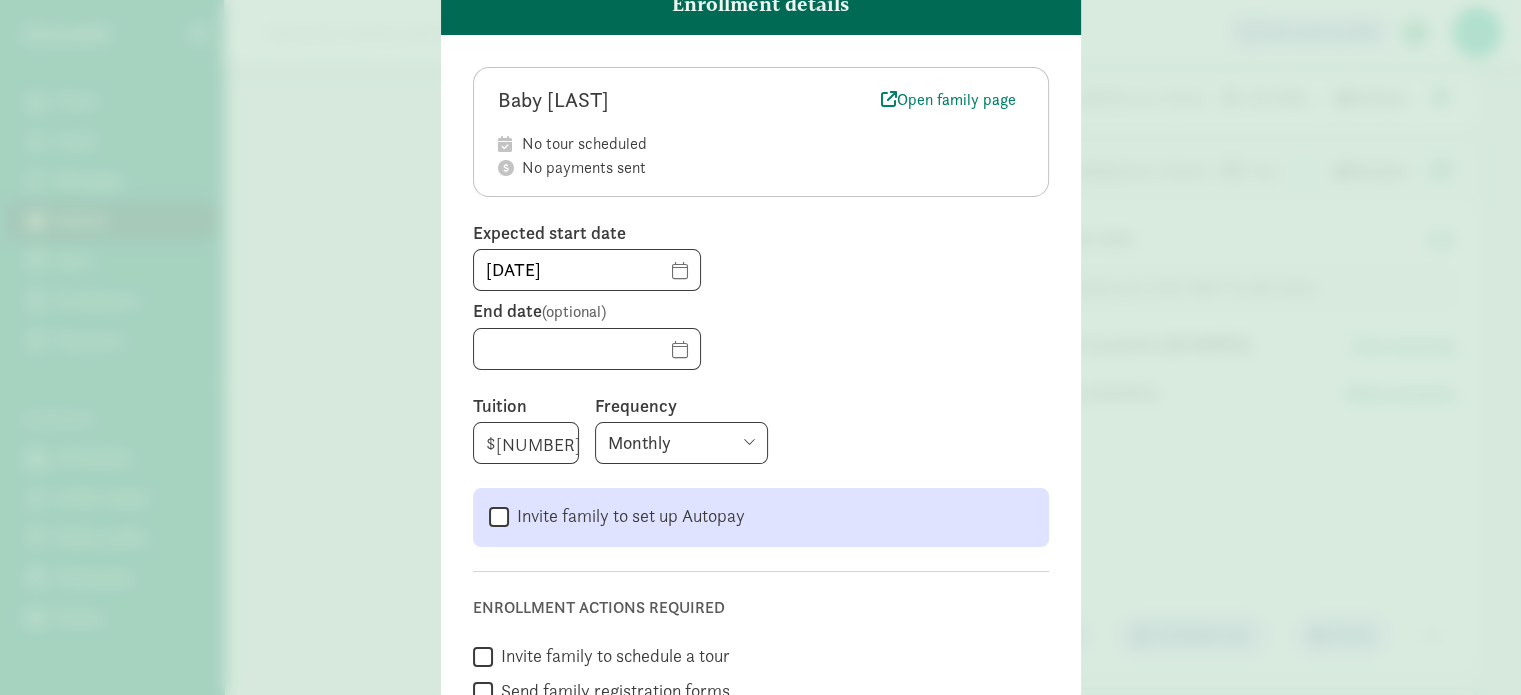 scroll, scrollTop: 400, scrollLeft: 0, axis: vertical 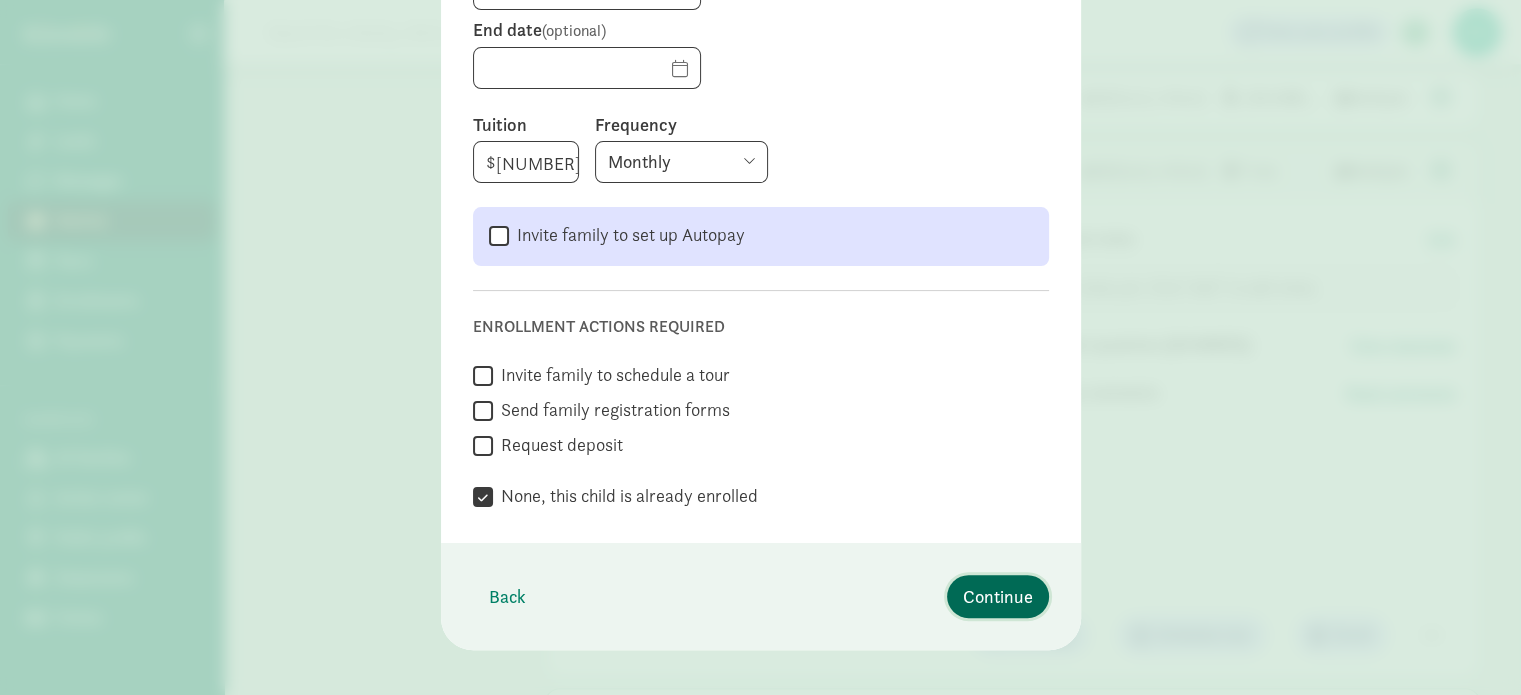 click on "Continue" at bounding box center [998, 596] 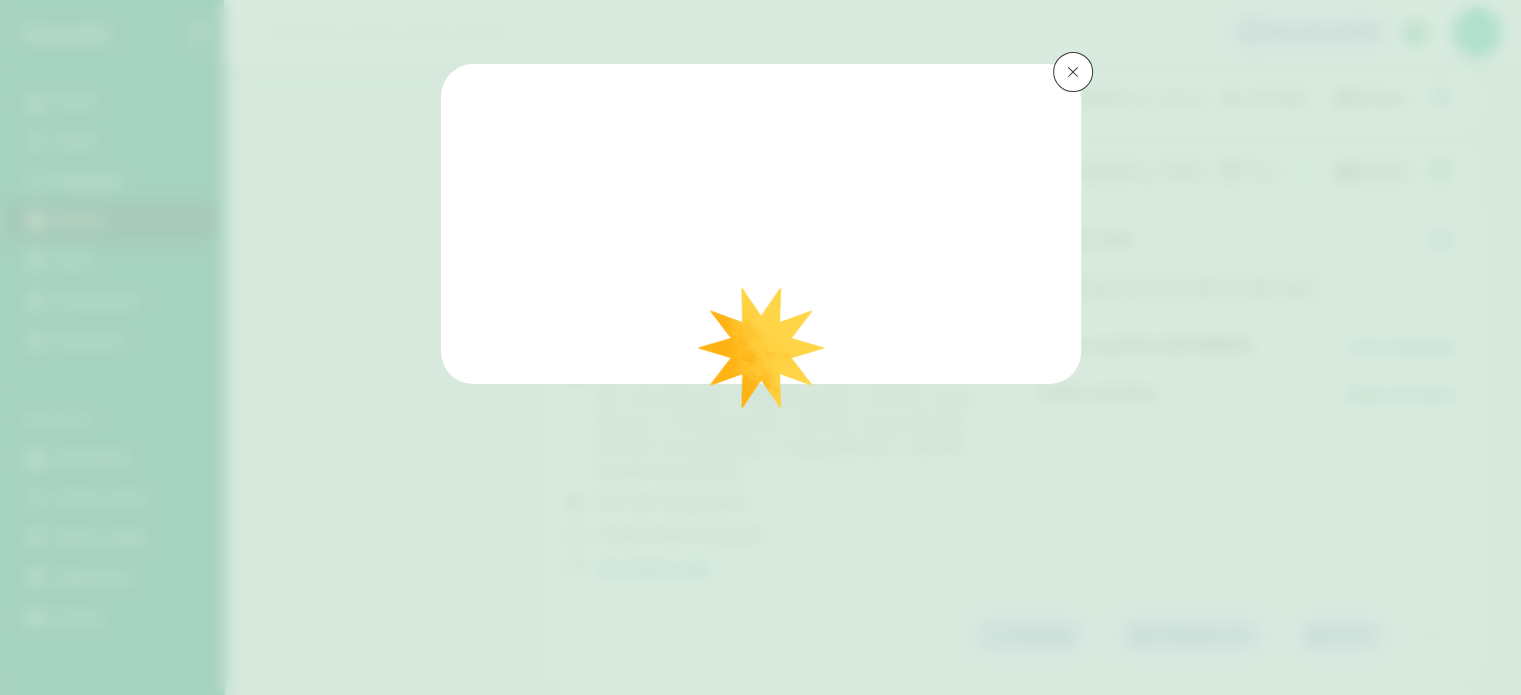 scroll, scrollTop: 0, scrollLeft: 0, axis: both 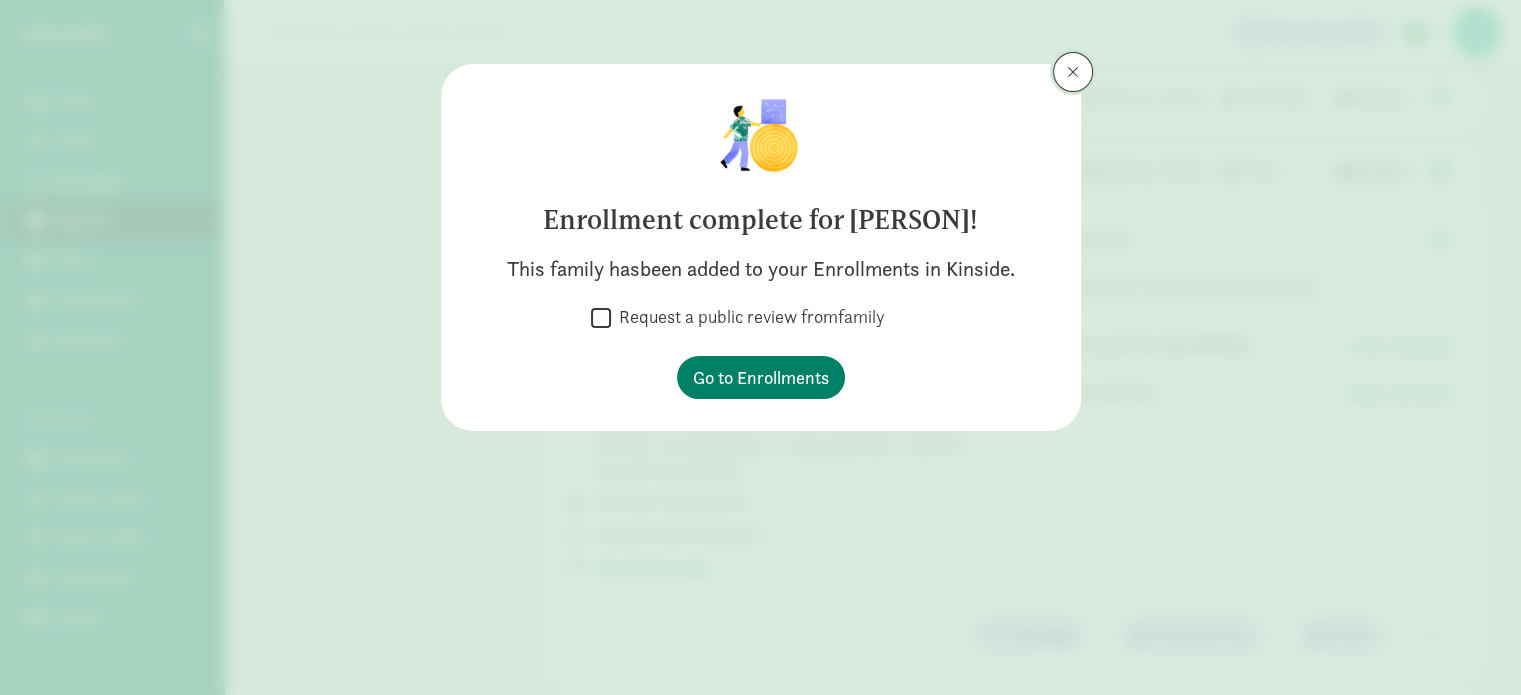 click at bounding box center [1073, 72] 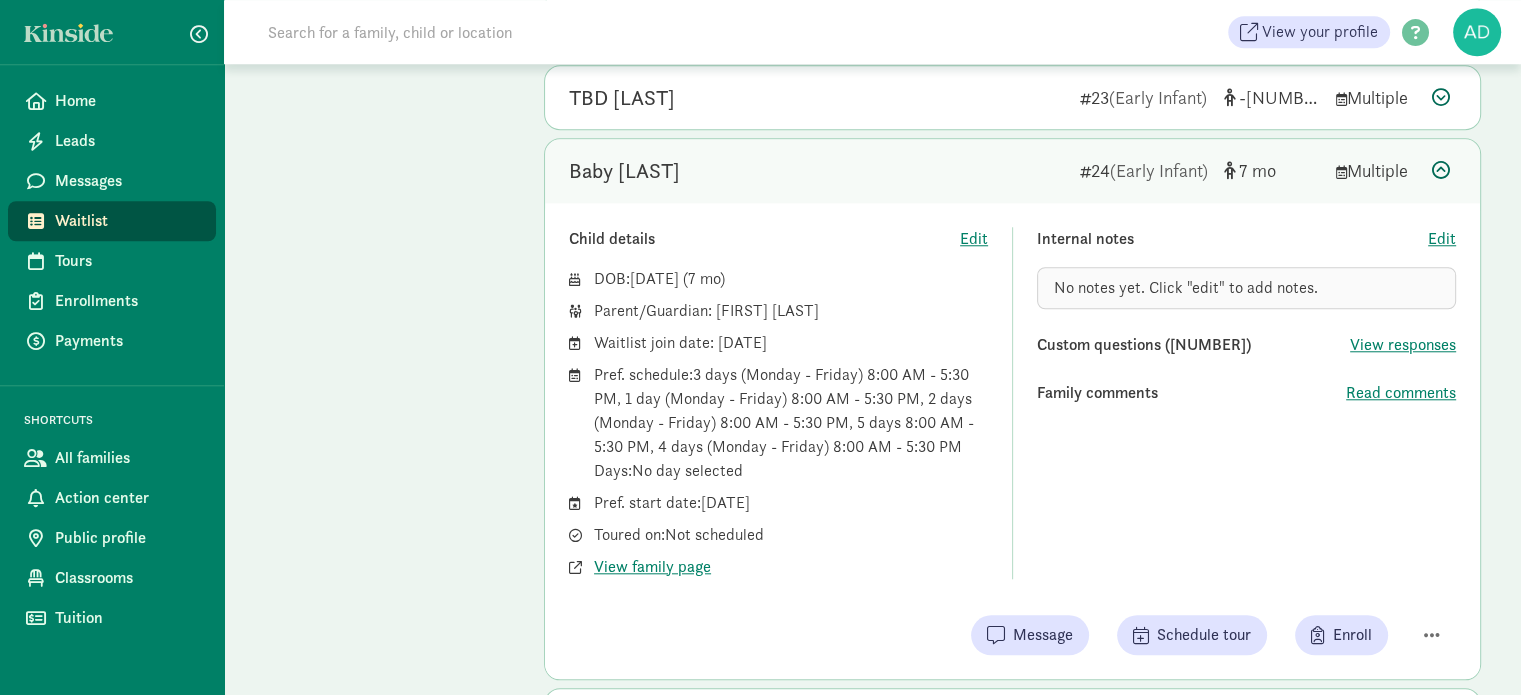 click on "Bebe Amaya" at bounding box center (816, 171) 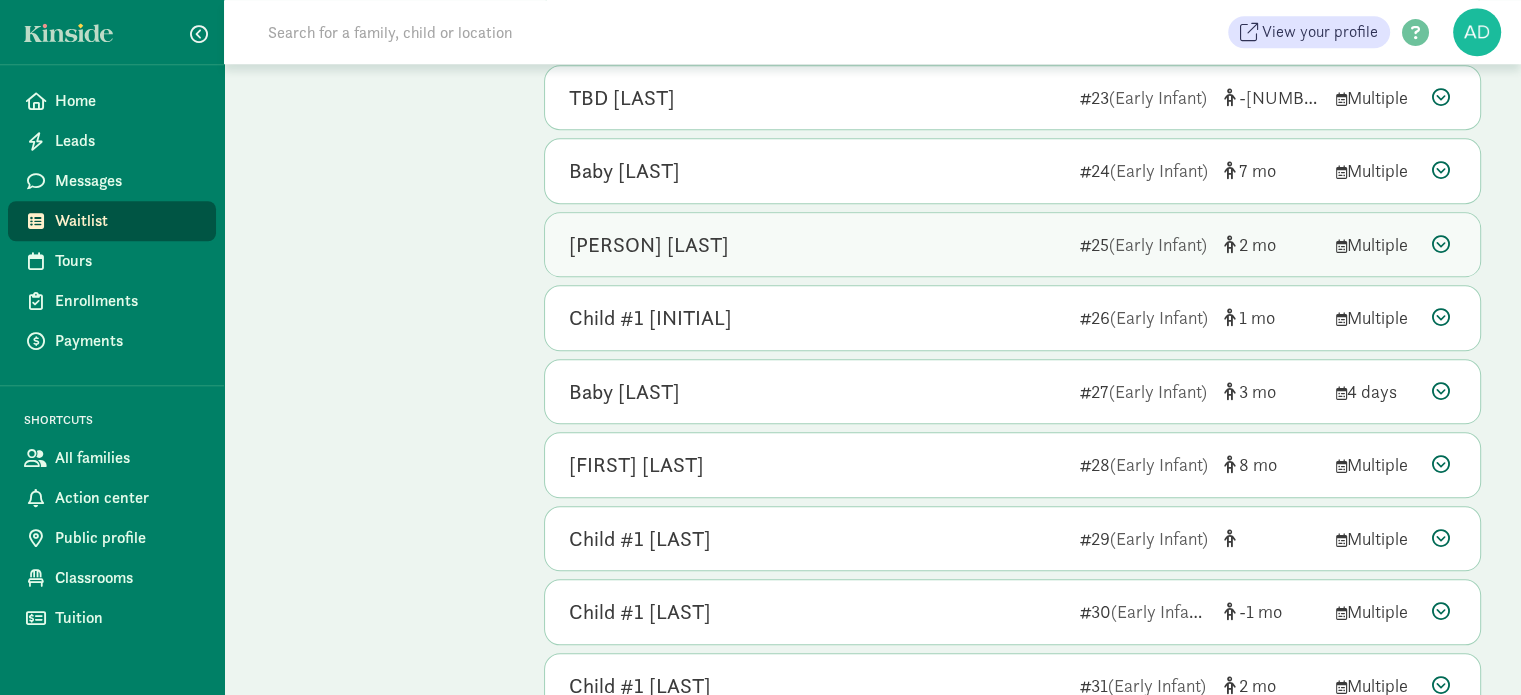 click on "TEDDY REINHART" at bounding box center (649, 245) 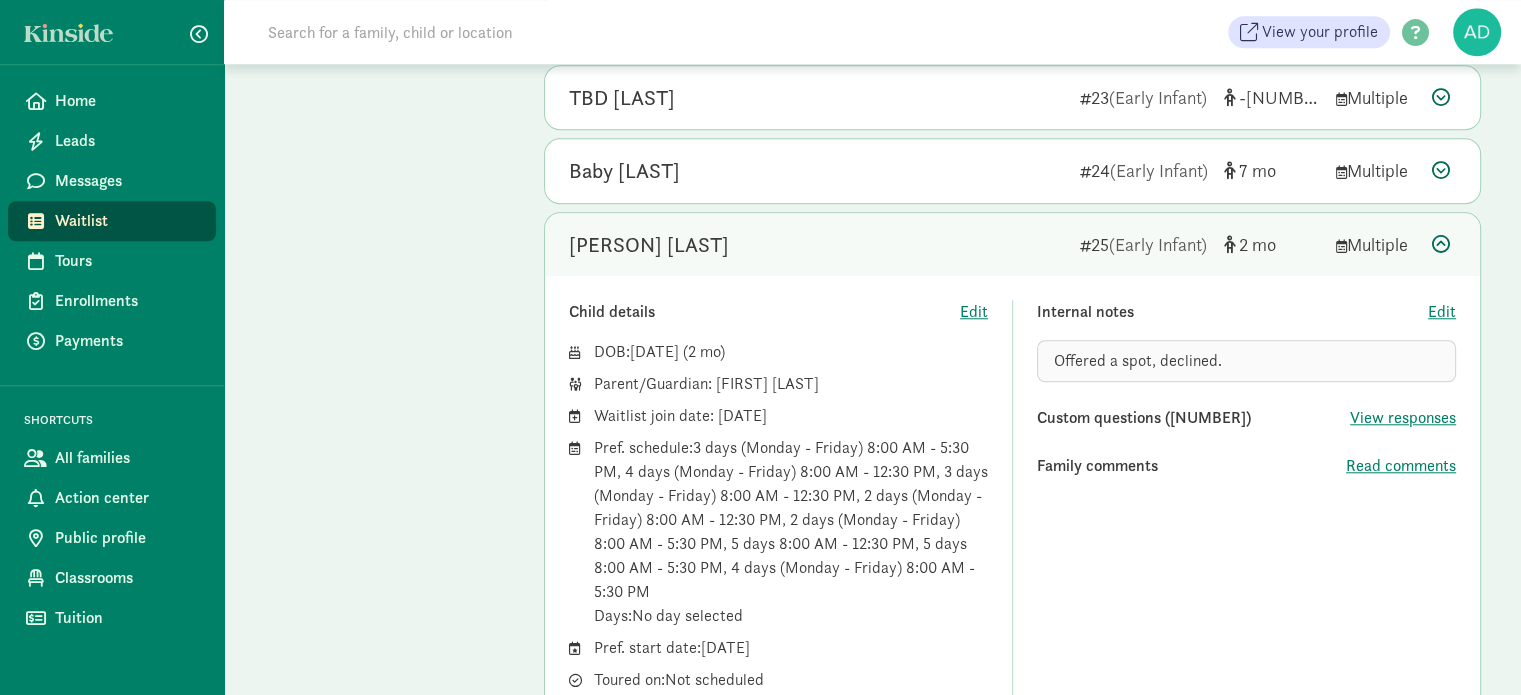 click on "TEDDY REINHART" at bounding box center (649, 245) 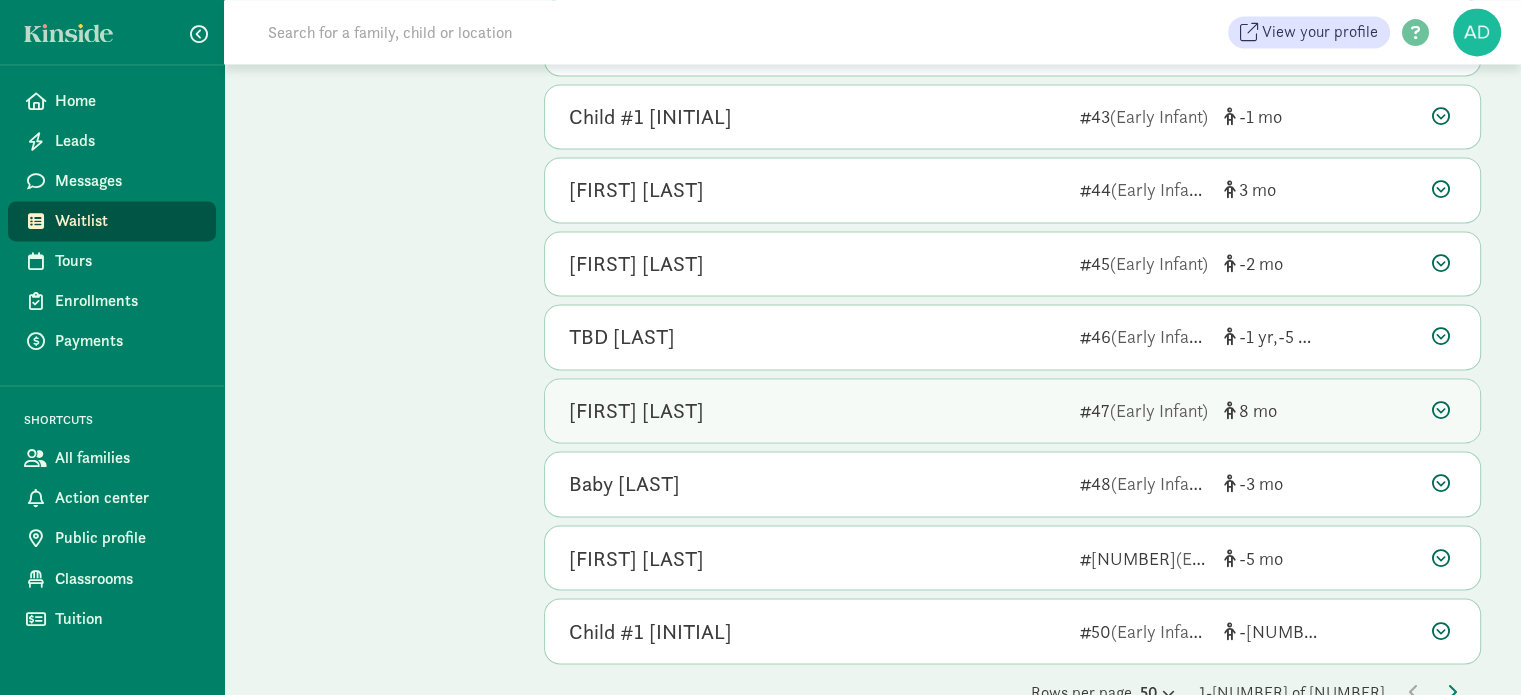 scroll, scrollTop: 3280, scrollLeft: 0, axis: vertical 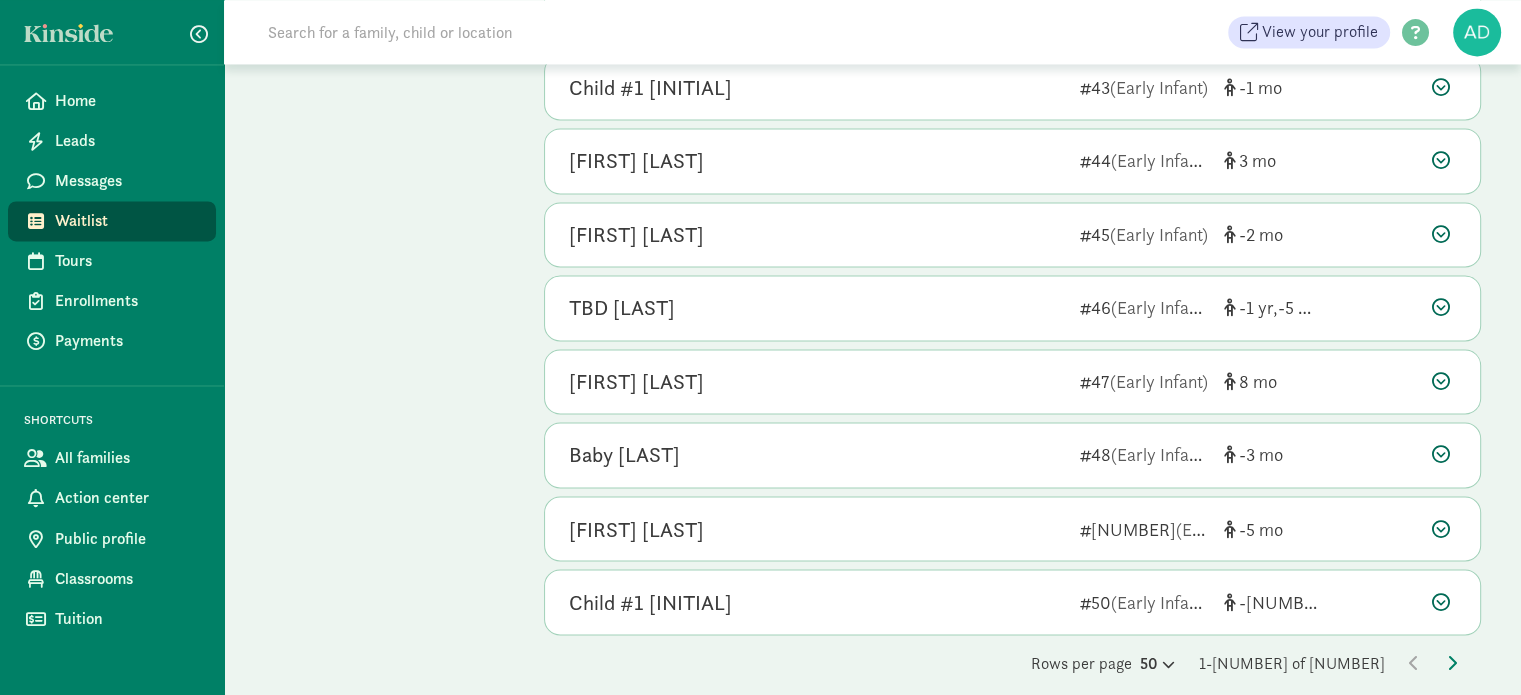 click on "Rows per page
50     1-50 of 84" 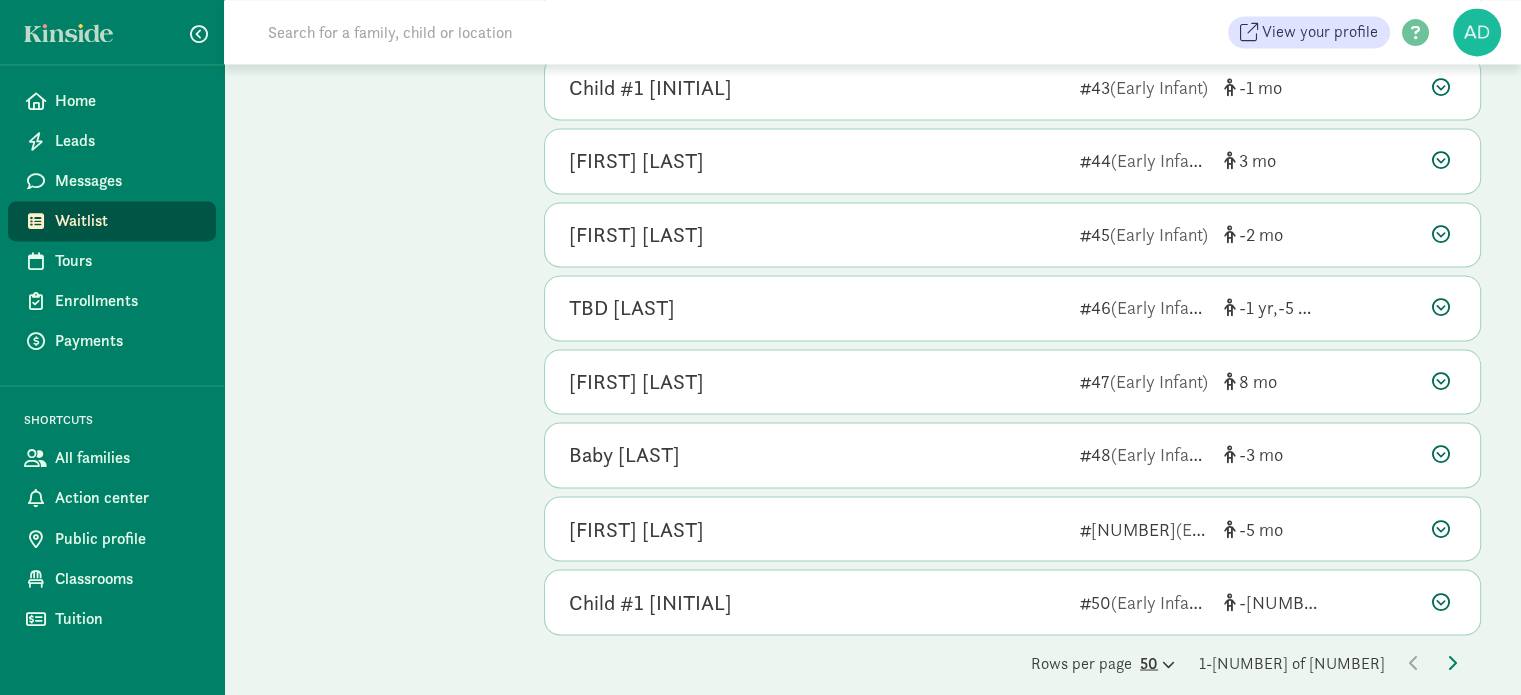 click 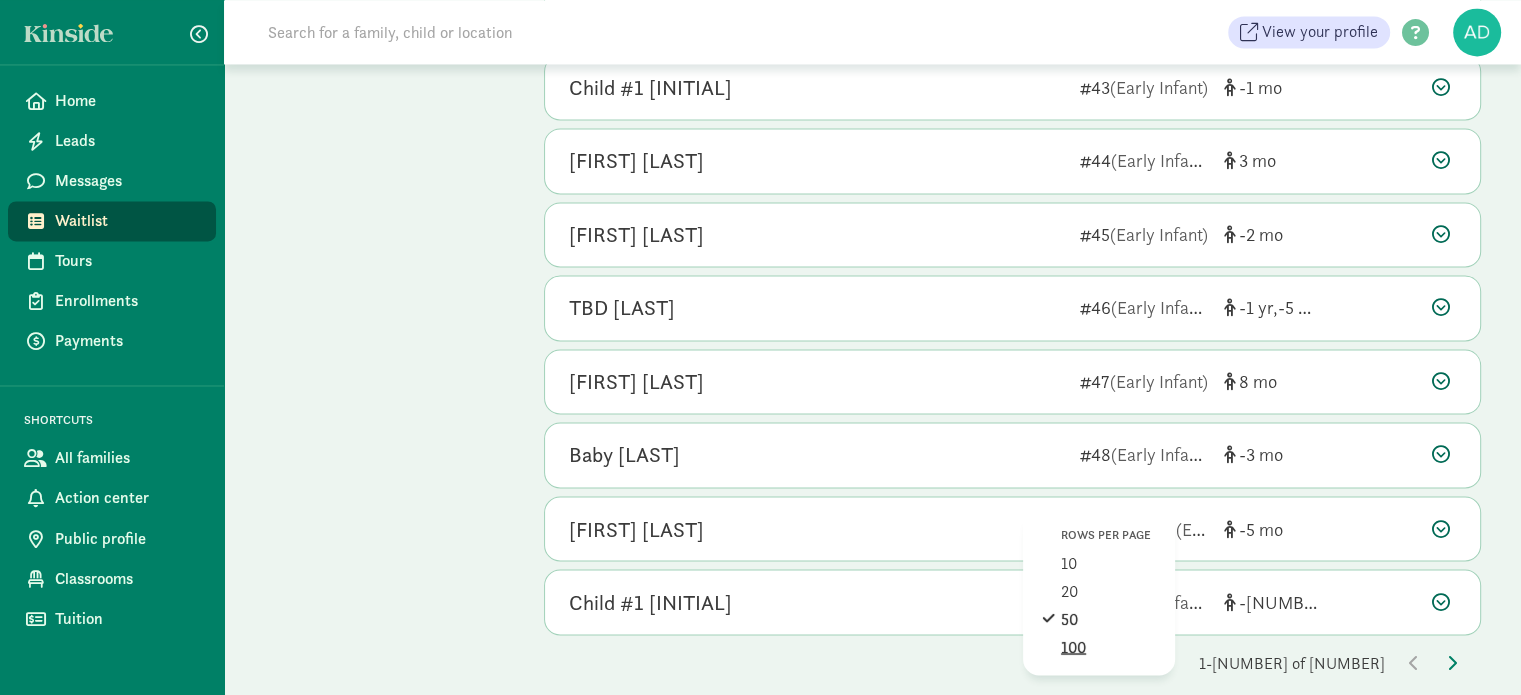 click on "100" 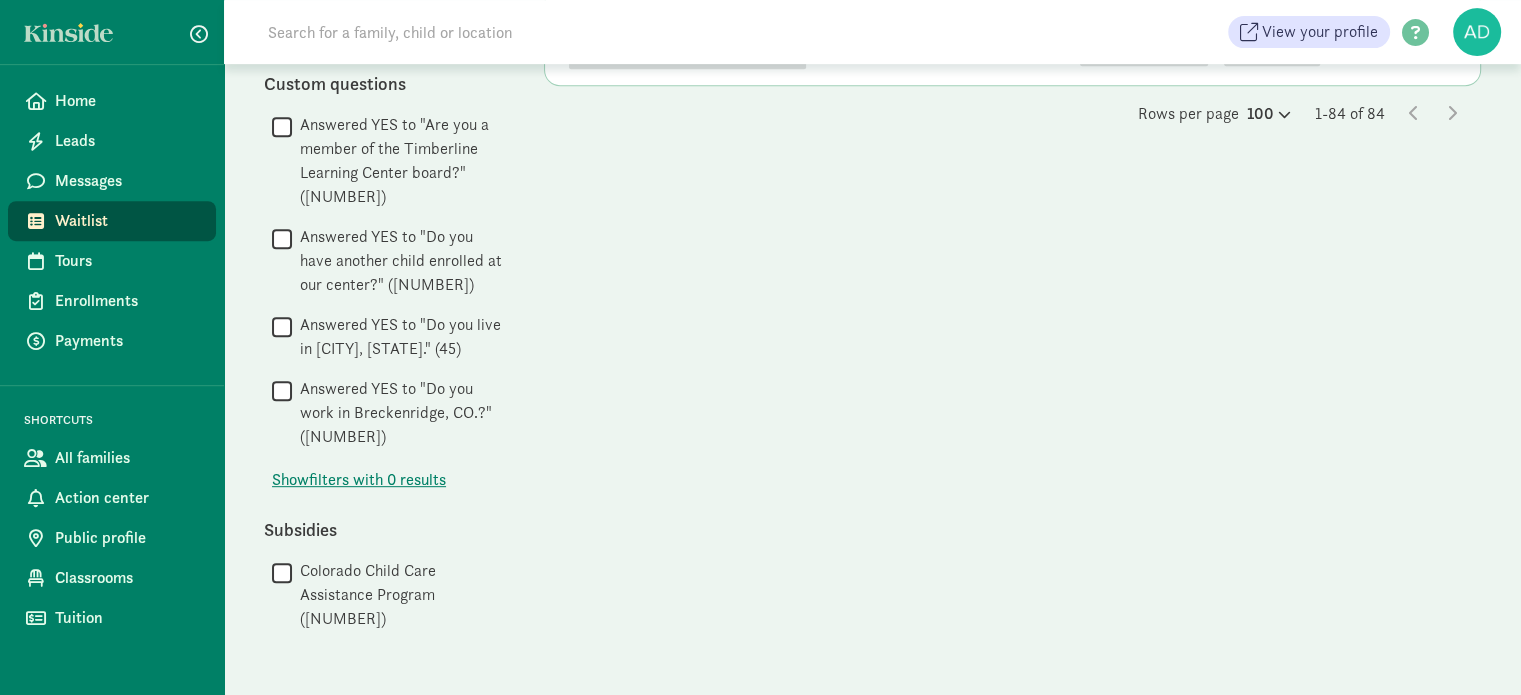 scroll, scrollTop: 0, scrollLeft: 0, axis: both 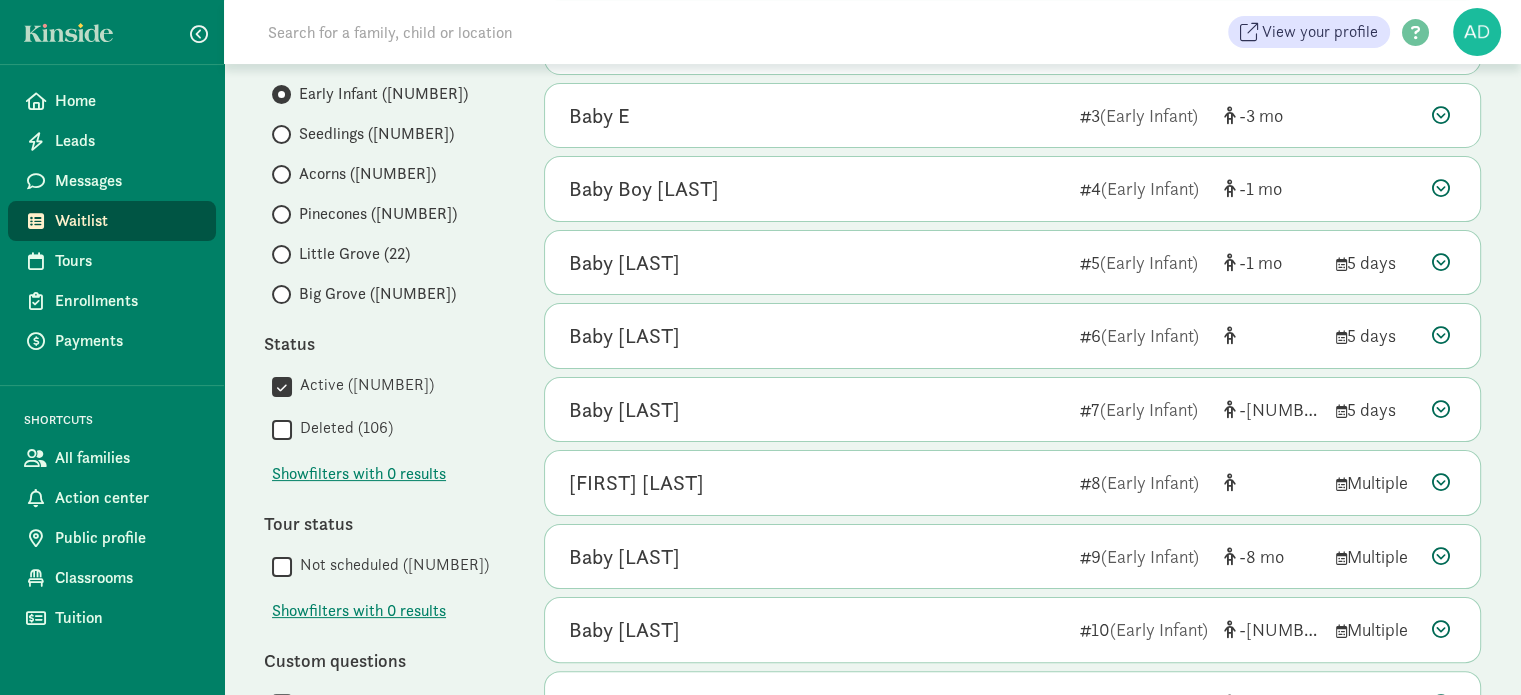 click on "My waitlist
Invite family
Export                   Show filters   Early Infant        Reset                   Filters     Reset   Age group       All age groups (237)
Early Infant (84)
Seedlings (63)
Acorns (41)
Pinecones (23)
Little Grove (22)
Big Grove (4)
Status        Active (81)
   Deleted (106)
Show
filters with 0 results
Tour status        Not scheduled (81)
Show
filters with 0 results
Custom questions        Answered YES to "Are you a member of the Timberline Learning Center board?" (1)
   Answered YES to "Do you have another child enrolled at our center?" (4)
   Answered YES to "Do you live in Breckenridge, CO.?" (44)
   Answered YES to "Do you work in Breckenridge, CO.?" (53)
Show
filters with 0 results
Subsidies" 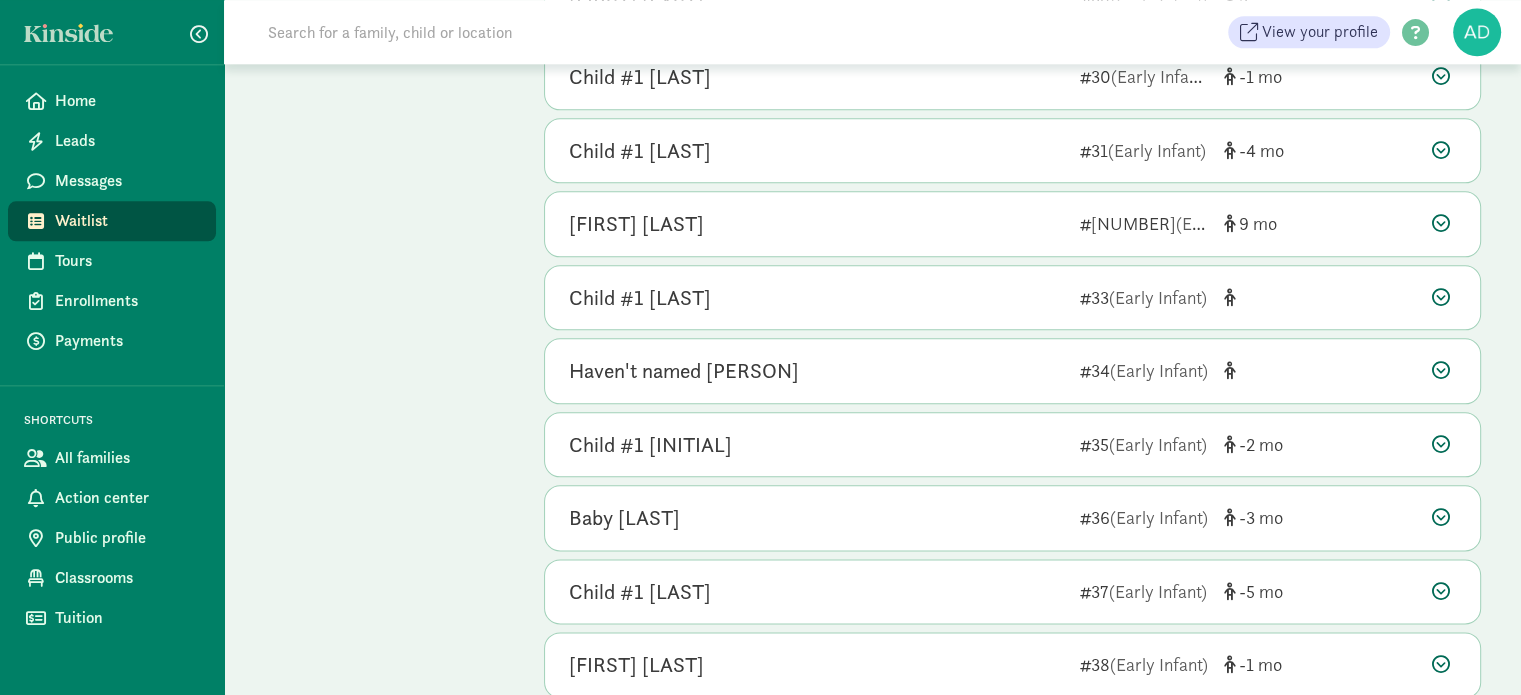 scroll, scrollTop: 2372, scrollLeft: 0, axis: vertical 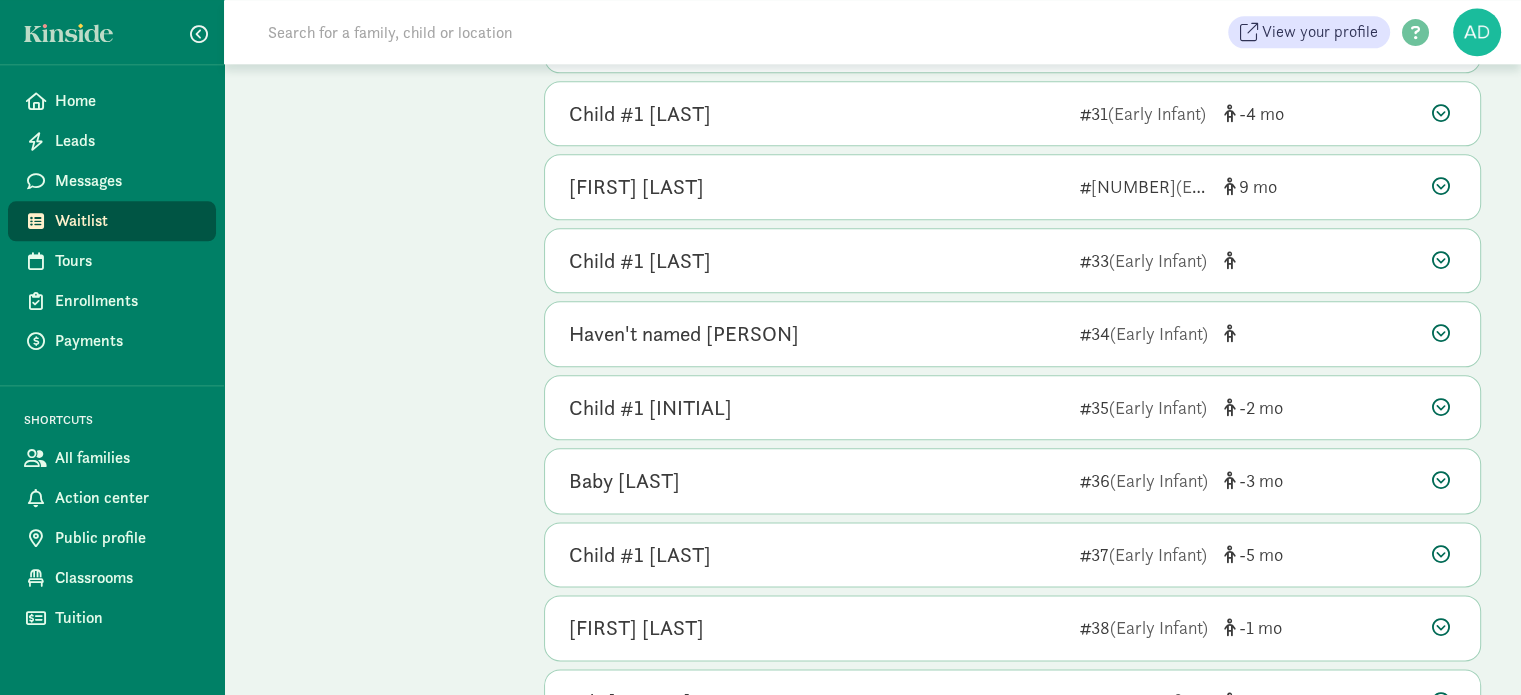 click on "Show filters   Early Infant        Reset                   Filters     Reset   Age group       All age groups (237)
Early Infant (84)
Seedlings (63)
Acorns (41)
Pinecones (23)
Little Grove (22)
Big Grove (4)
Status        Active (81)
   Deleted (106)
Show
filters with 0 results
Tour status        Not scheduled (81)
Show
filters with 0 results
Custom questions        Answered YES to "Are you a member of the Timberline Learning Center board?" (1)
   Answered YES to "Do you have another child enrolled at our center?" (4)
   Answered YES to "Do you live in Breckenridge, CO.?" (44)
   Answered YES to "Do you work in Breckenridge, CO.?" (53)
Show
filters with 0 results
Subsidies        Colorado Child Care Assistance Program (13)" at bounding box center (384, 839) 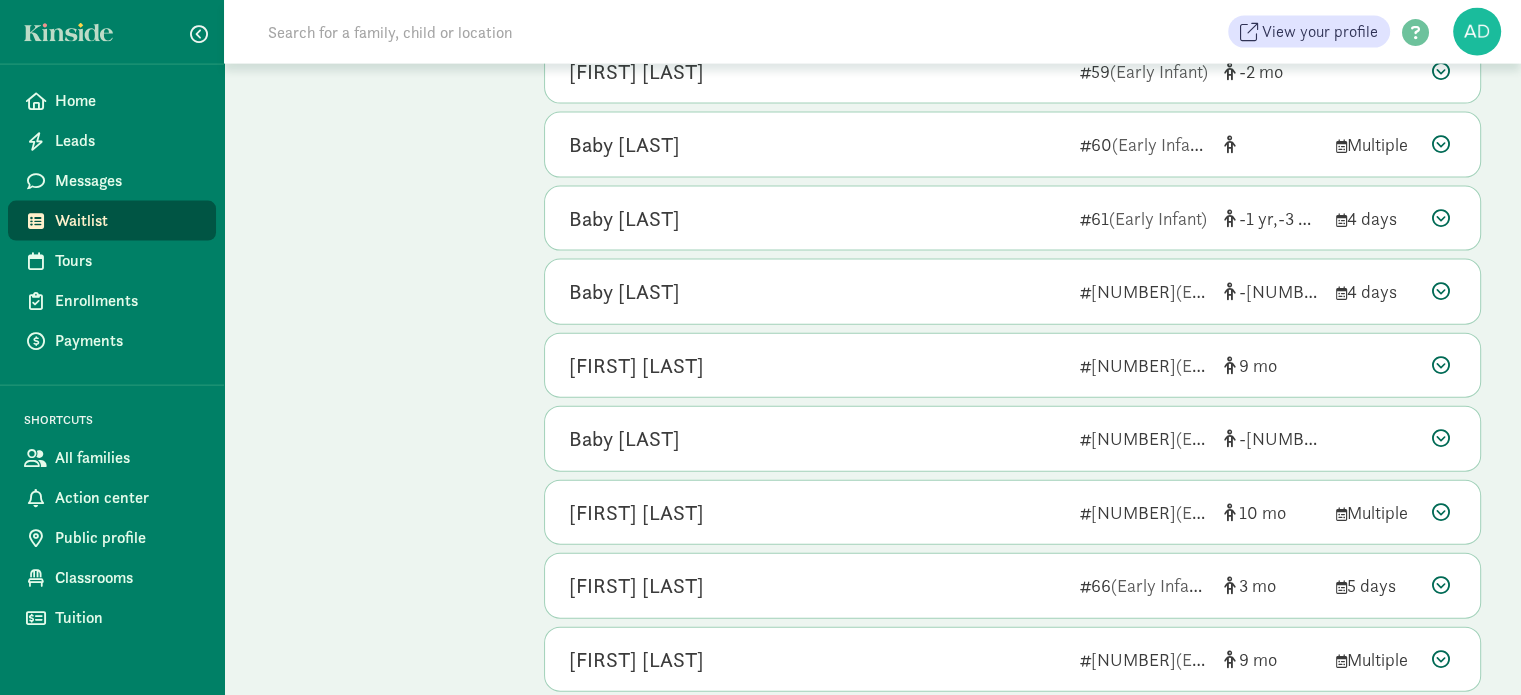 scroll, scrollTop: 4572, scrollLeft: 0, axis: vertical 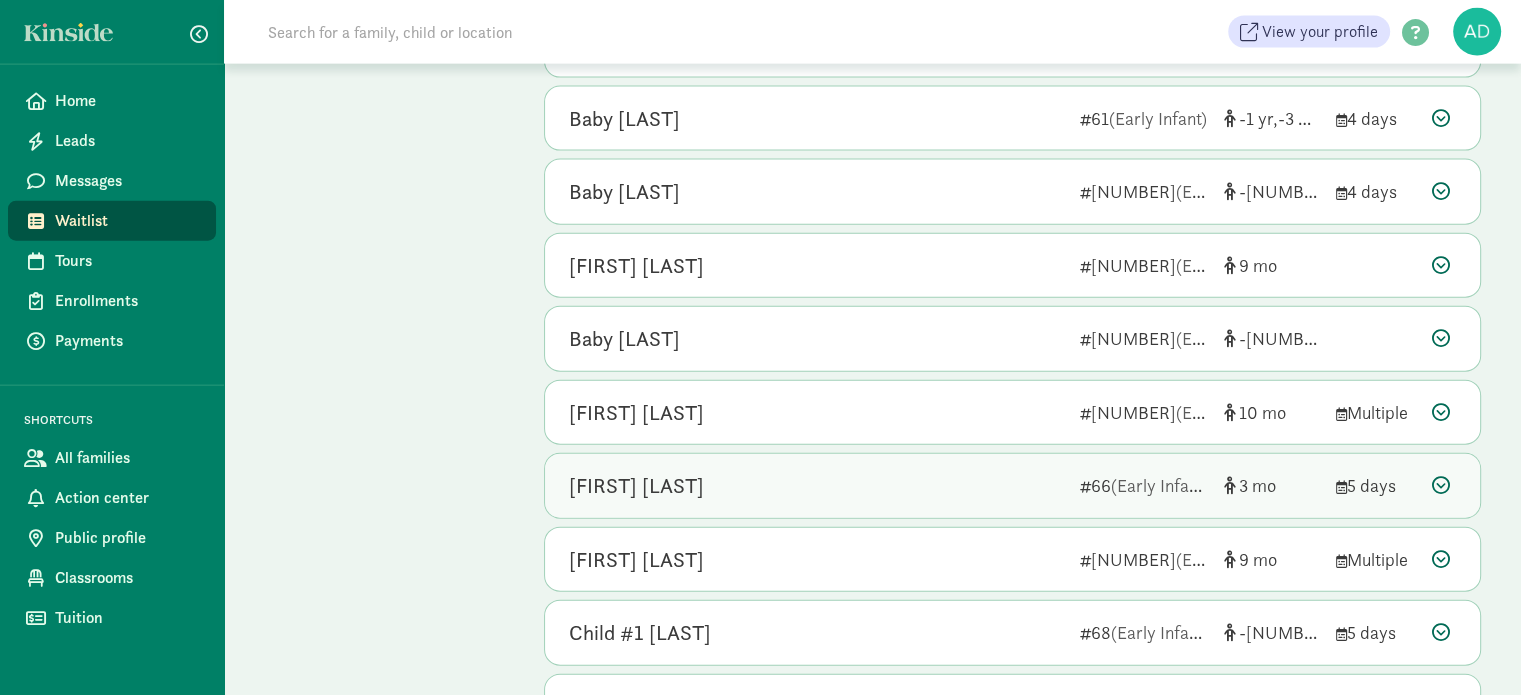 click on "Marlowe Clements        66  (Early Infant)     3    5 days" at bounding box center [1012, 486] 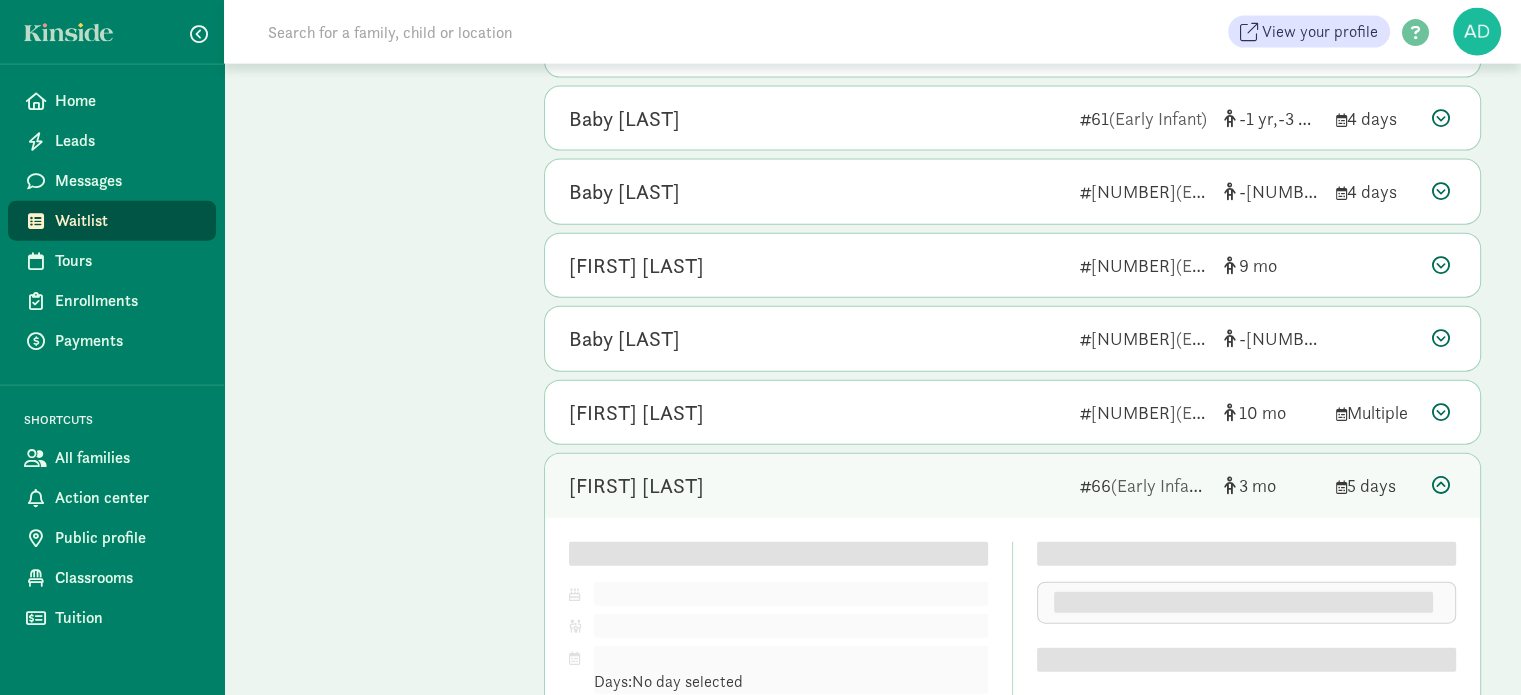 scroll, scrollTop: 4872, scrollLeft: 0, axis: vertical 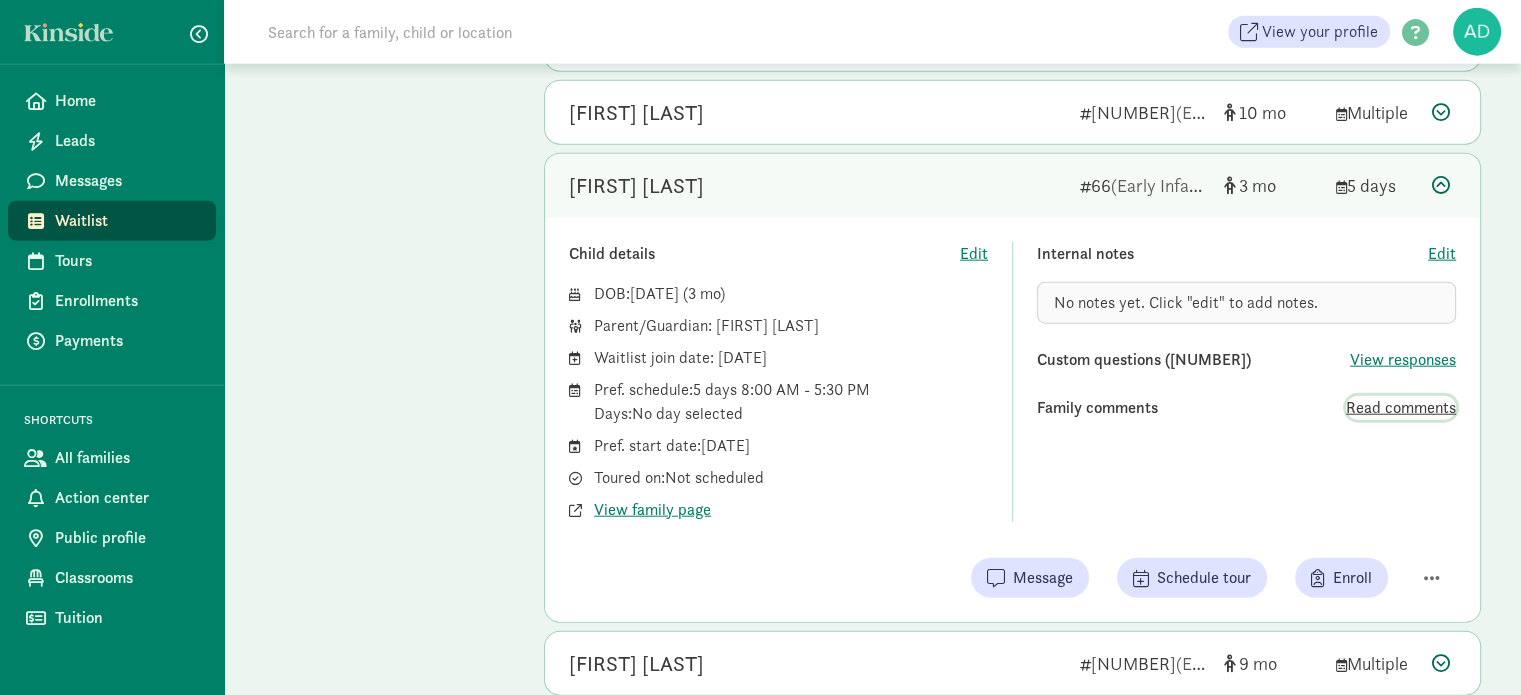 click on "Read comments" at bounding box center (1401, 408) 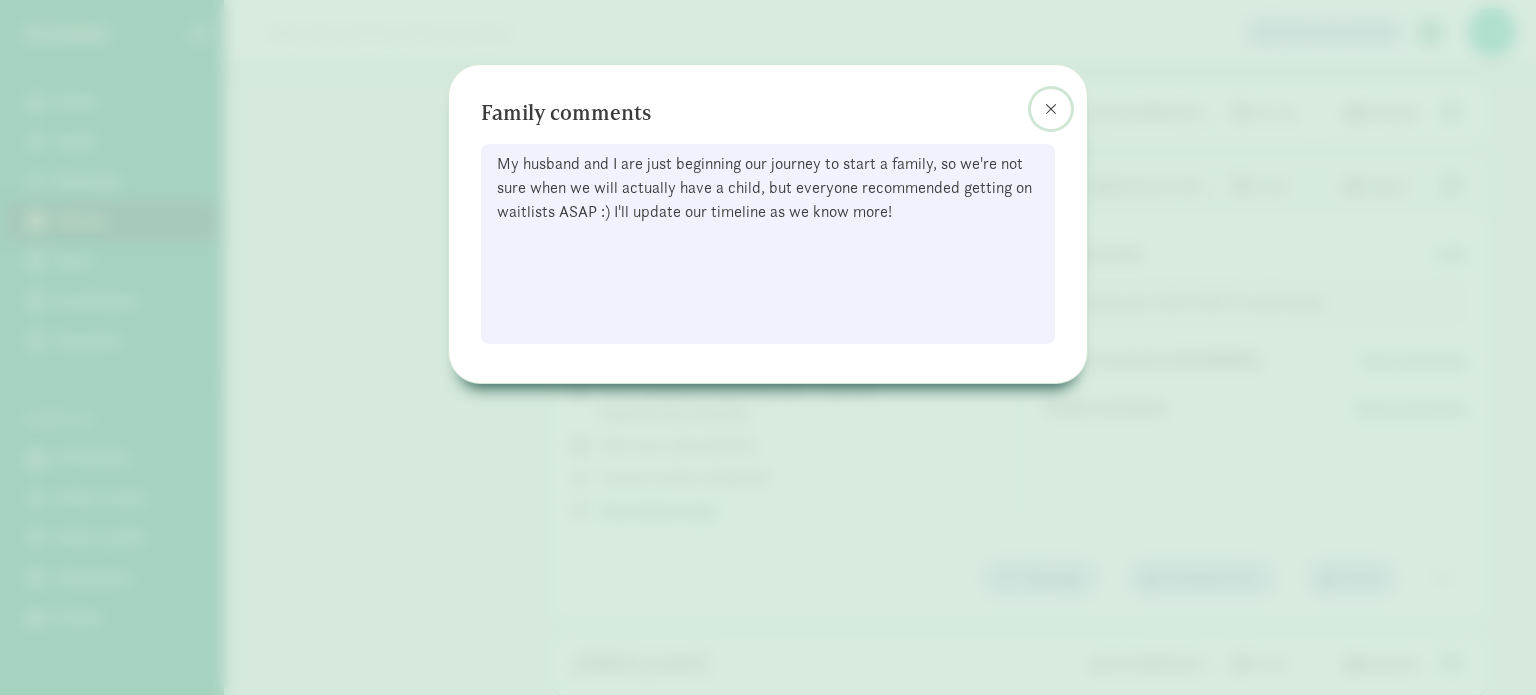 click at bounding box center (1051, 109) 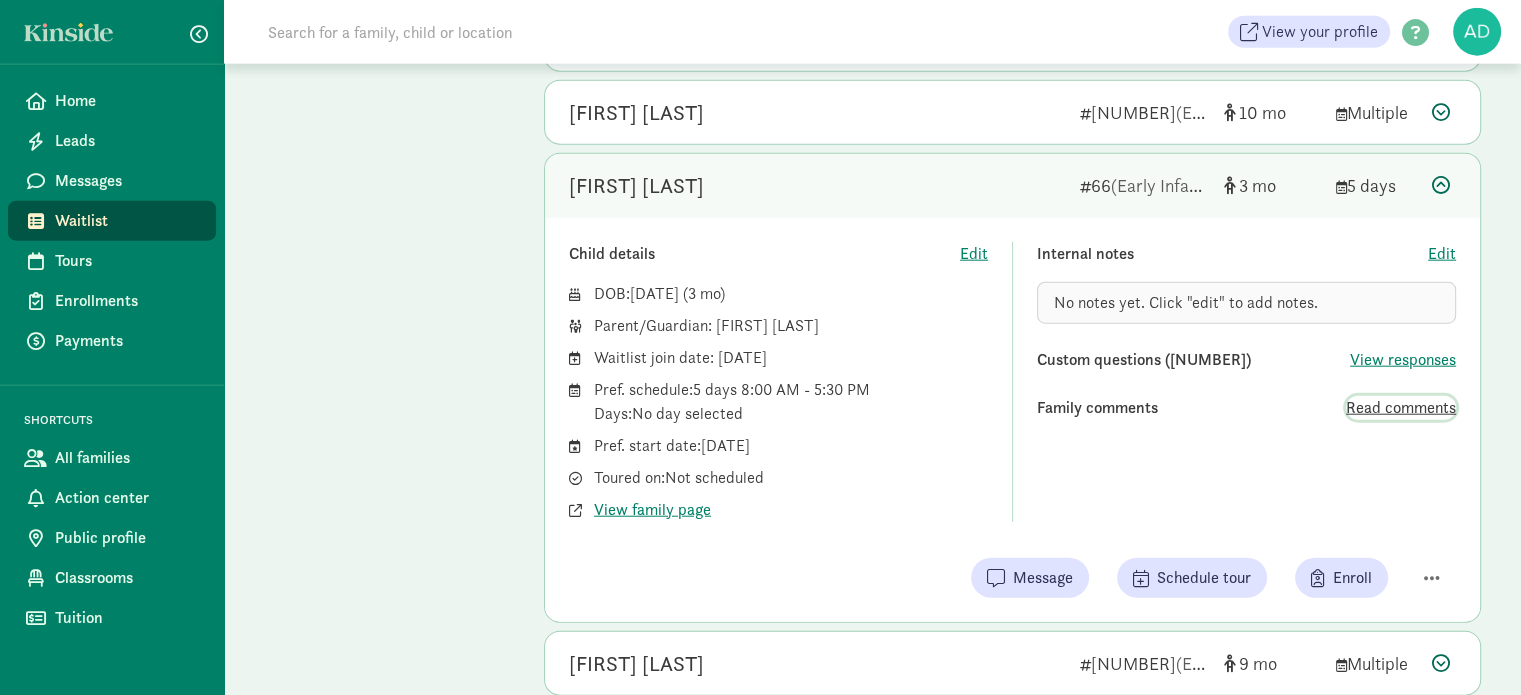 click on "Read comments" at bounding box center [1401, 408] 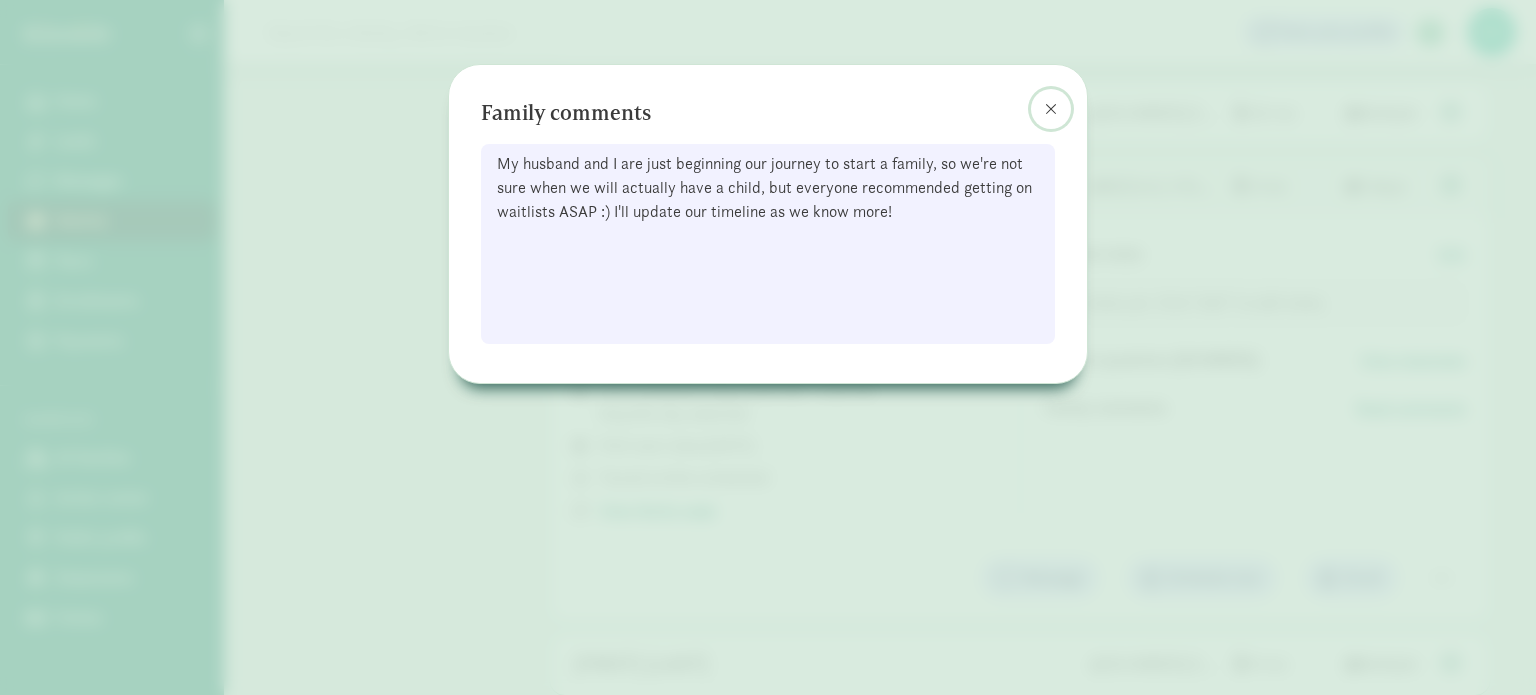 click at bounding box center (1051, 109) 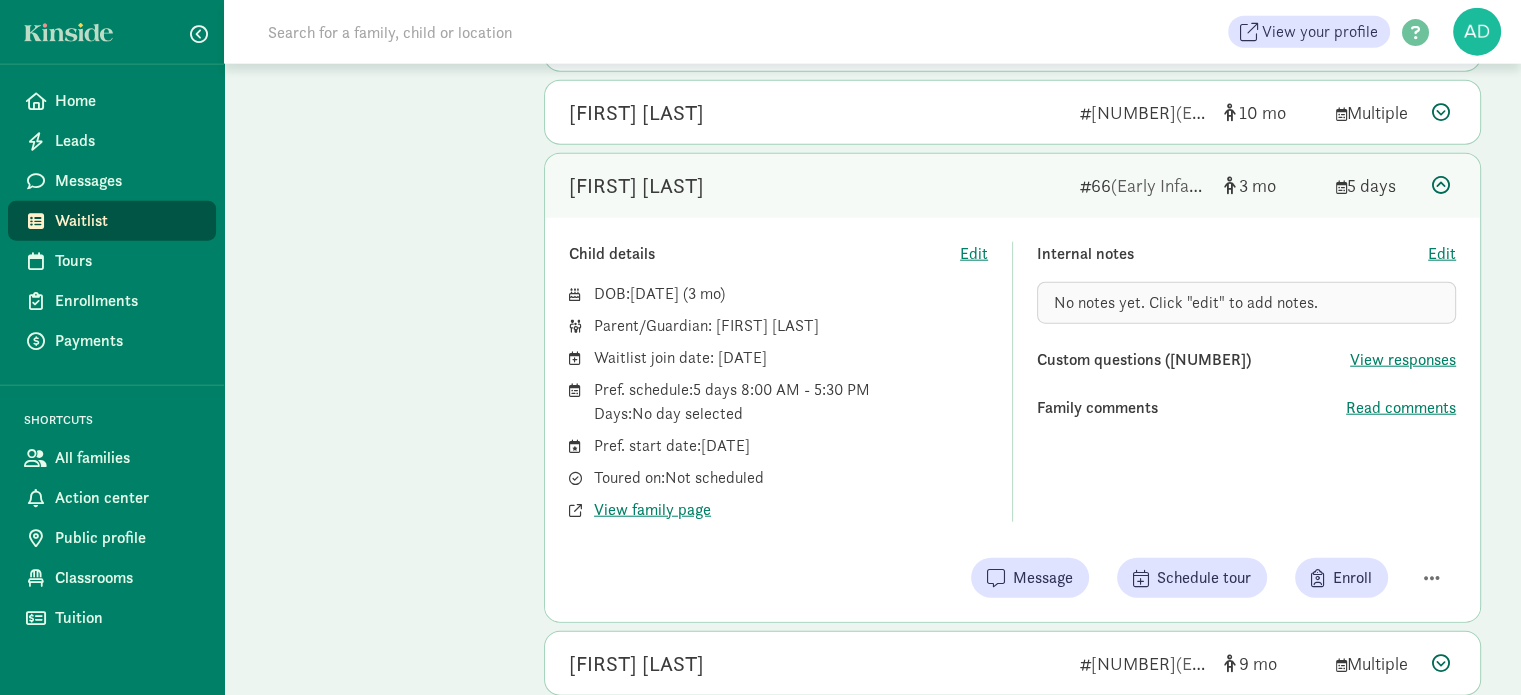 click on "Internal notes     Edit
No notes yet. Click "edit" to add notes.
Custom questions (5)     View responses   Family comments     Read comments" at bounding box center (1246, 382) 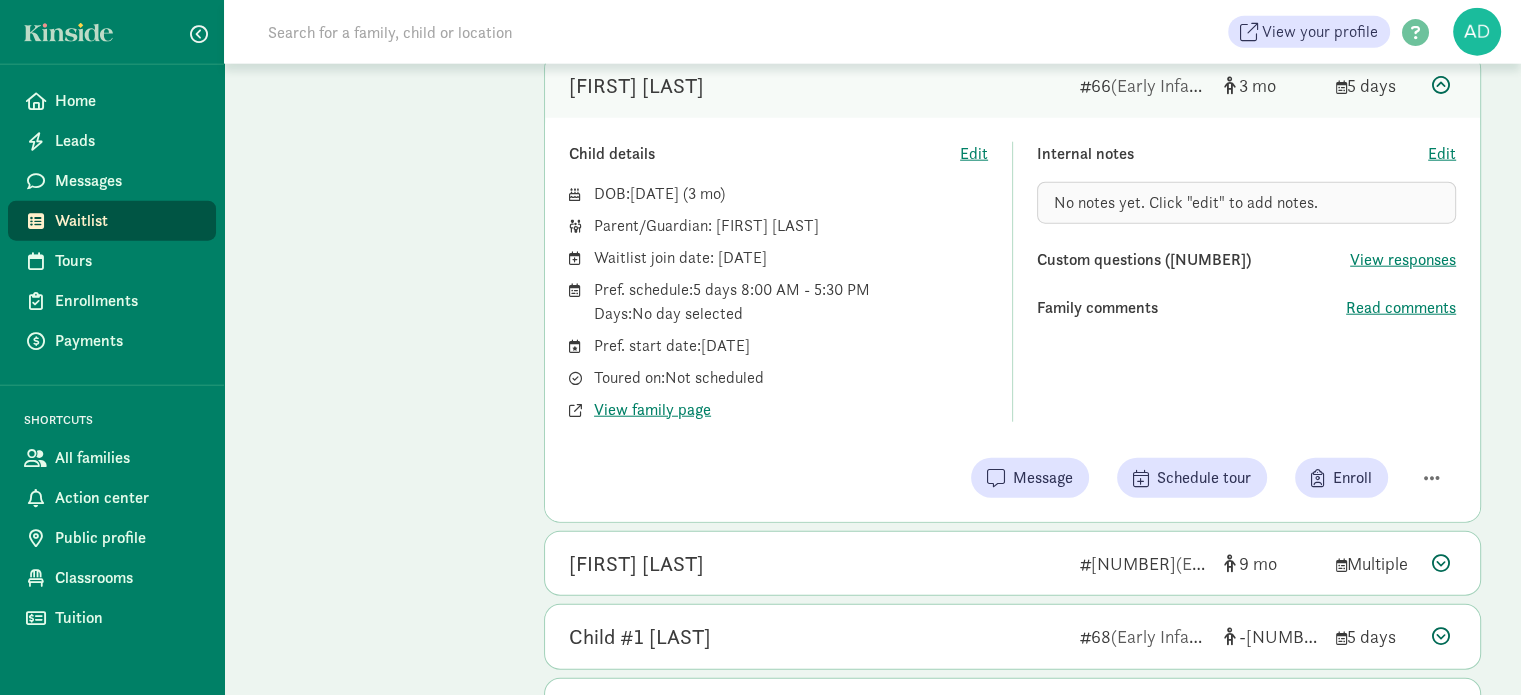 scroll, scrollTop: 4872, scrollLeft: 0, axis: vertical 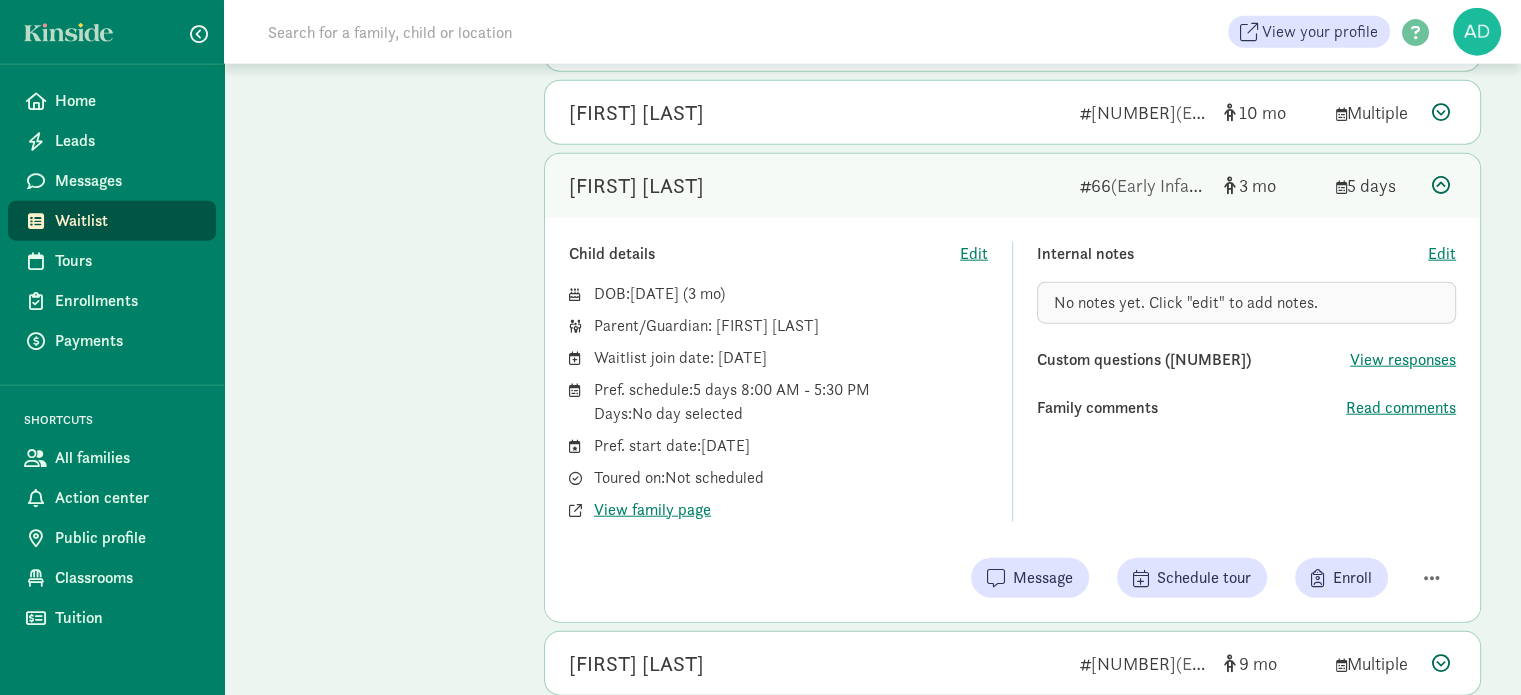 click on "Waitlist" at bounding box center (127, 221) 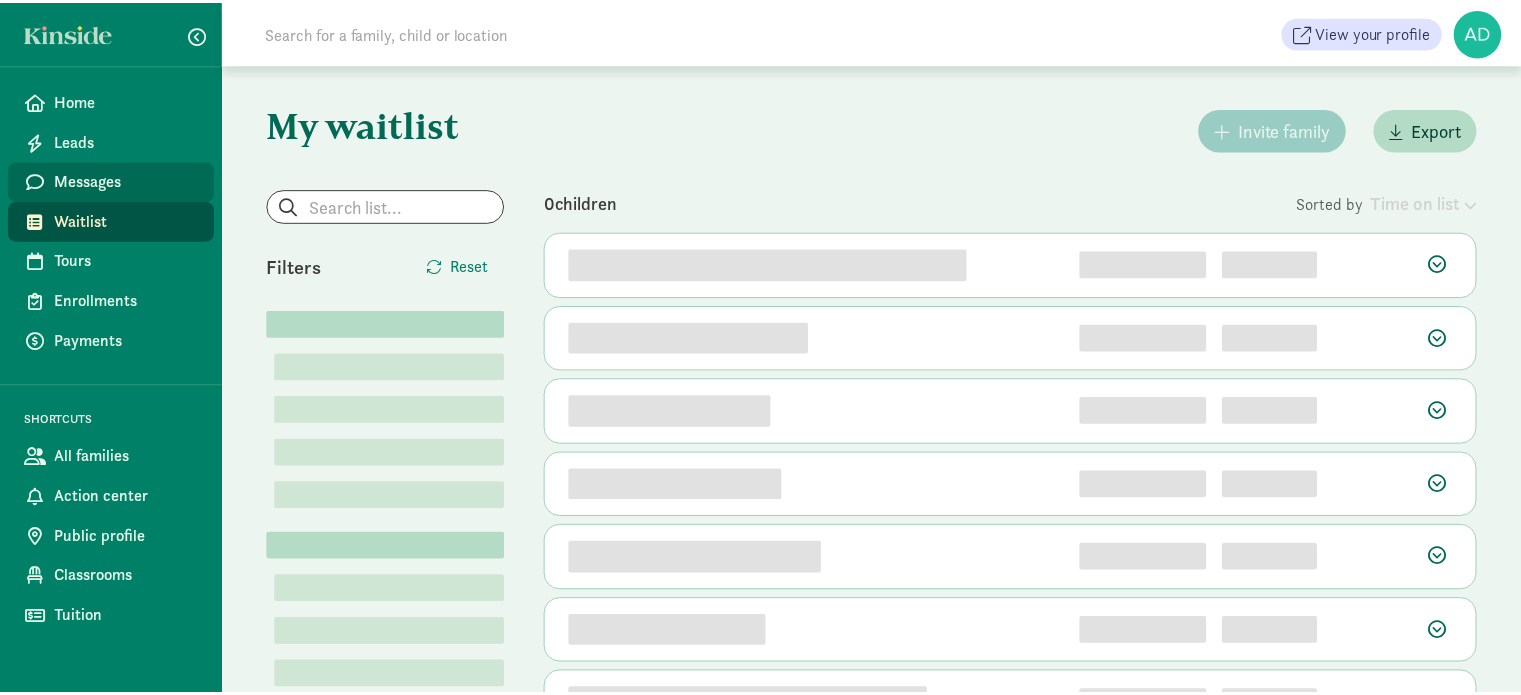 scroll, scrollTop: 0, scrollLeft: 0, axis: both 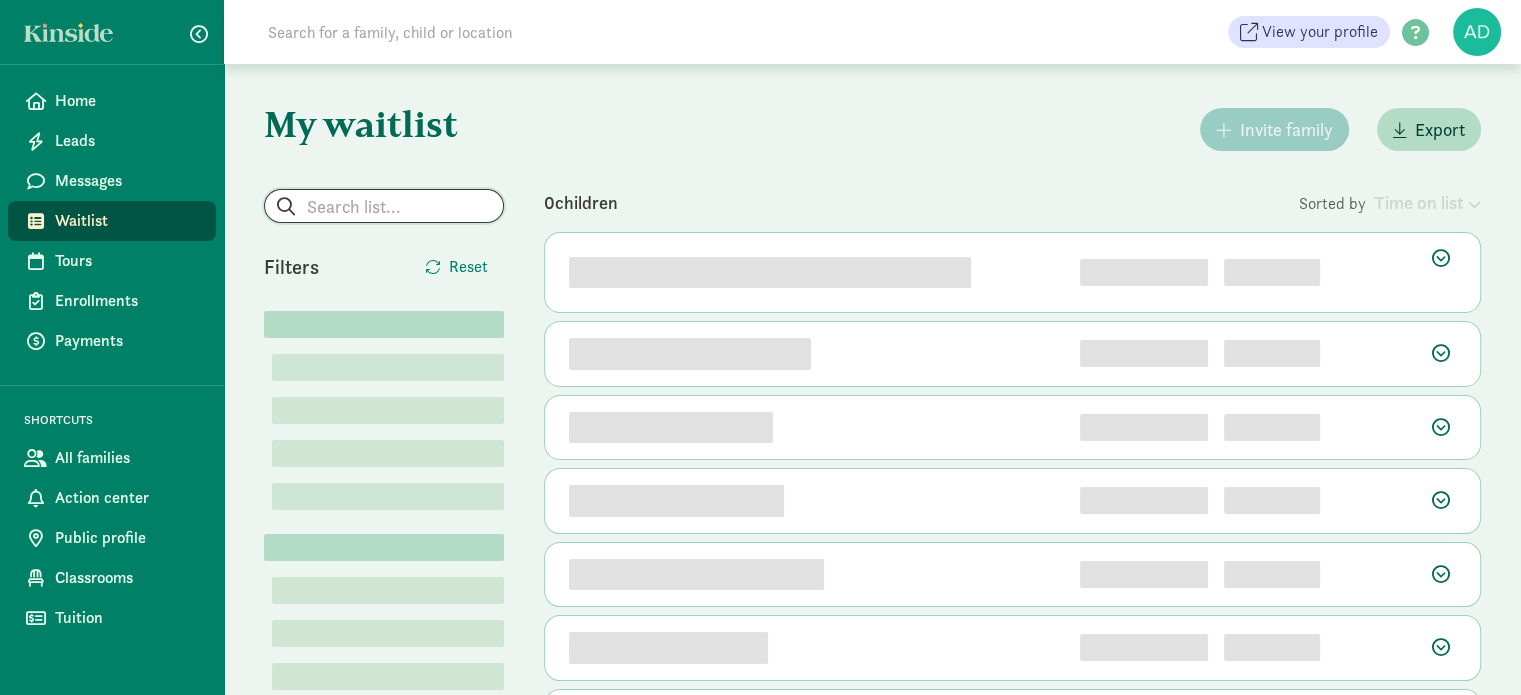 click 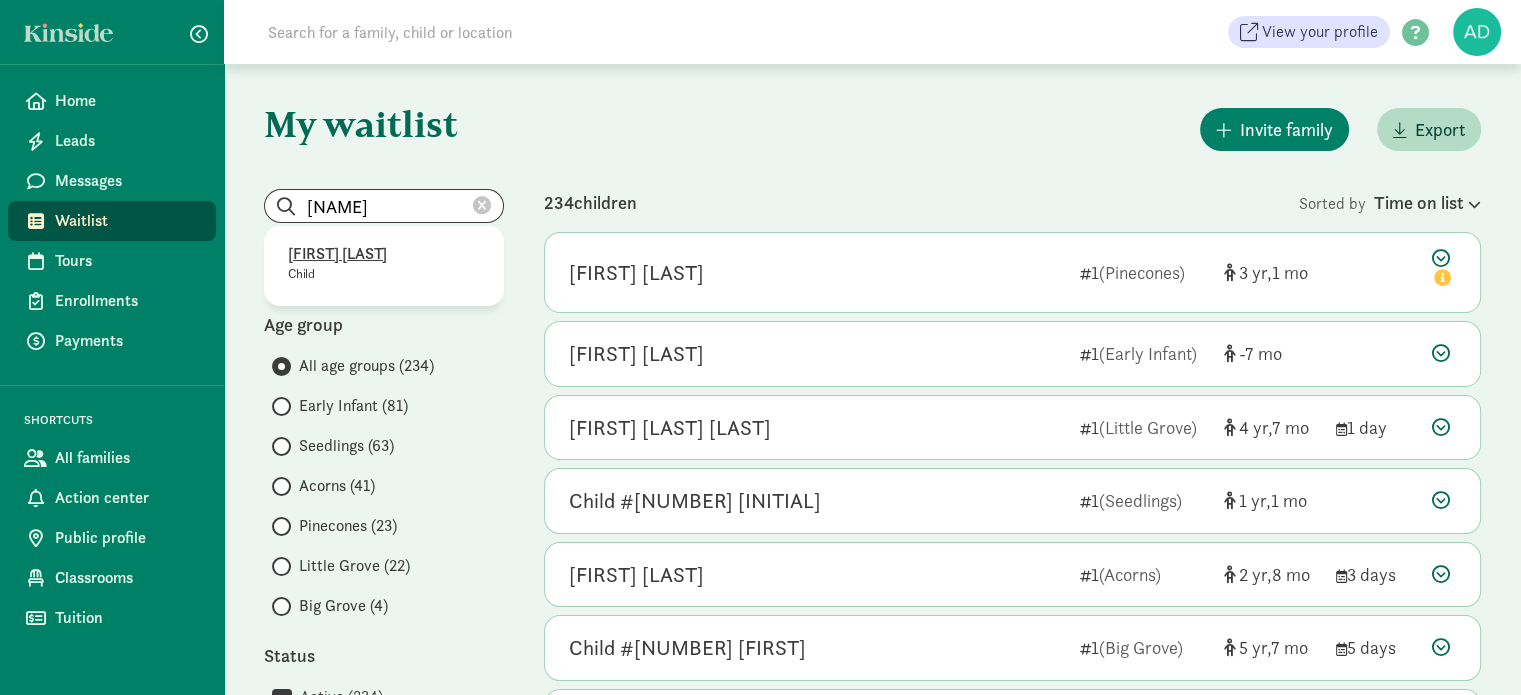 click on "[FIRST] [LAST]" at bounding box center (384, 254) 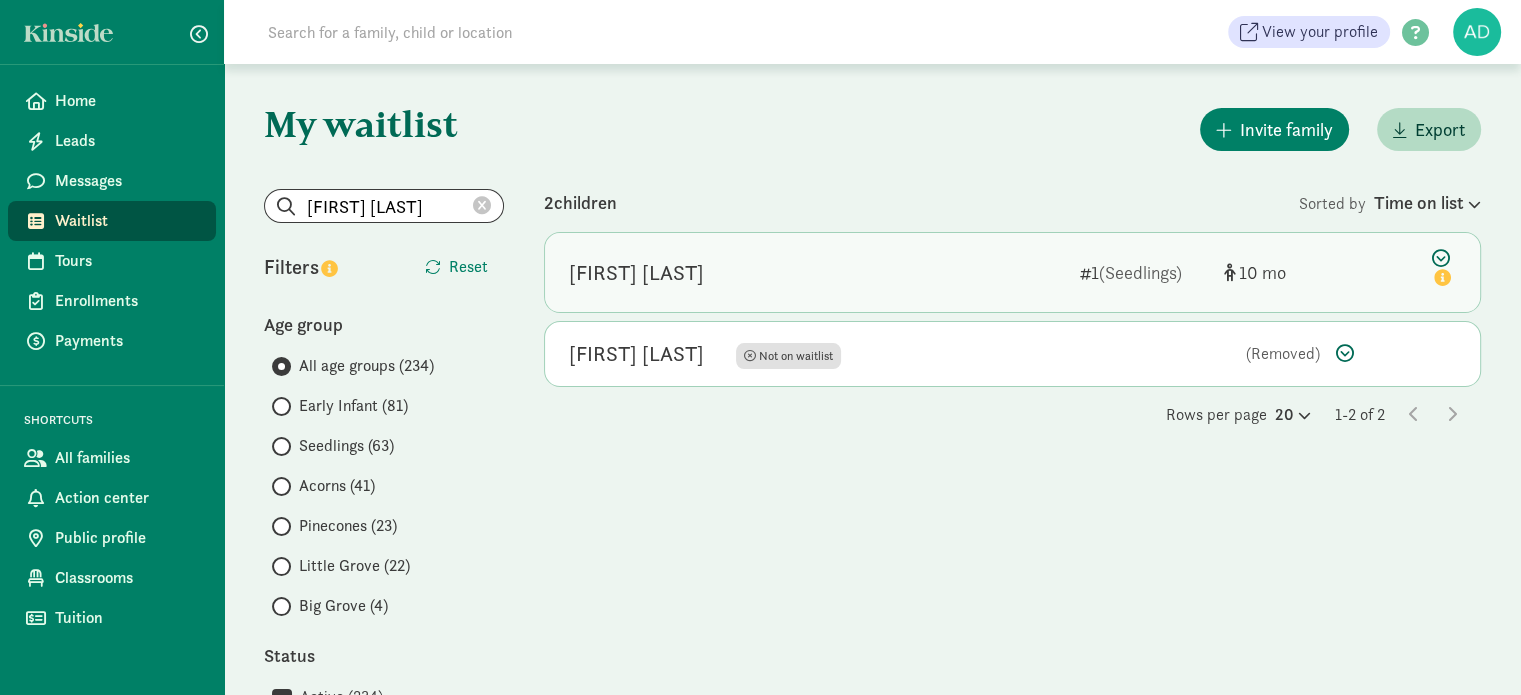 click on "[FIRST] [LAST]" at bounding box center [636, 273] 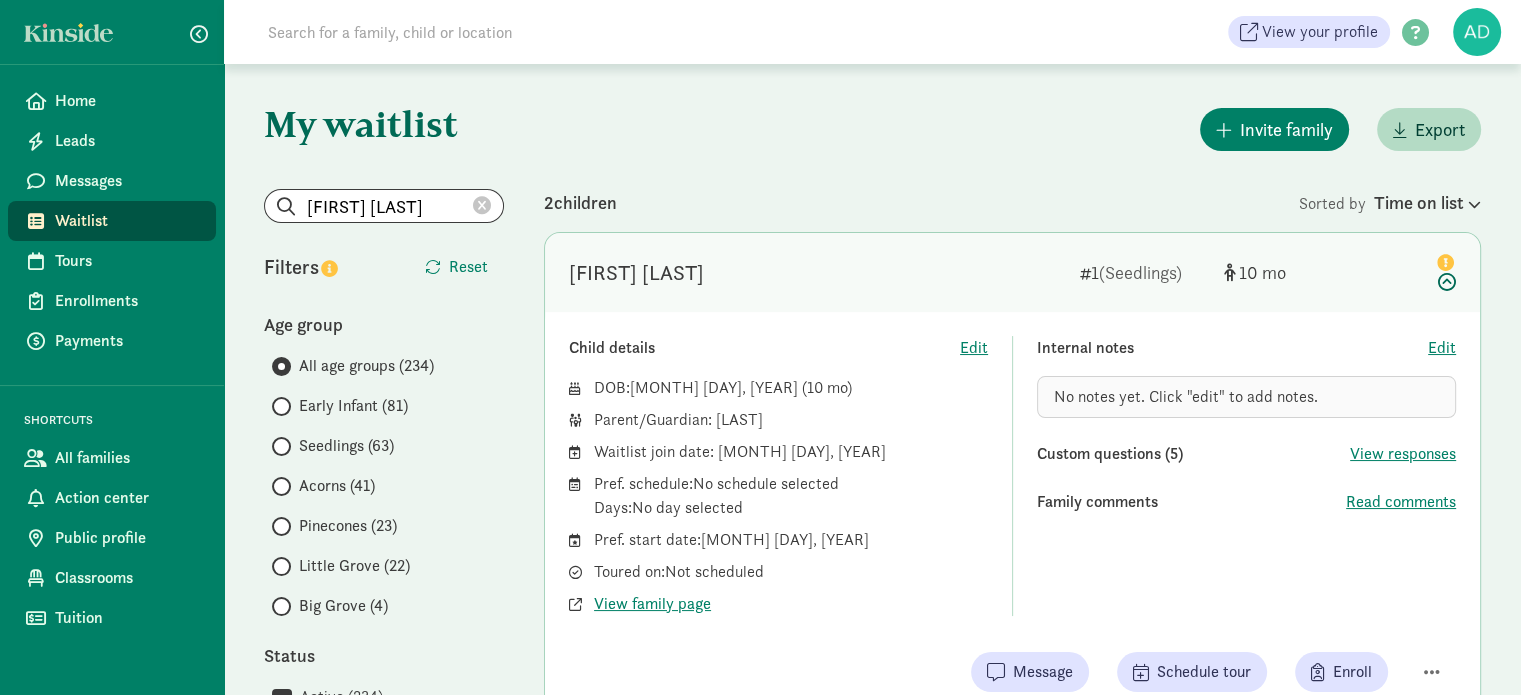 click on "Internal notes     Edit
No notes yet. Click "edit" to add notes.
Custom questions (5)     View responses   Family comments     Read comments" at bounding box center (1246, 476) 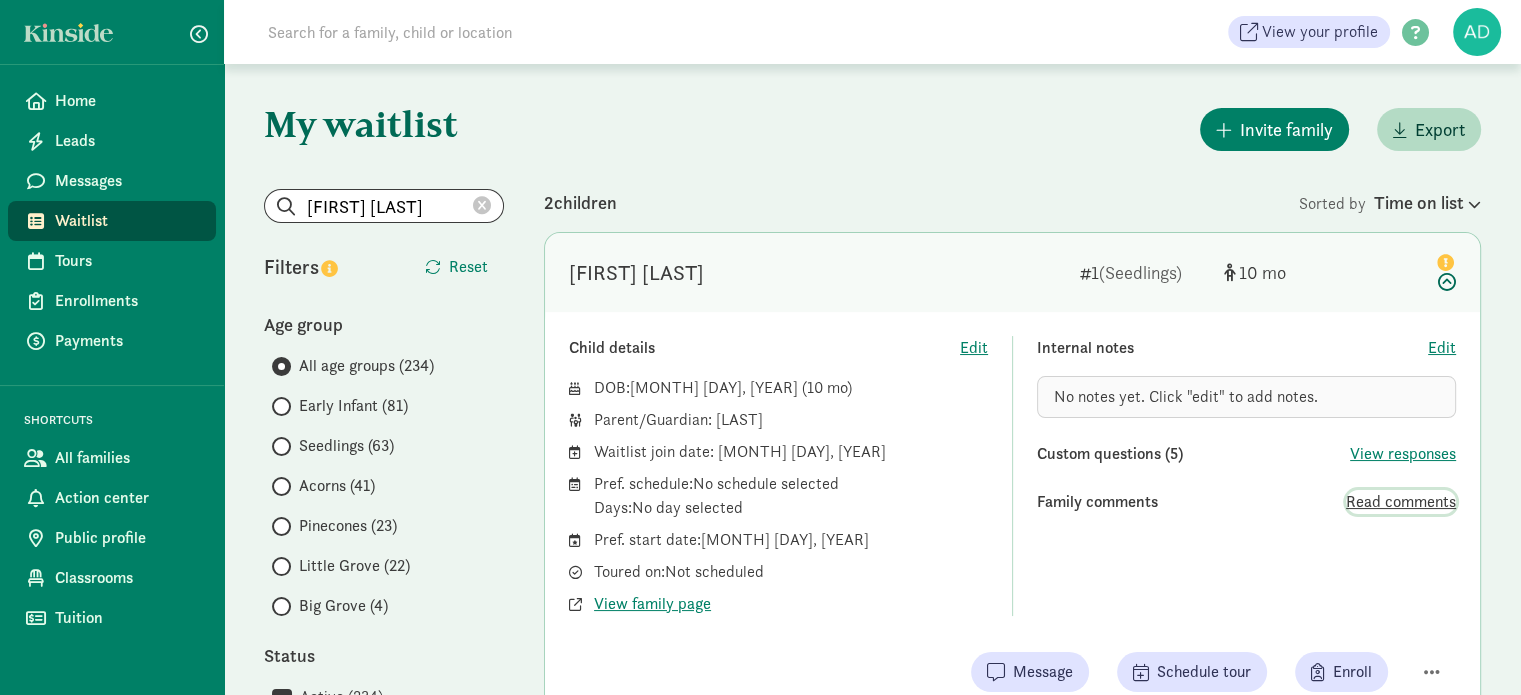 click on "Read comments" at bounding box center [1401, 502] 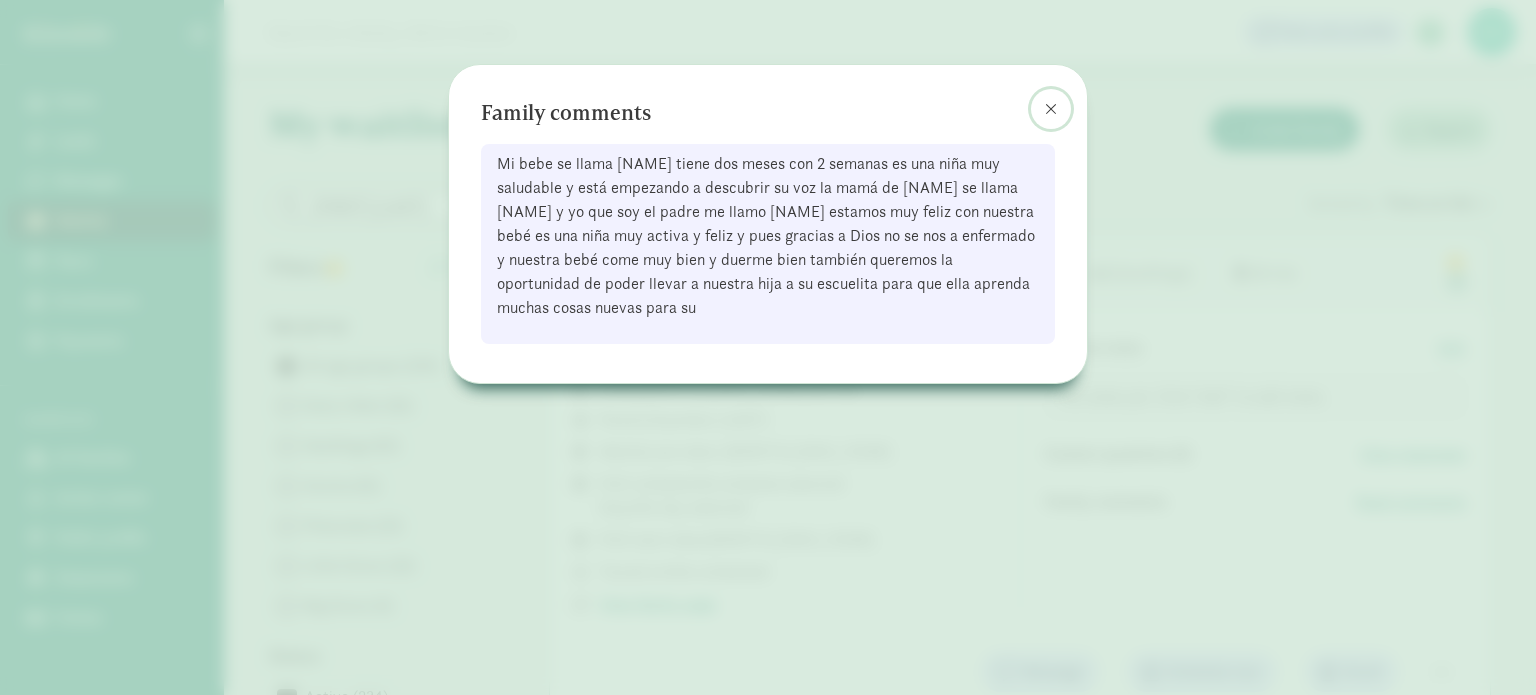 click at bounding box center (1051, 109) 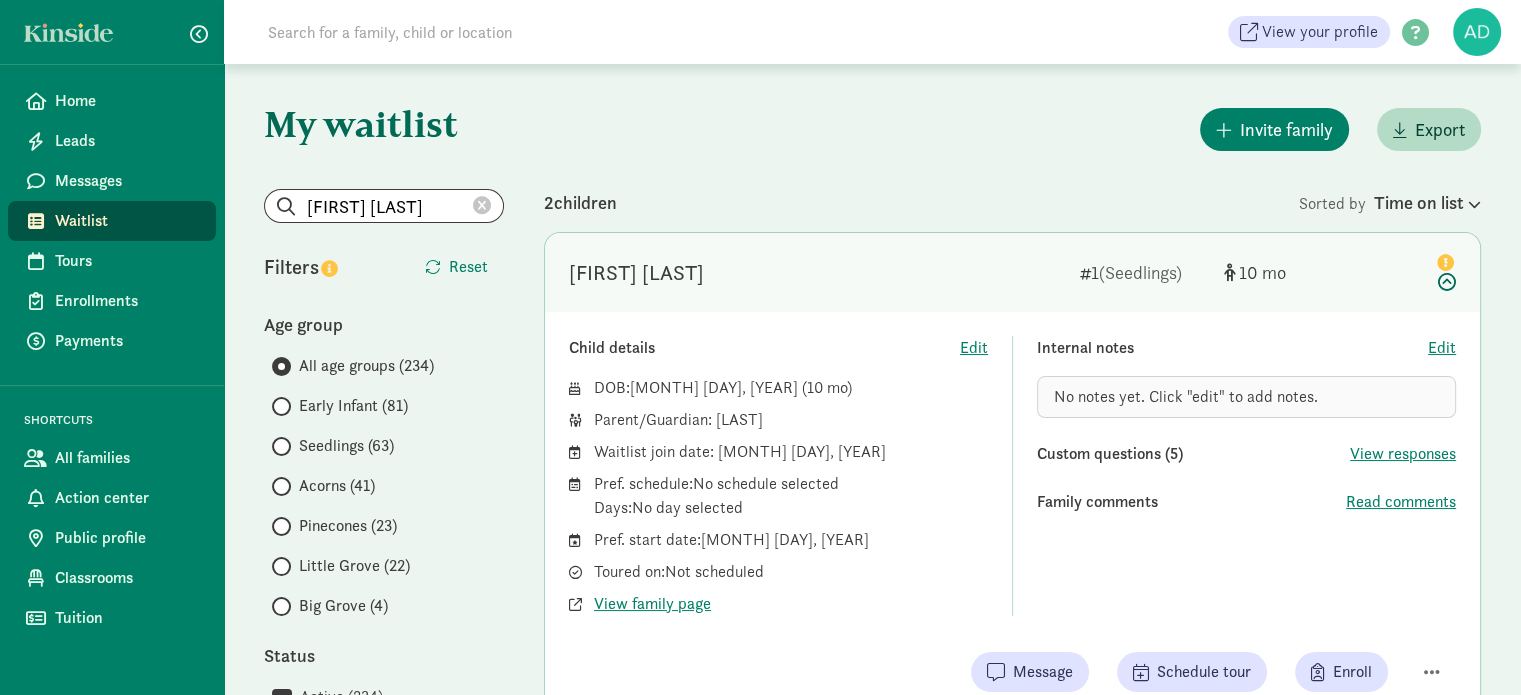 click on "Invite family
Export" at bounding box center [1012, 129] 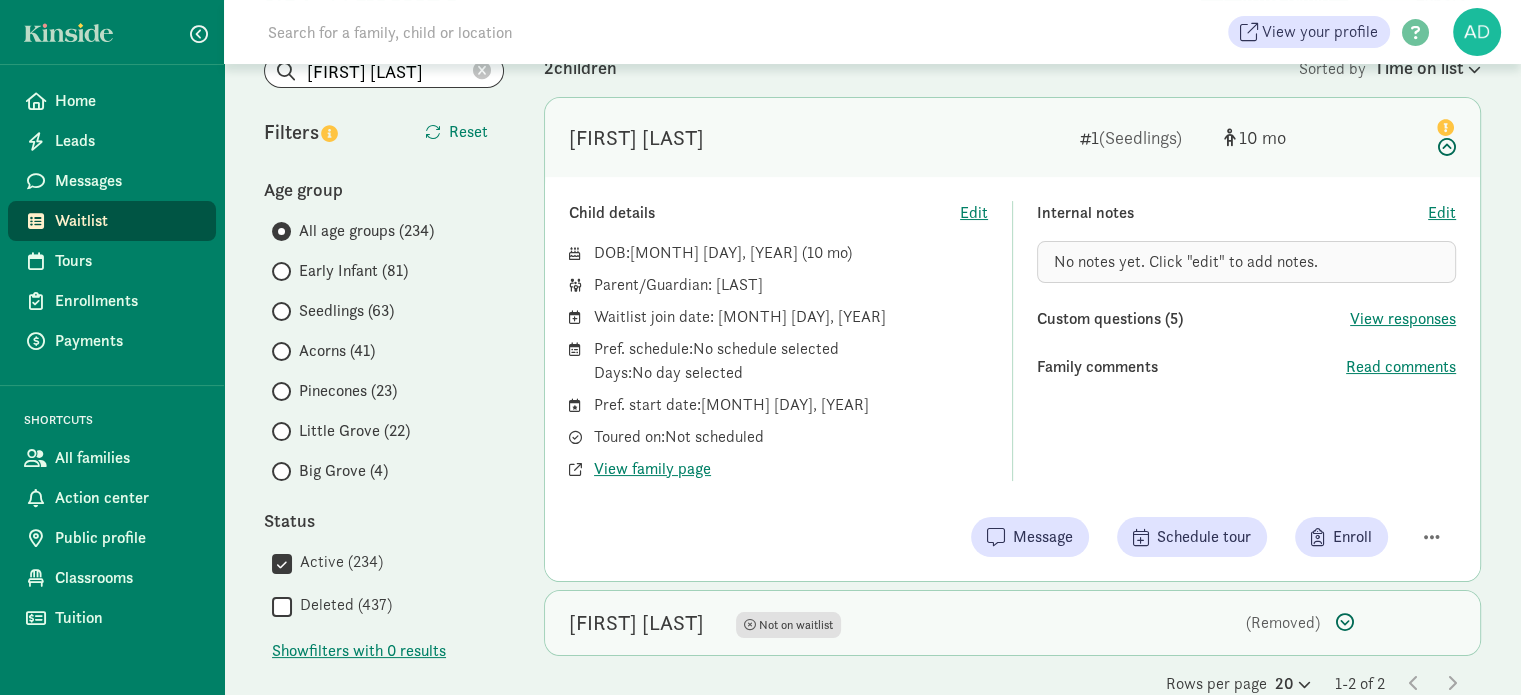 scroll, scrollTop: 100, scrollLeft: 0, axis: vertical 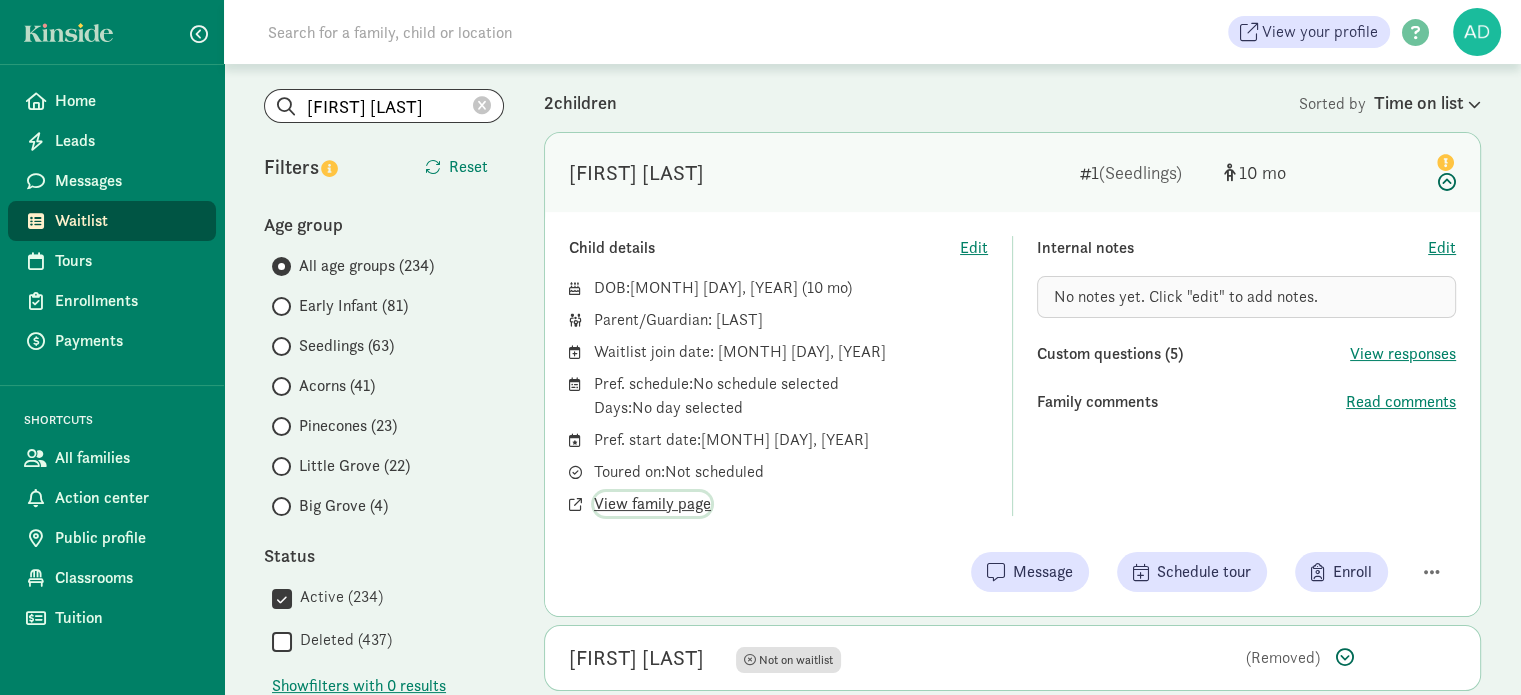 click on "View family page" at bounding box center [652, 504] 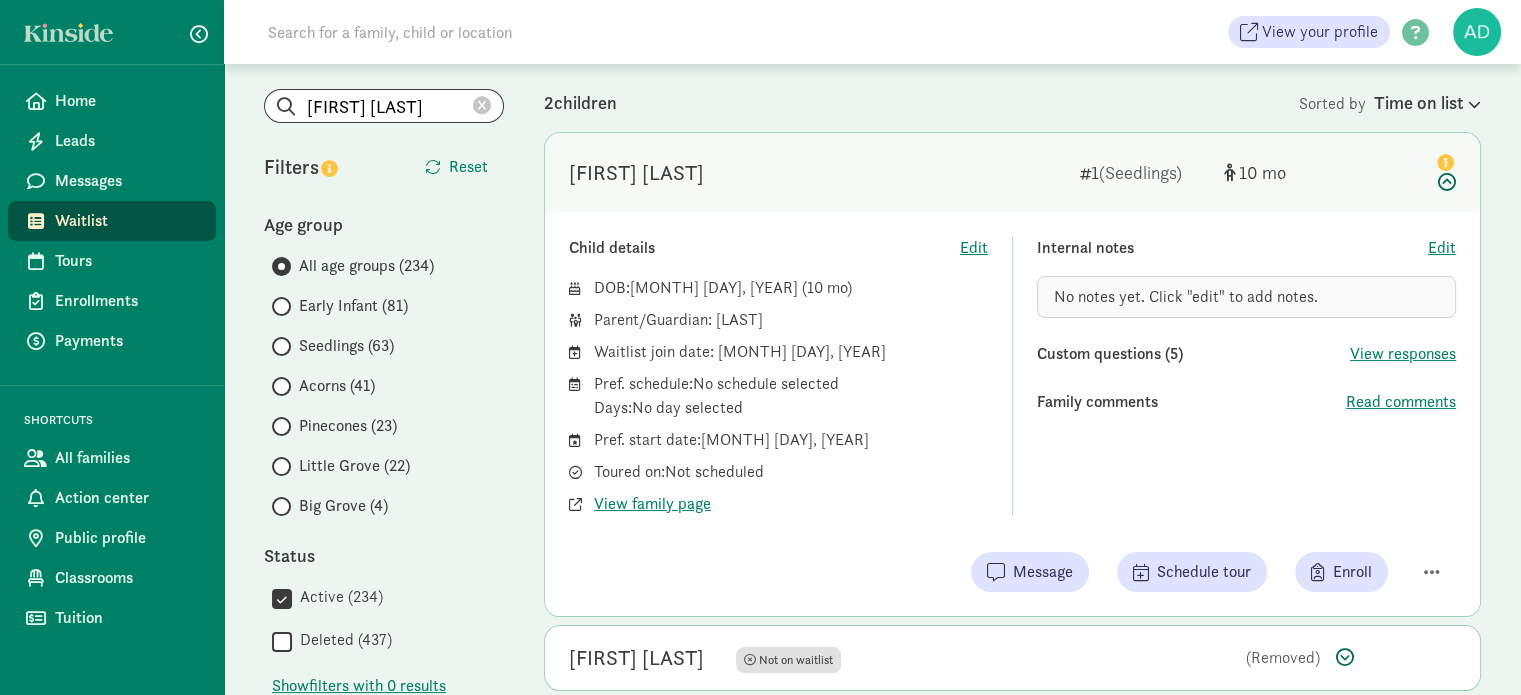 click on "Seedlings (63)" at bounding box center [346, 346] 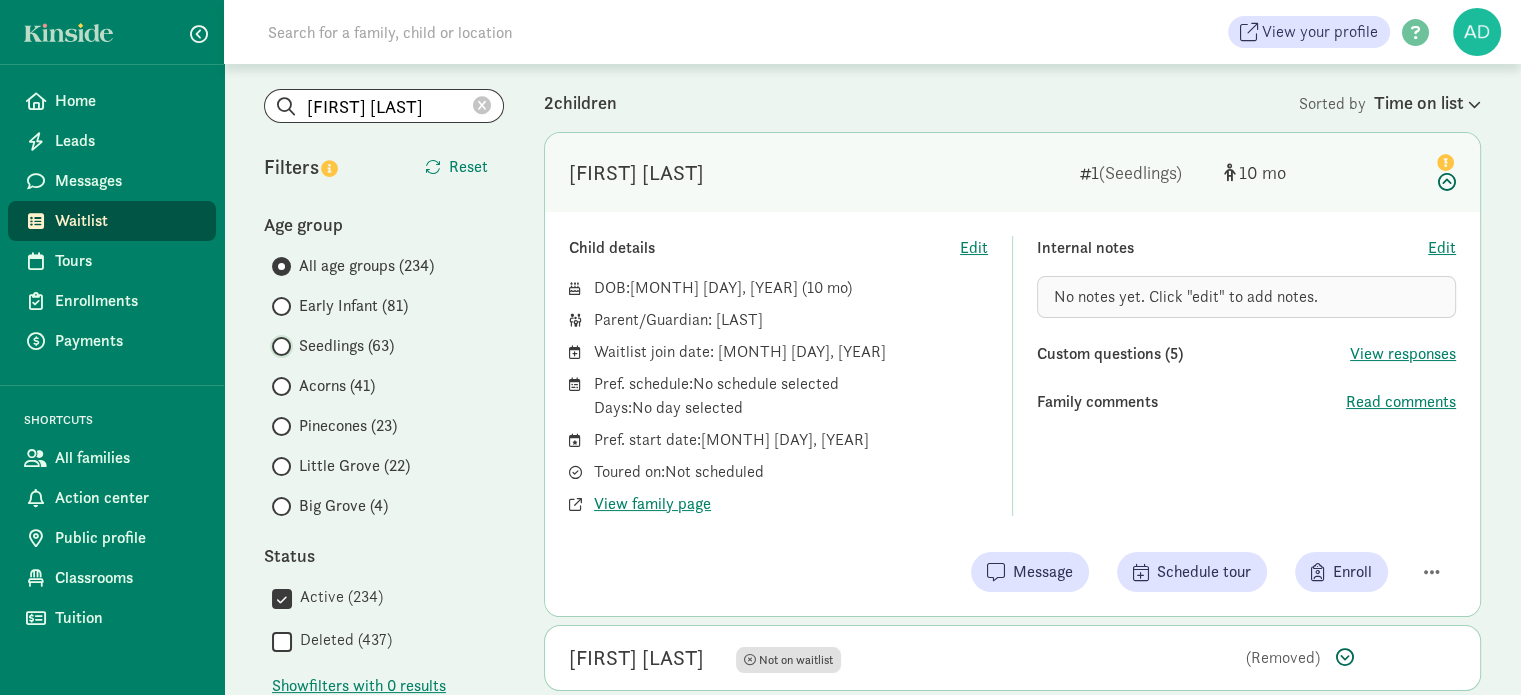 click on "Seedlings (63)" at bounding box center (278, 346) 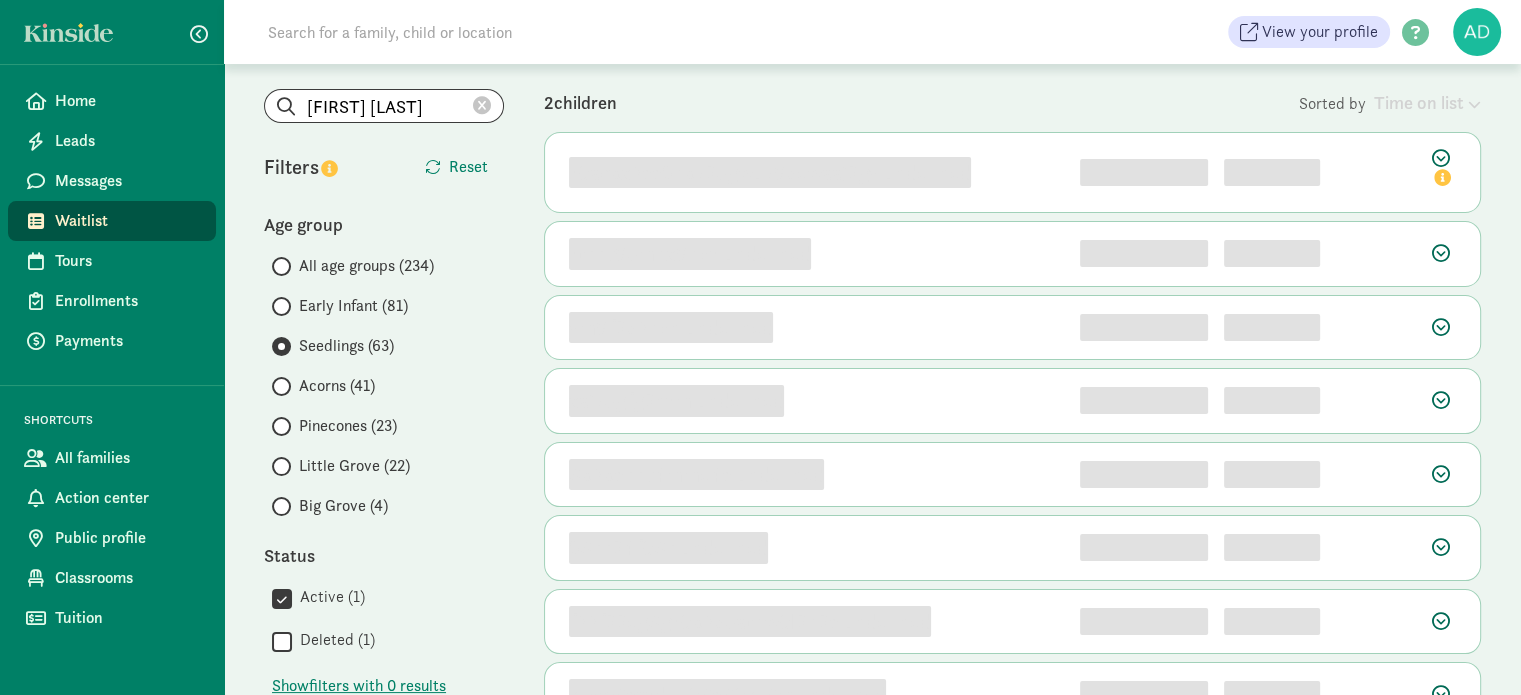 scroll, scrollTop: 0, scrollLeft: 0, axis: both 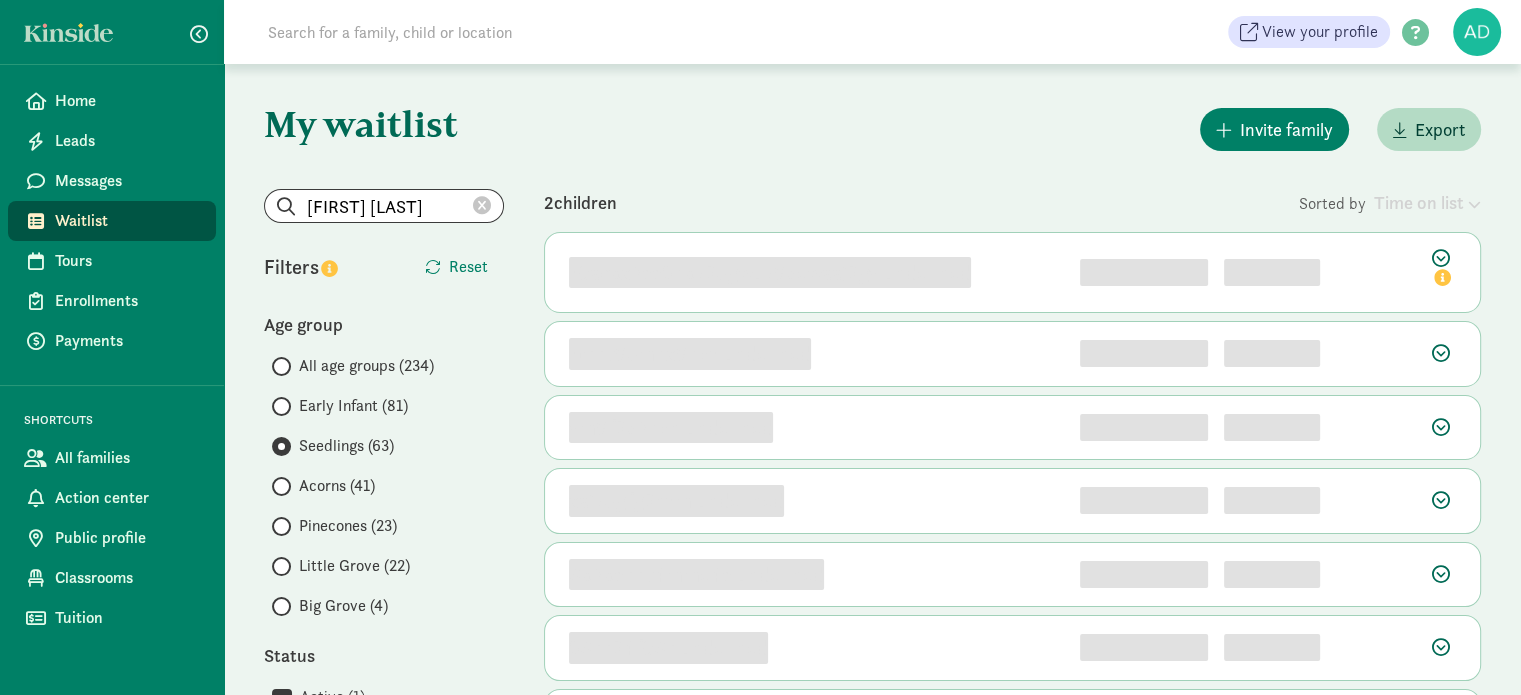 click on "Age group" at bounding box center (384, 324) 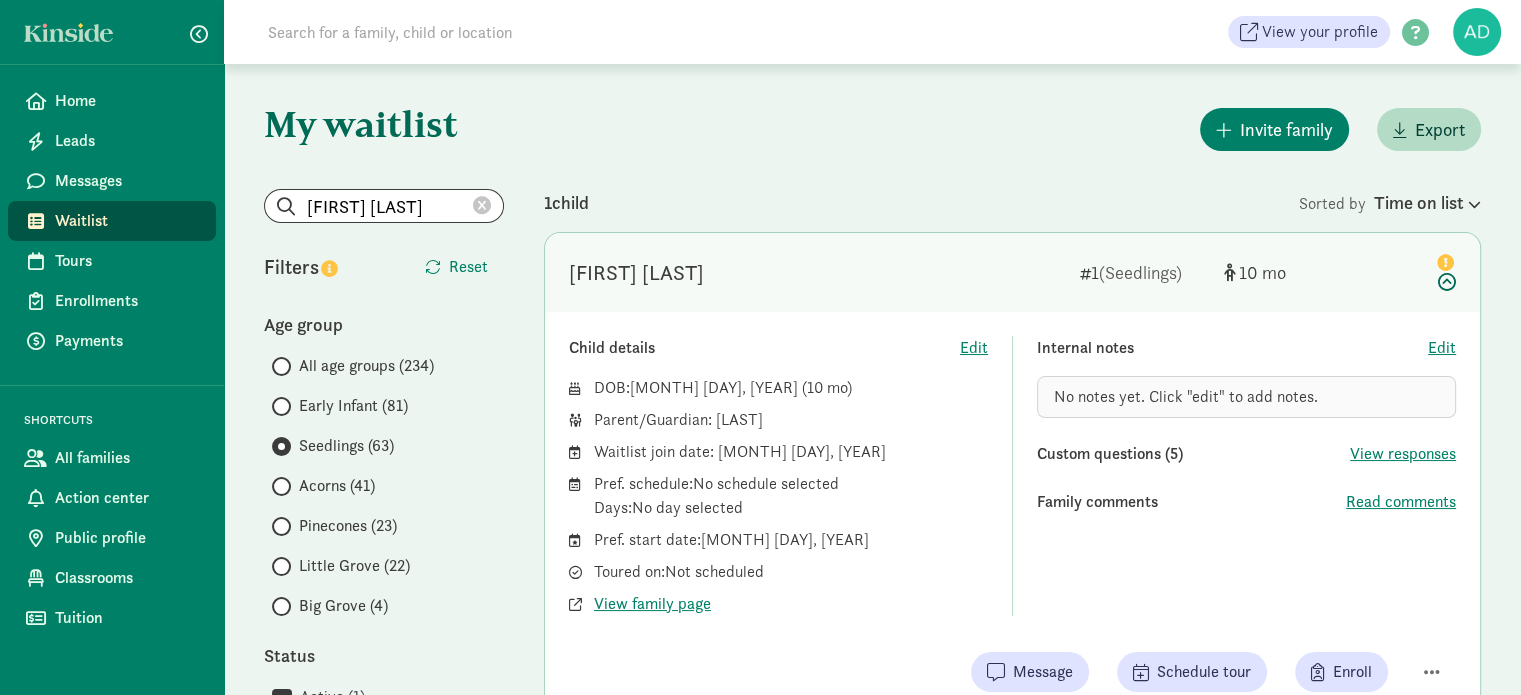 click 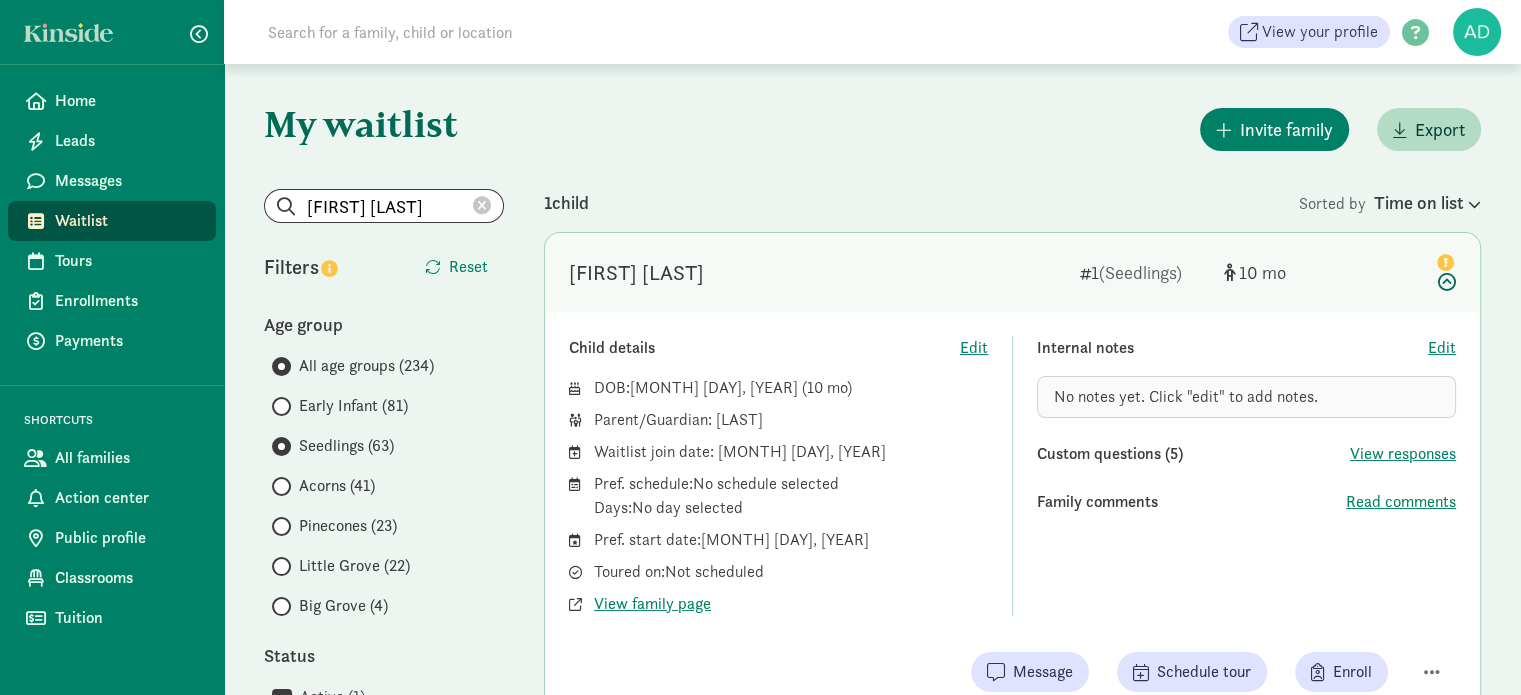 type 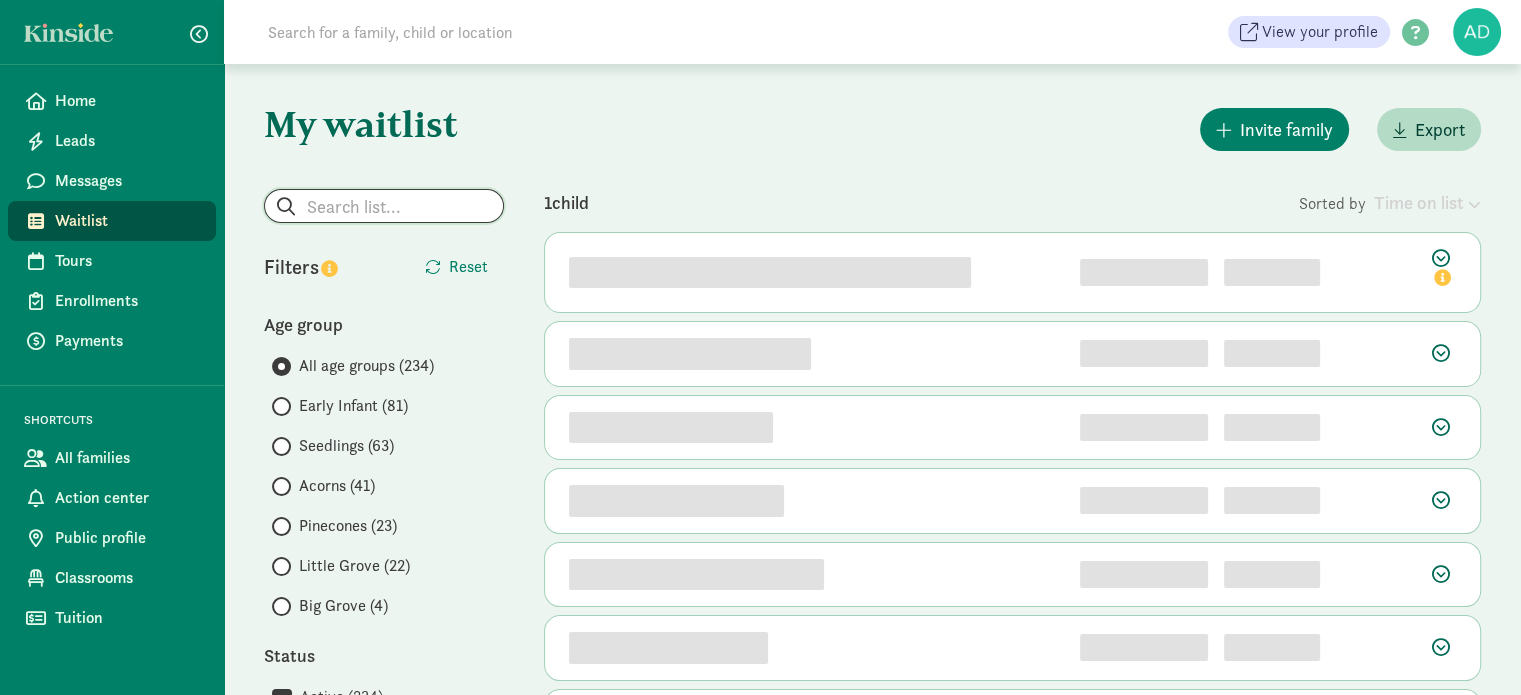 click 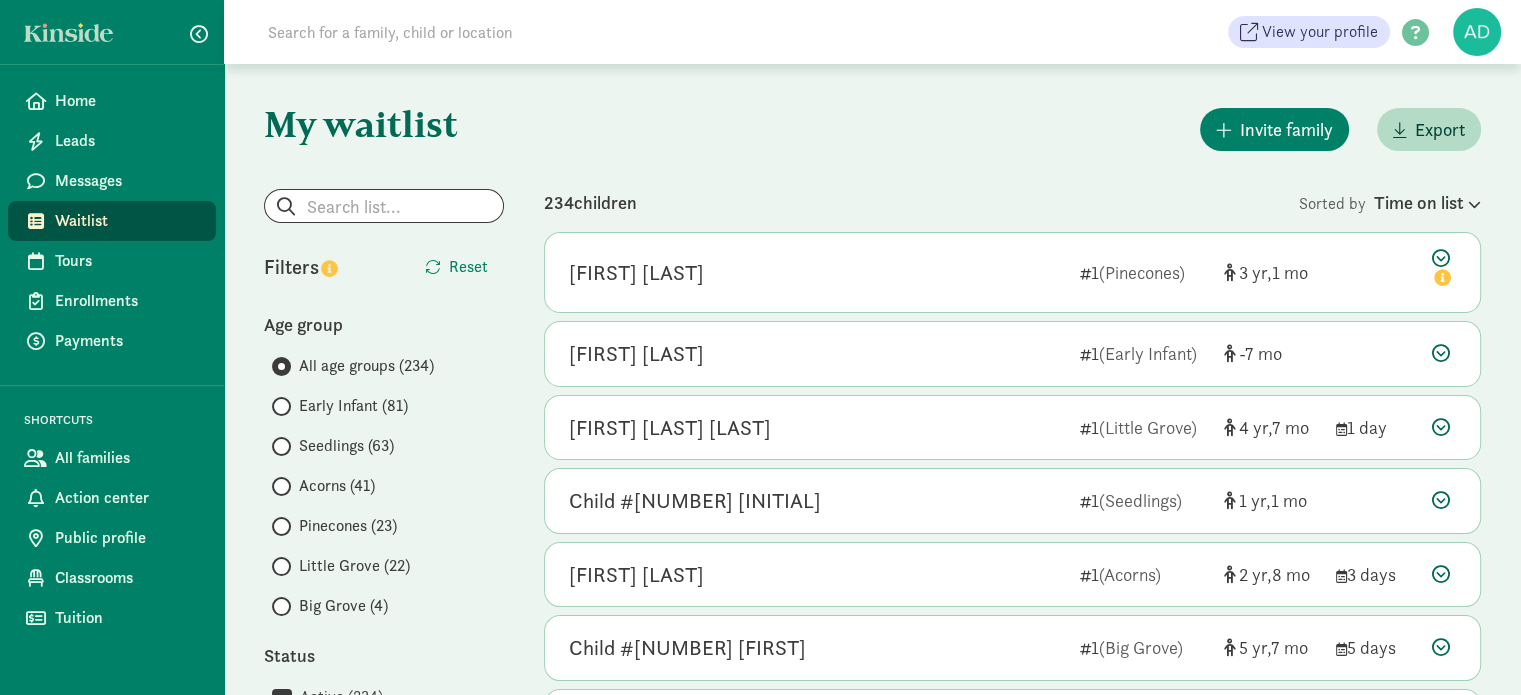 click on "Seedlings (63)" at bounding box center [346, 446] 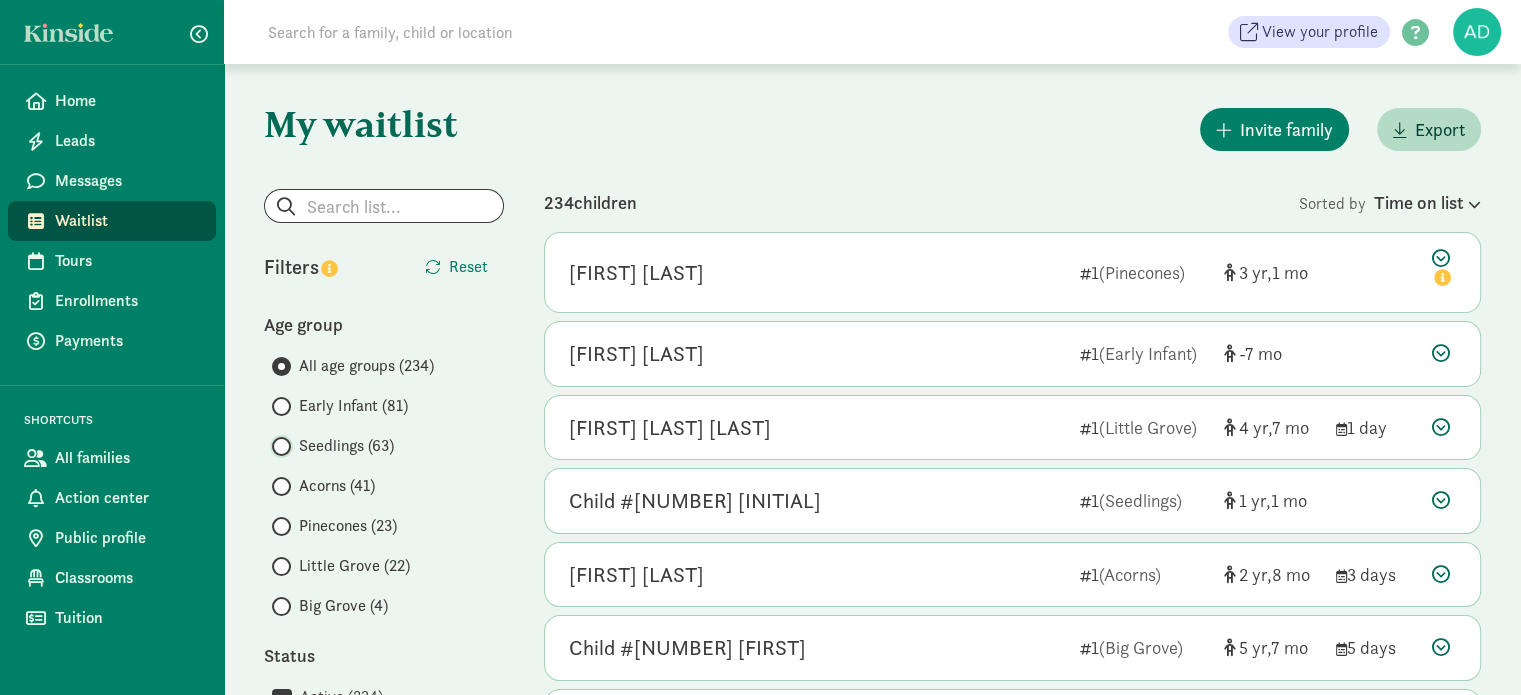 click on "Seedlings (63)" at bounding box center [278, 446] 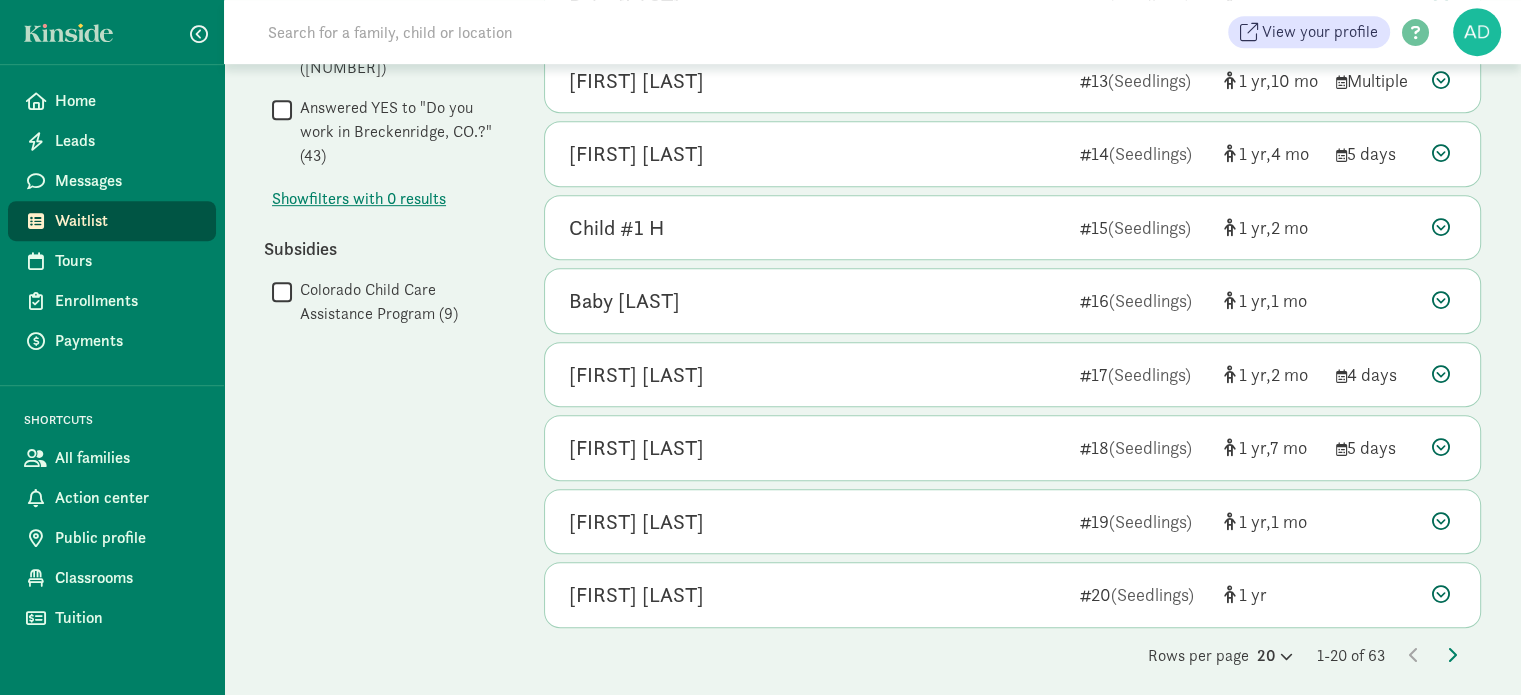 scroll, scrollTop: 1087, scrollLeft: 0, axis: vertical 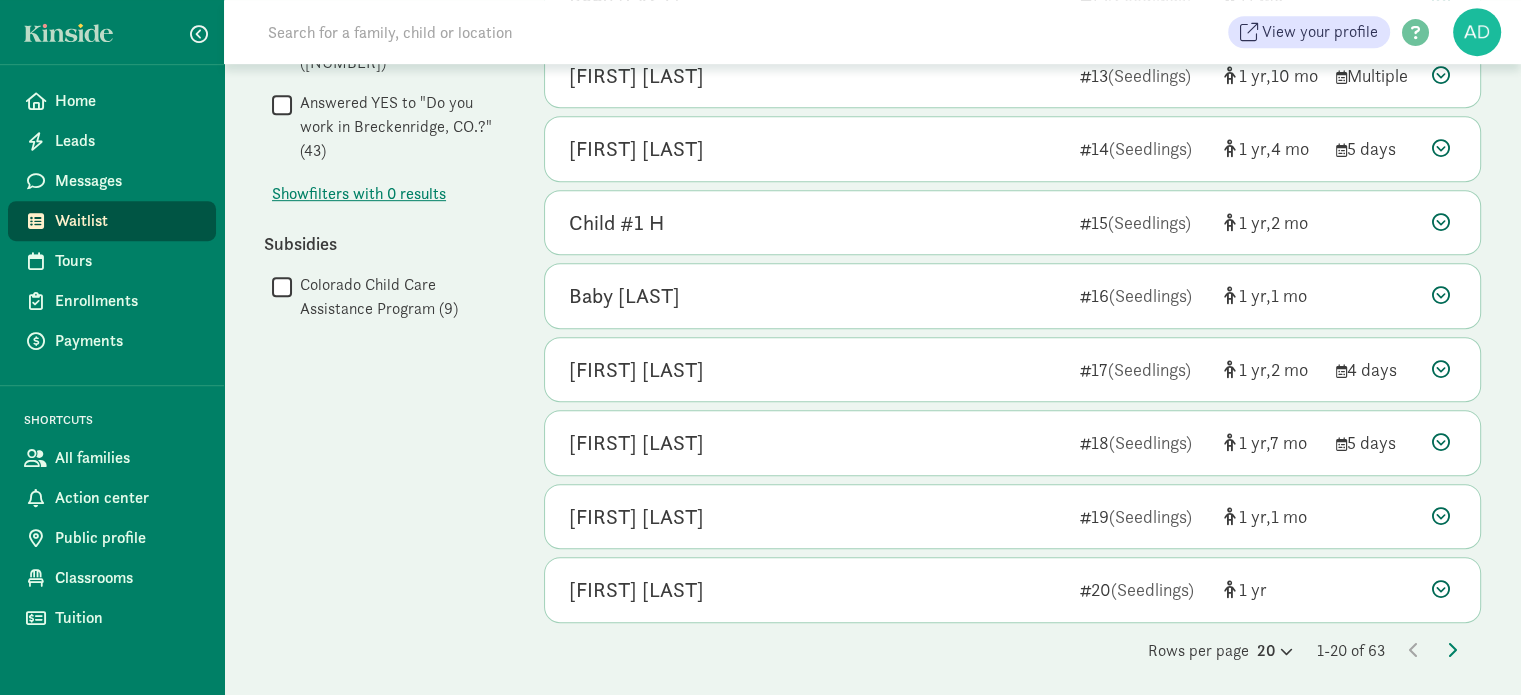 click on "Rows per page
20     1-20 of 63" 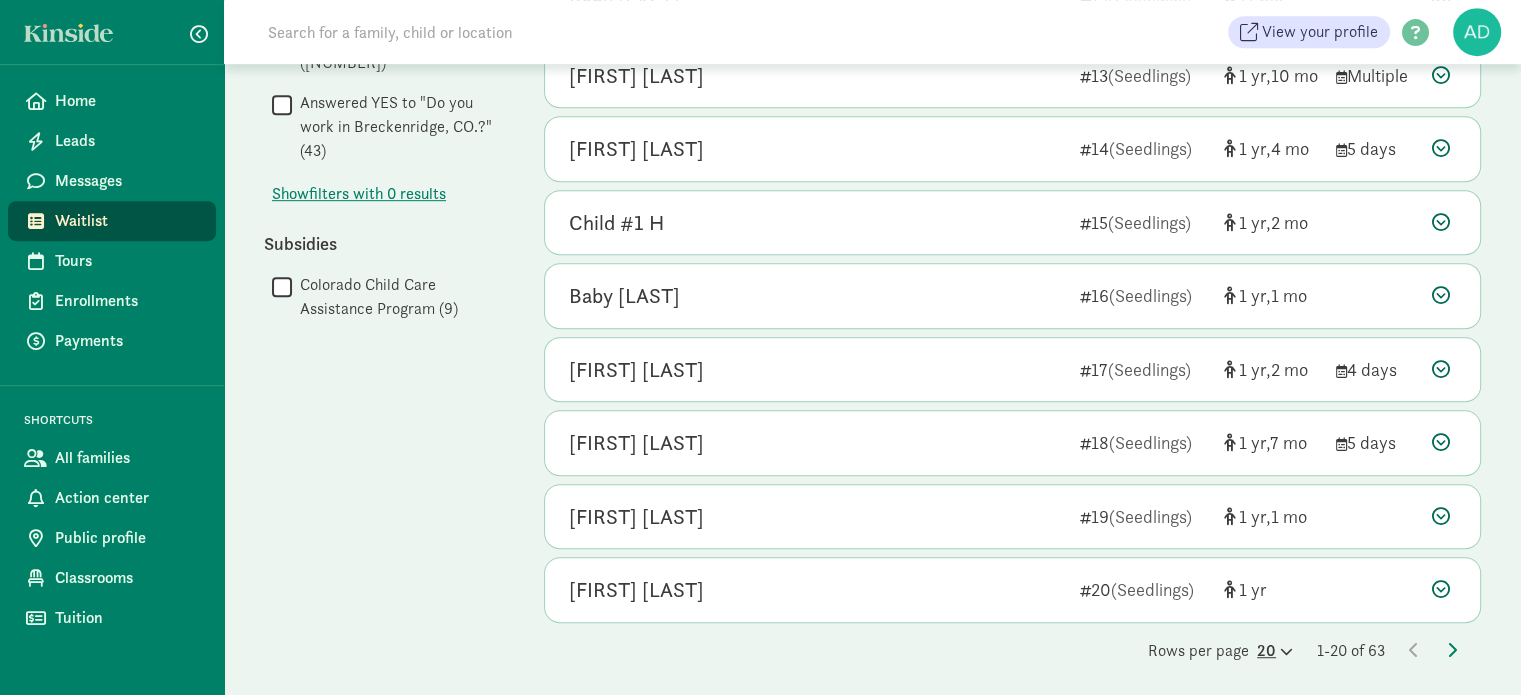 click 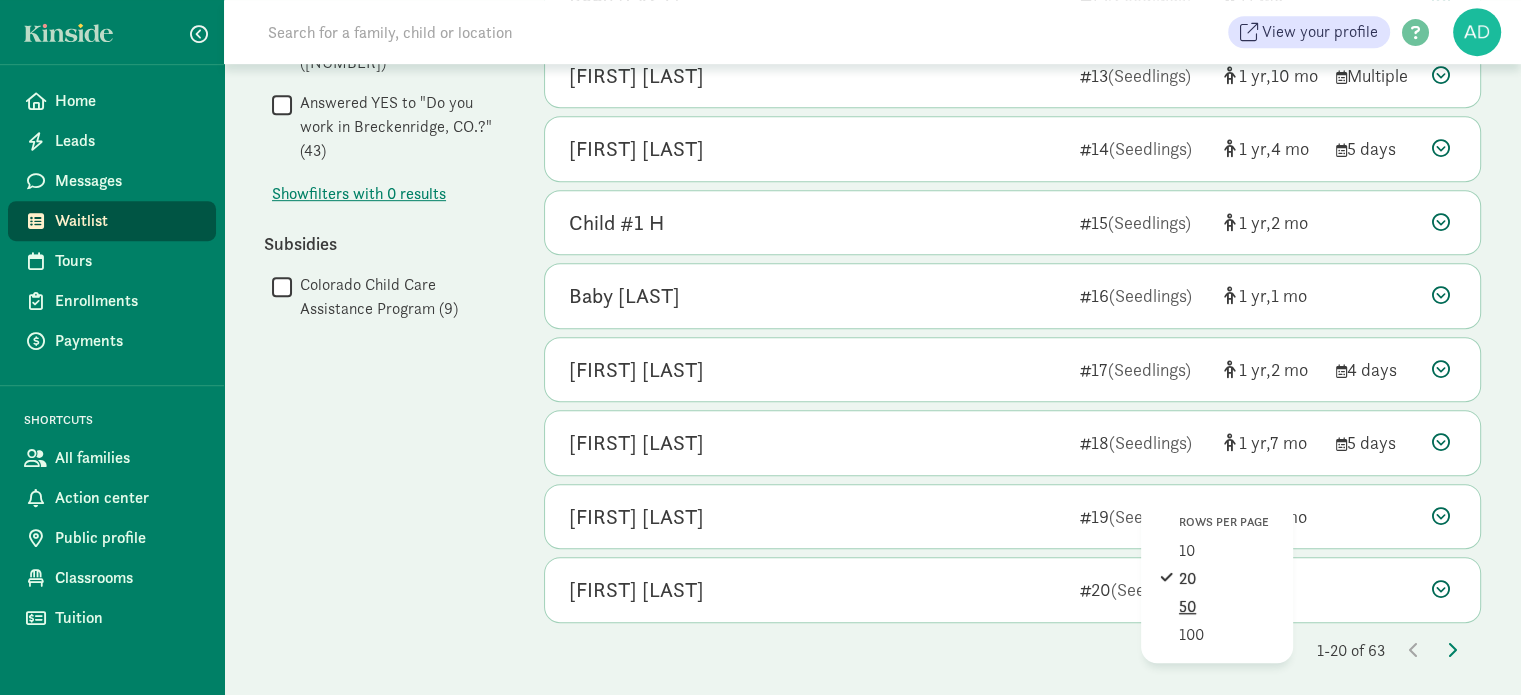 click on "50" 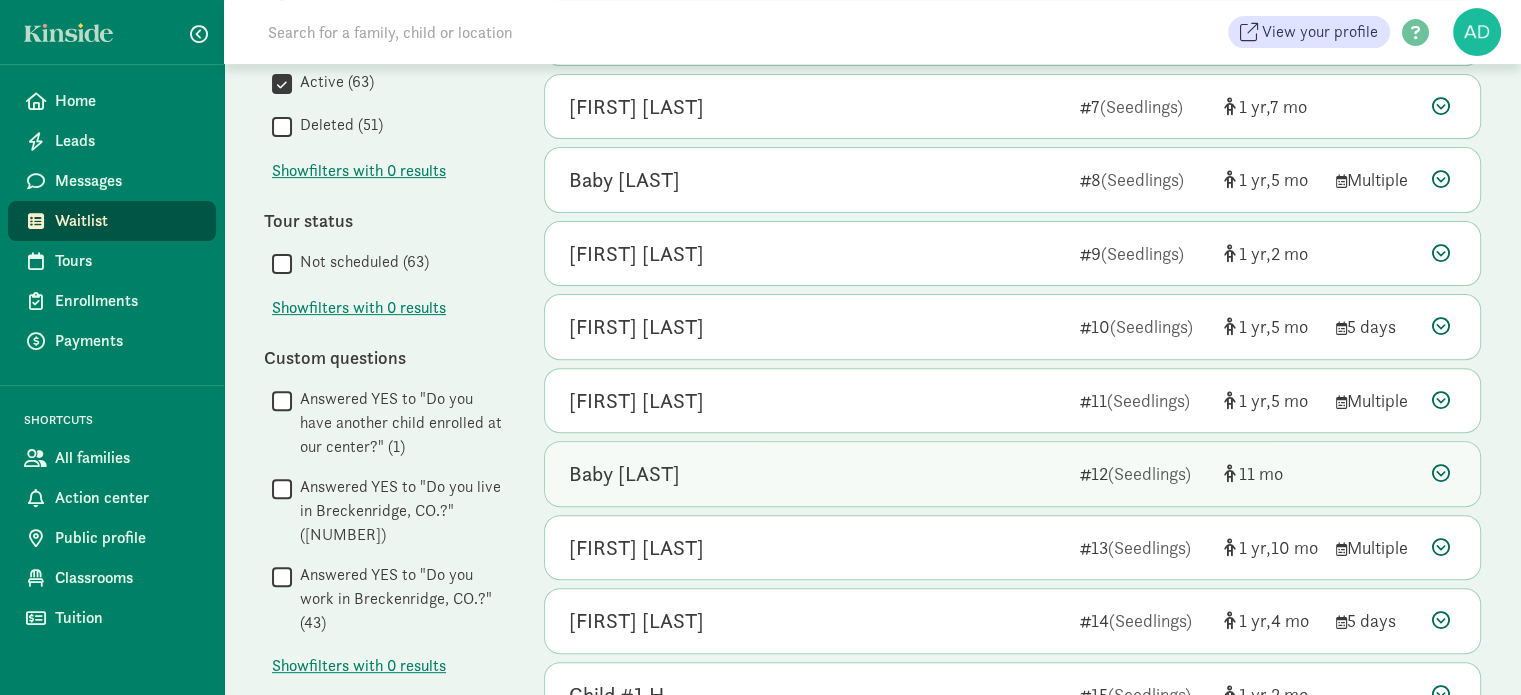 scroll, scrollTop: 500, scrollLeft: 0, axis: vertical 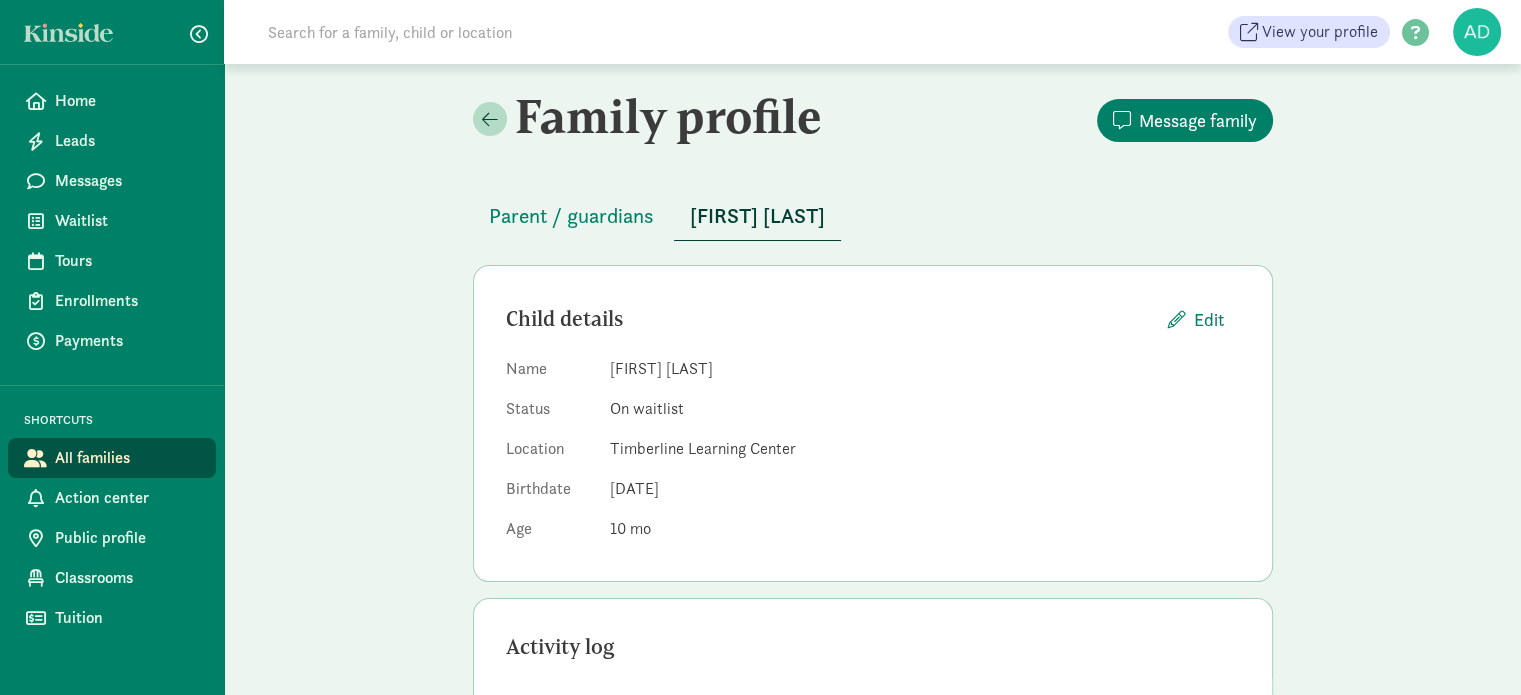 click on "Family profile
Message family
Parent / guardians
[FIRST] [LAST]   Child details     Edit       Name   [FIRST] [LAST]   Status   On waitlist   Location   [LOCATION] Age Group   Seedlings Birthdate   [DATE]   Age   [AGE]         Activity log           Event   Date         Event   The child aged out of one waitlist and onto another waitlist Date   [DATE] • [TIME]     Event   Child added to waitlist Date   [DATE] • [TIME]       Waitlists           Location   Age Group   Pref. start date   Status   Pref. Schedule   Notes         Location   [LOCATION] Age Group   Seedlings Pref. start date   [DATE] Status   Active Pref. Schedule   Any Notes   View" 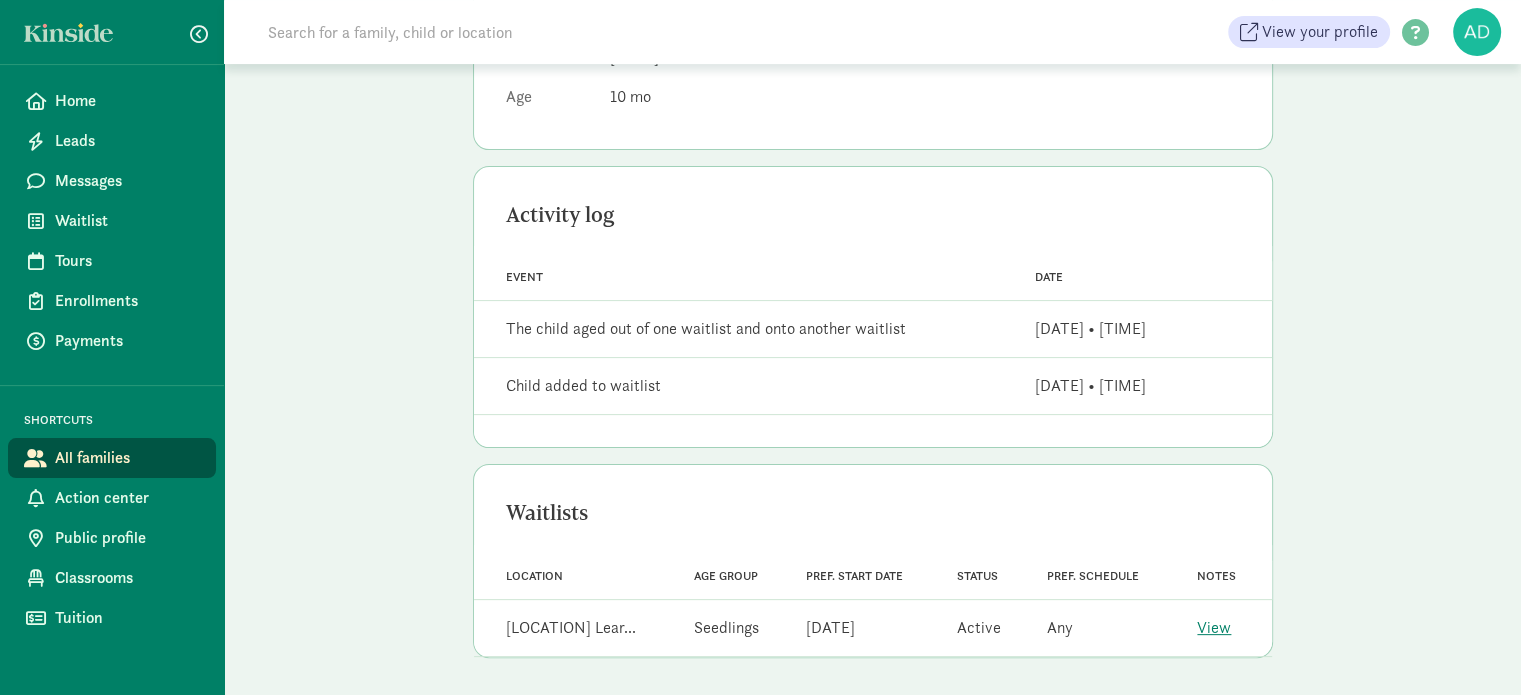 scroll, scrollTop: 0, scrollLeft: 0, axis: both 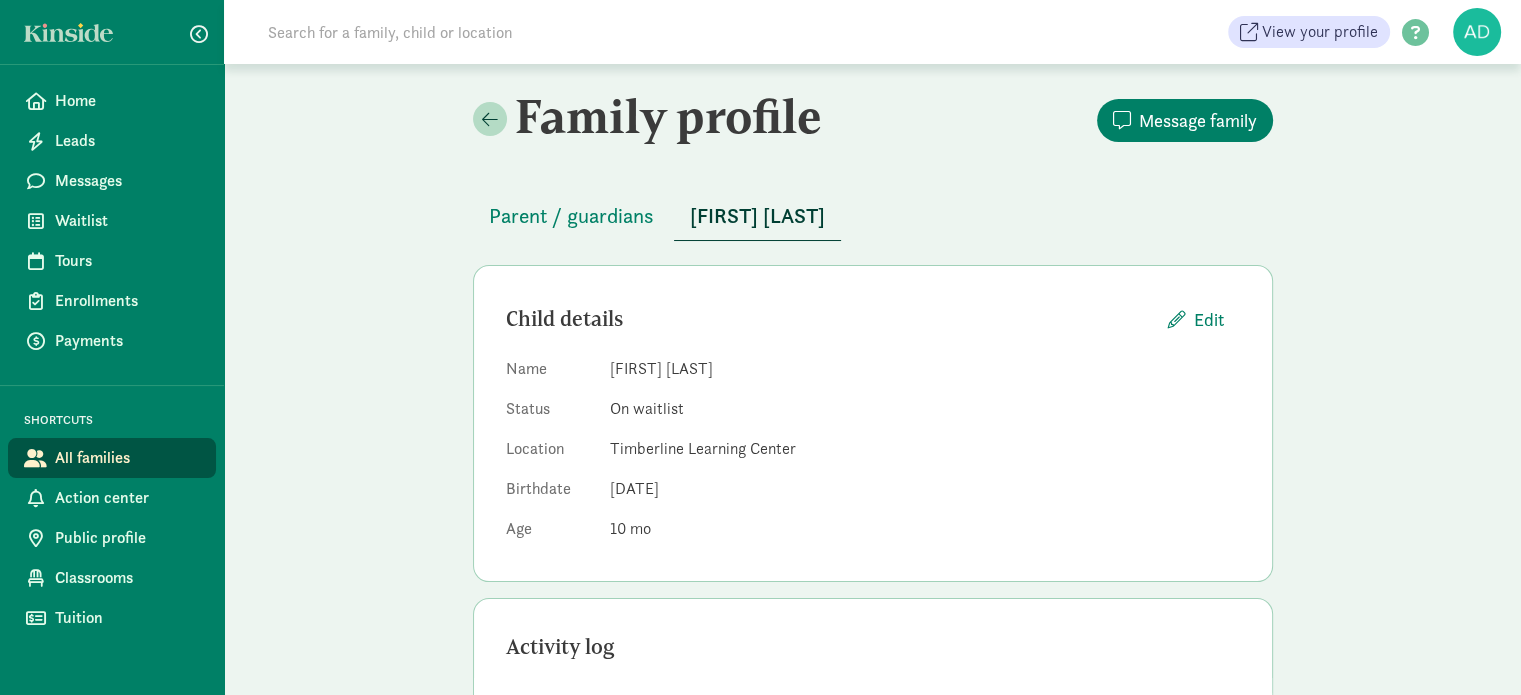click on "Family profile
Message family
Parent / guardians
[FIRST] [LAST]   Child details     Edit       Name   [FIRST] [LAST]   Status   On waitlist   Location   [LOCATION] Age Group   Seedlings Birthdate   [DATE]   Age   [AGE]         Activity log           Event   Date         Event   The child aged out of one waitlist and onto another waitlist Date   [DATE] • [TIME]     Event   Child added to waitlist Date   [DATE] • [TIME]       Waitlists           Location   Age Group   Pref. start date   Status   Pref. Schedule   Notes         Location   [LOCATION] Age Group   Seedlings Pref. start date   [DATE] Status   Active Pref. Schedule   Any Notes   View" 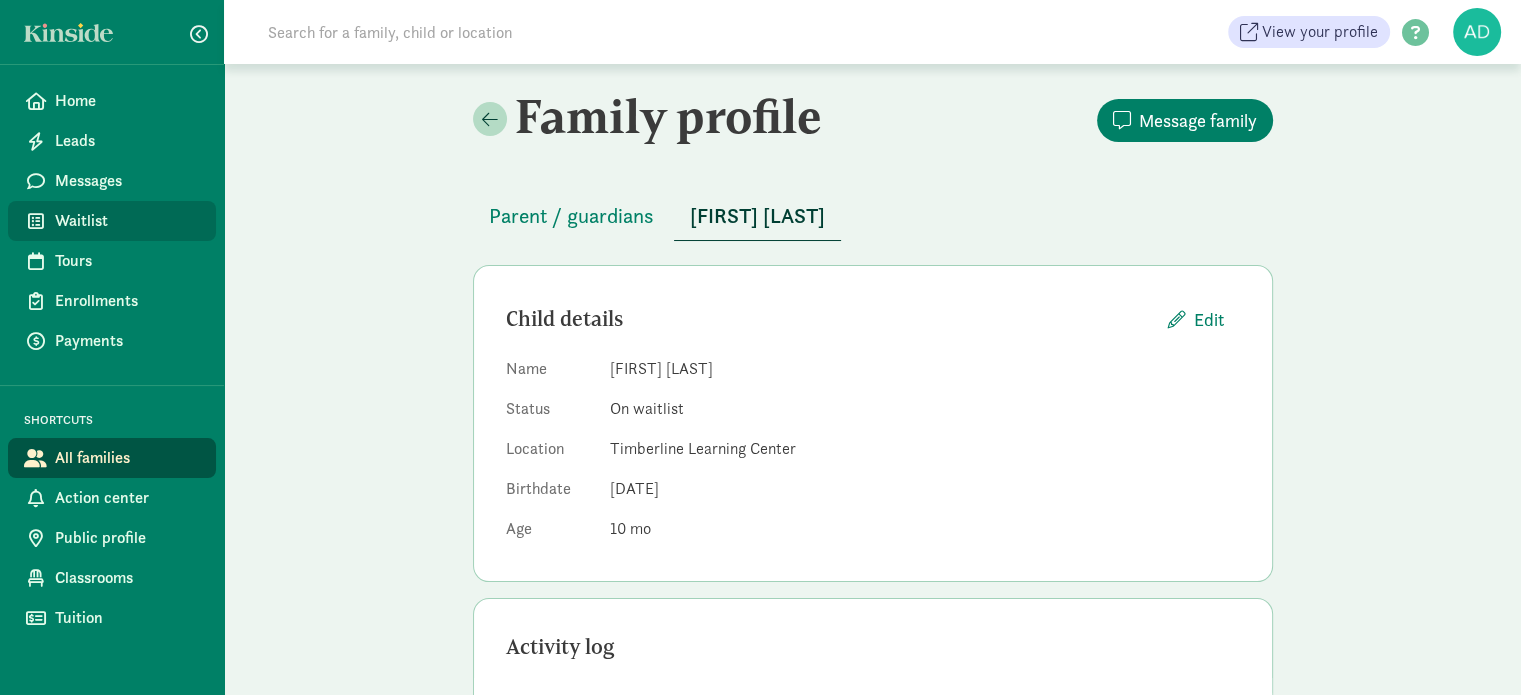 click on "Waitlist" at bounding box center (127, 221) 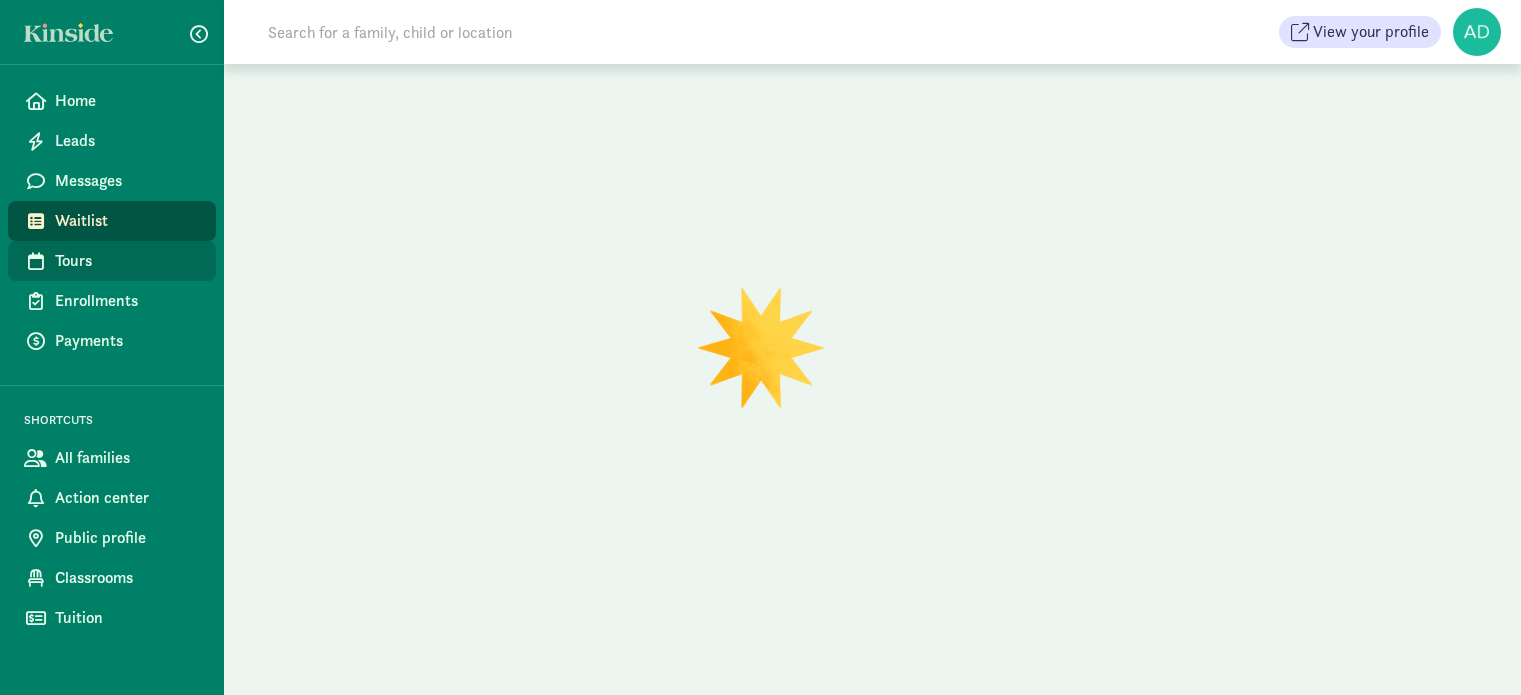 scroll, scrollTop: 0, scrollLeft: 0, axis: both 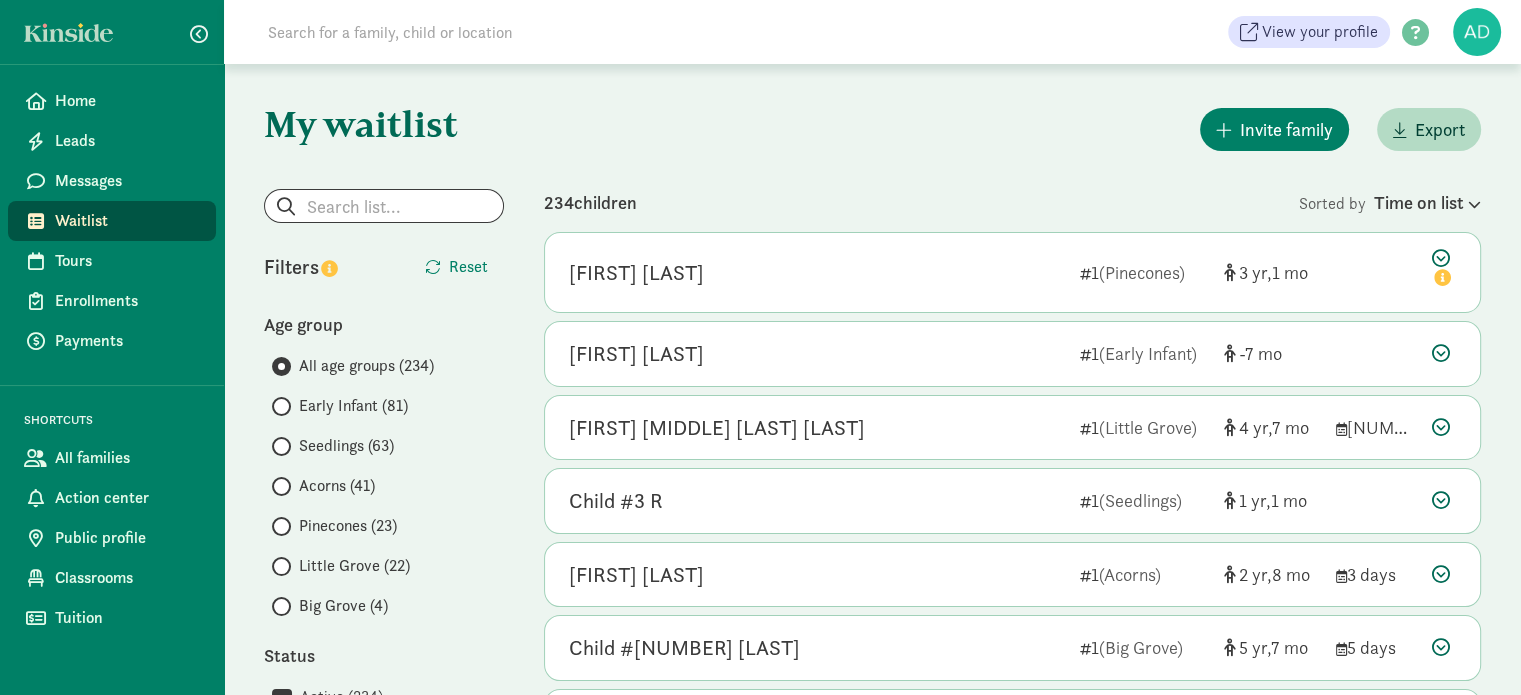 click on "Early Infant (81)" at bounding box center (388, 406) 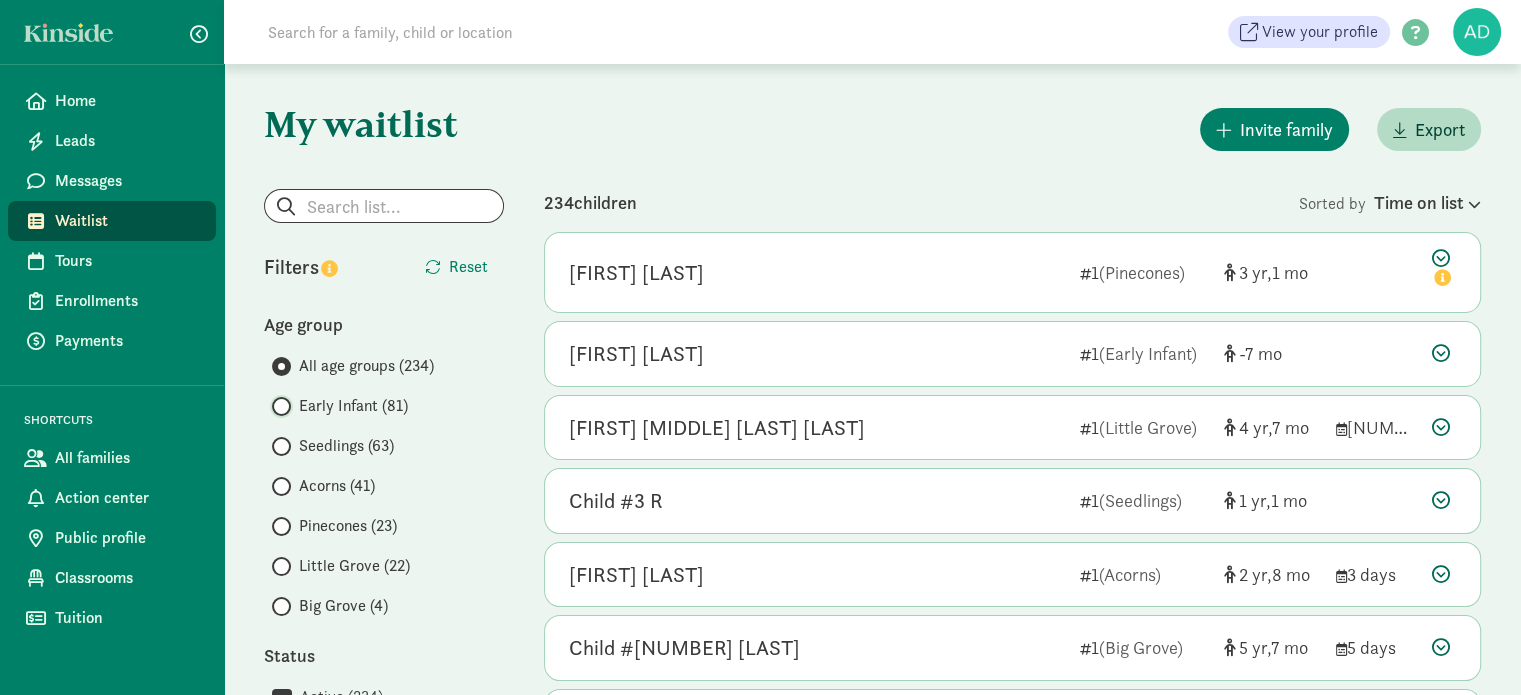 click on "Early Infant (81)" at bounding box center (278, 406) 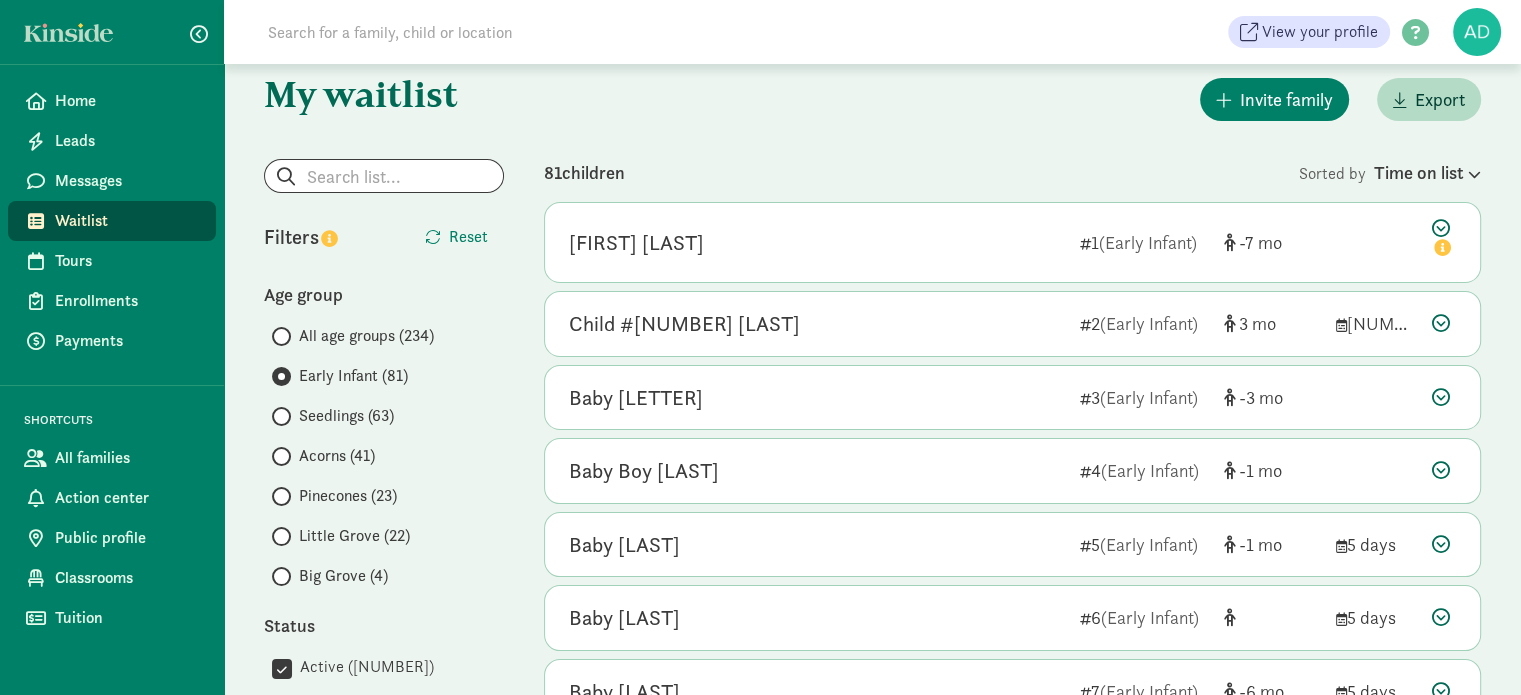 scroll, scrollTop: 0, scrollLeft: 0, axis: both 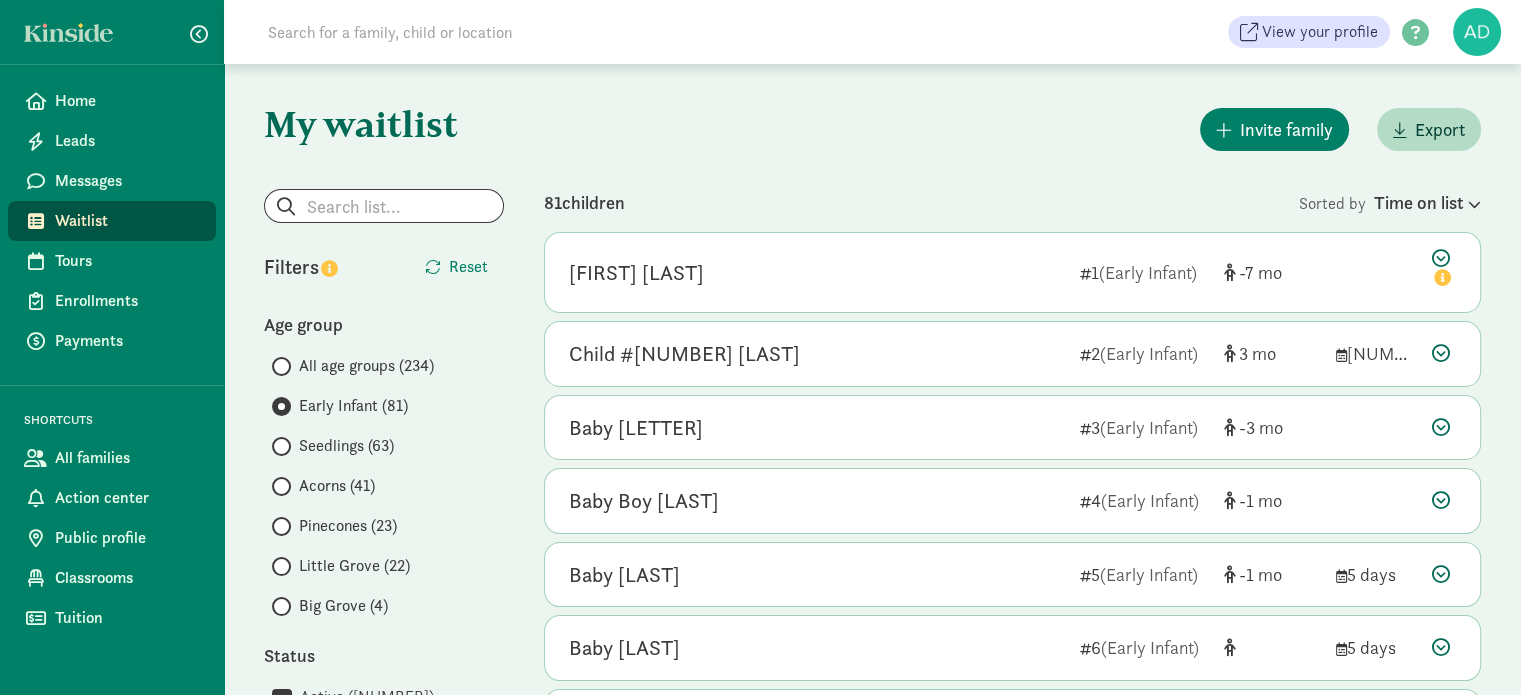 click on "Show filters   Early Infant        Reset                   Filters     Reset   Age group       All age groups ([NUMBER])
Early Infant ([NUMBER])
Seedlings ([NUMBER])
Acorns ([NUMBER])
Pinecones ([NUMBER])
Little Grove ([NUMBER])
Big Grove ([NUMBER])
Status        Active ([NUMBER])
   Deleted ([NUMBER])
Show
filters with 0 results
Tour status        Not scheduled ([NUMBER])
Show
filters with 0 results
Custom questions        Answered YES to "Are you a member of the Timberline Learning Center board?" ([NUMBER])
   Answered YES to "Do you have another child enrolled at our center?" ([NUMBER])
   Answered YES to "Do you live in [CITY], [STATE]." ([NUMBER])
   Answered YES to "Do you work in [CITY], [STATE]." ([NUMBER])
Show
filters with 0 results
Subsidies" 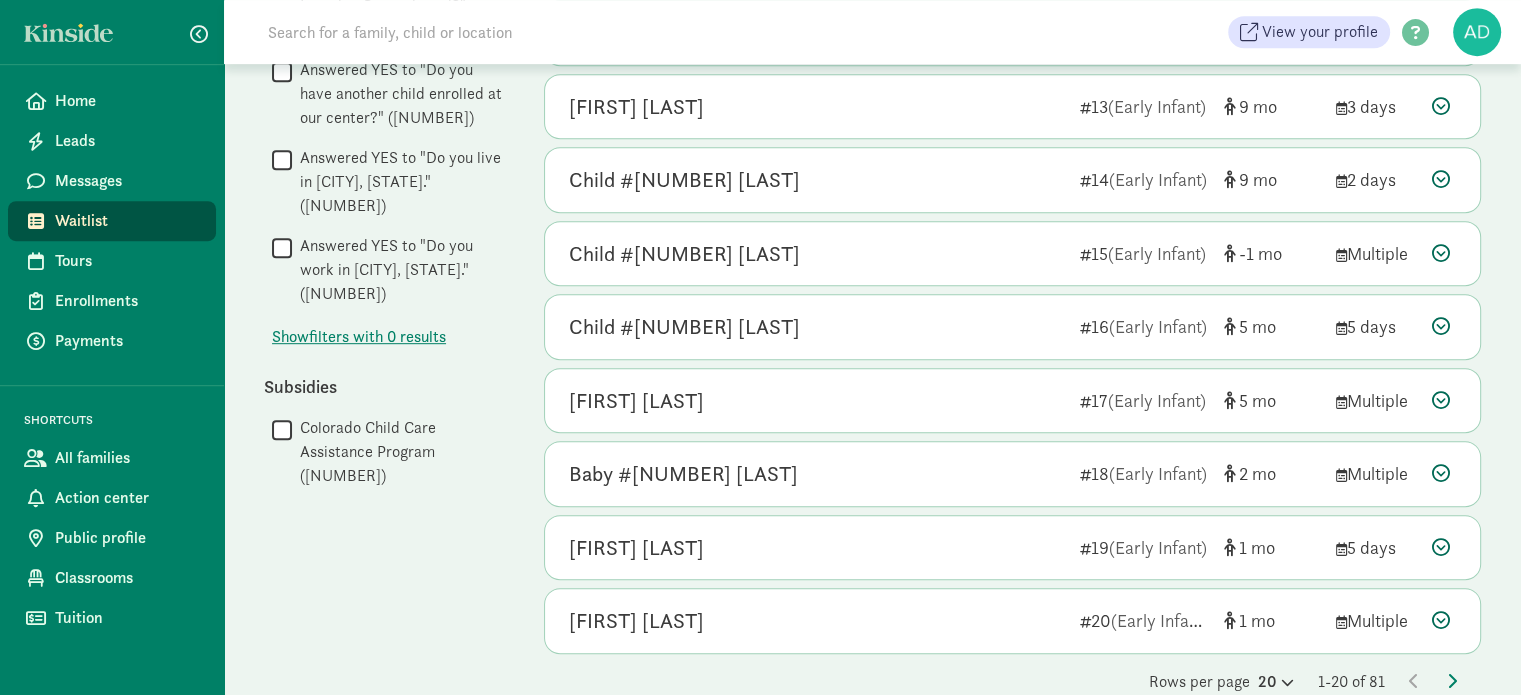 scroll, scrollTop: 1087, scrollLeft: 0, axis: vertical 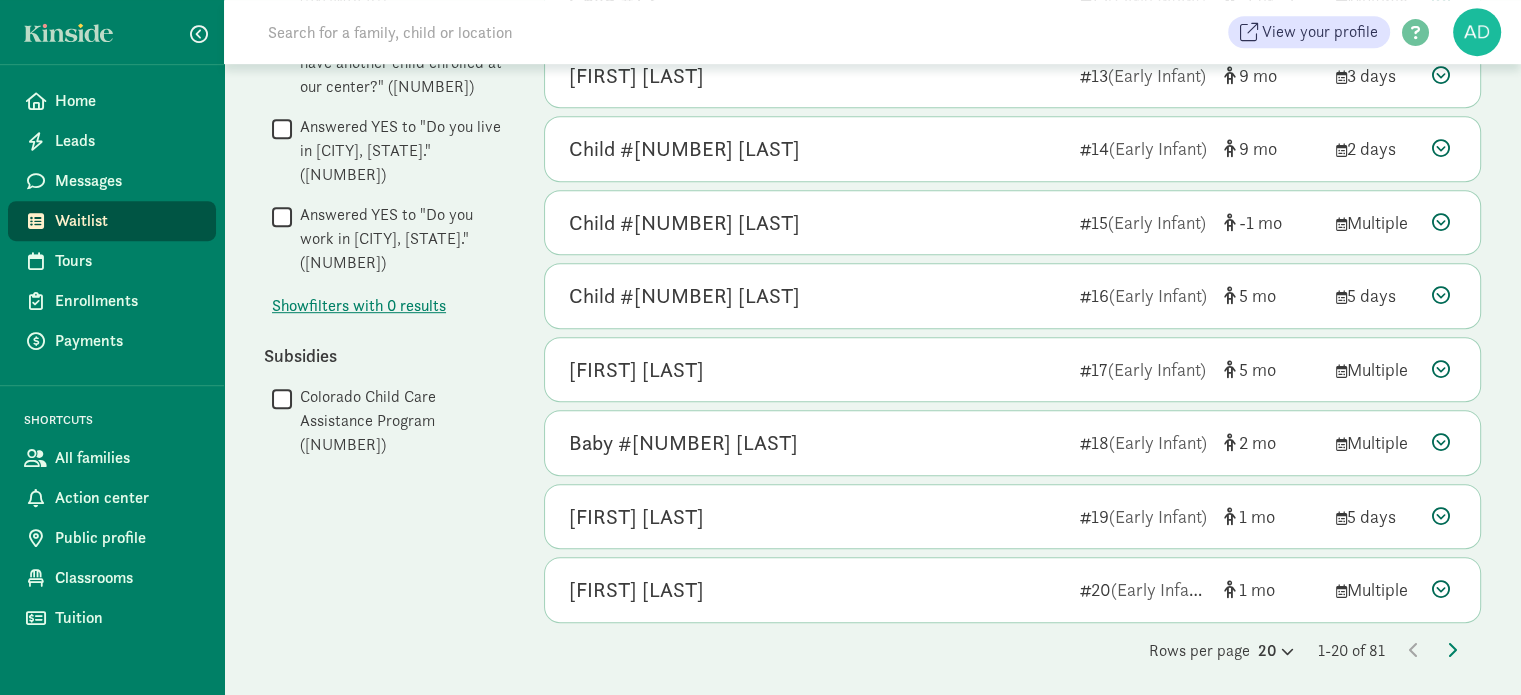 click on "Show filters   Early Infant        Reset                   Filters     Reset   Age group       All age groups ([NUMBER])
Early Infant ([NUMBER])
Seedlings ([NUMBER])
Acorns ([NUMBER])
Pinecones ([NUMBER])
Little Grove ([NUMBER])
Big Grove ([NUMBER])
Status        Active ([NUMBER])
   Deleted ([NUMBER])
Show
filters with 0 results
Tour status        Not scheduled ([NUMBER])
Show
filters with 0 results
Custom questions        Answered YES to "Are you a member of the Timberline Learning Center board?" ([NUMBER])
   Answered YES to "Do you have another child enrolled at our center?" ([NUMBER])
   Answered YES to "Do you live in [CITY], [STATE]." ([NUMBER])
   Answered YES to "Do you work in [CITY], [STATE]." ([NUMBER])
Show
filters with 0 results
Subsidies        Colorado Child Care Assistance Program ([NUMBER])" at bounding box center (384, -118) 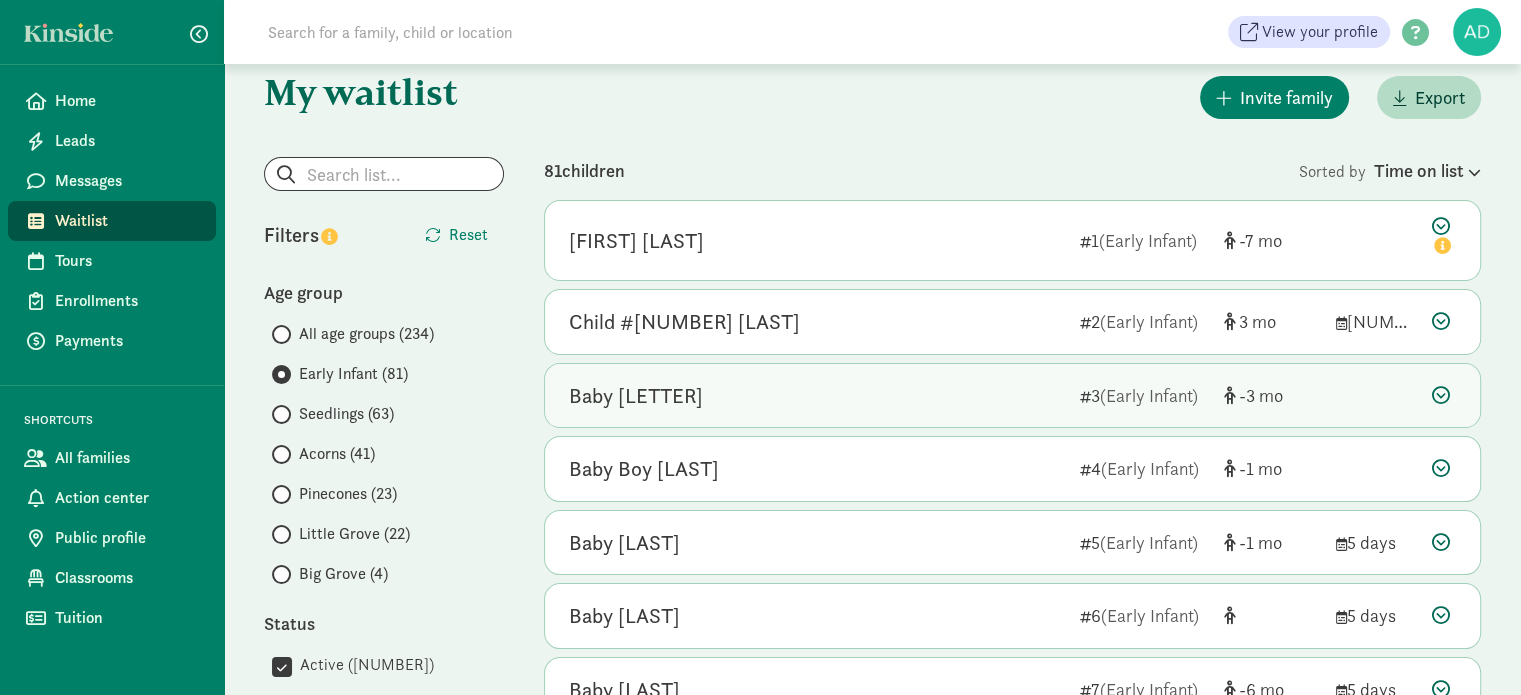 scroll, scrollTop: 0, scrollLeft: 0, axis: both 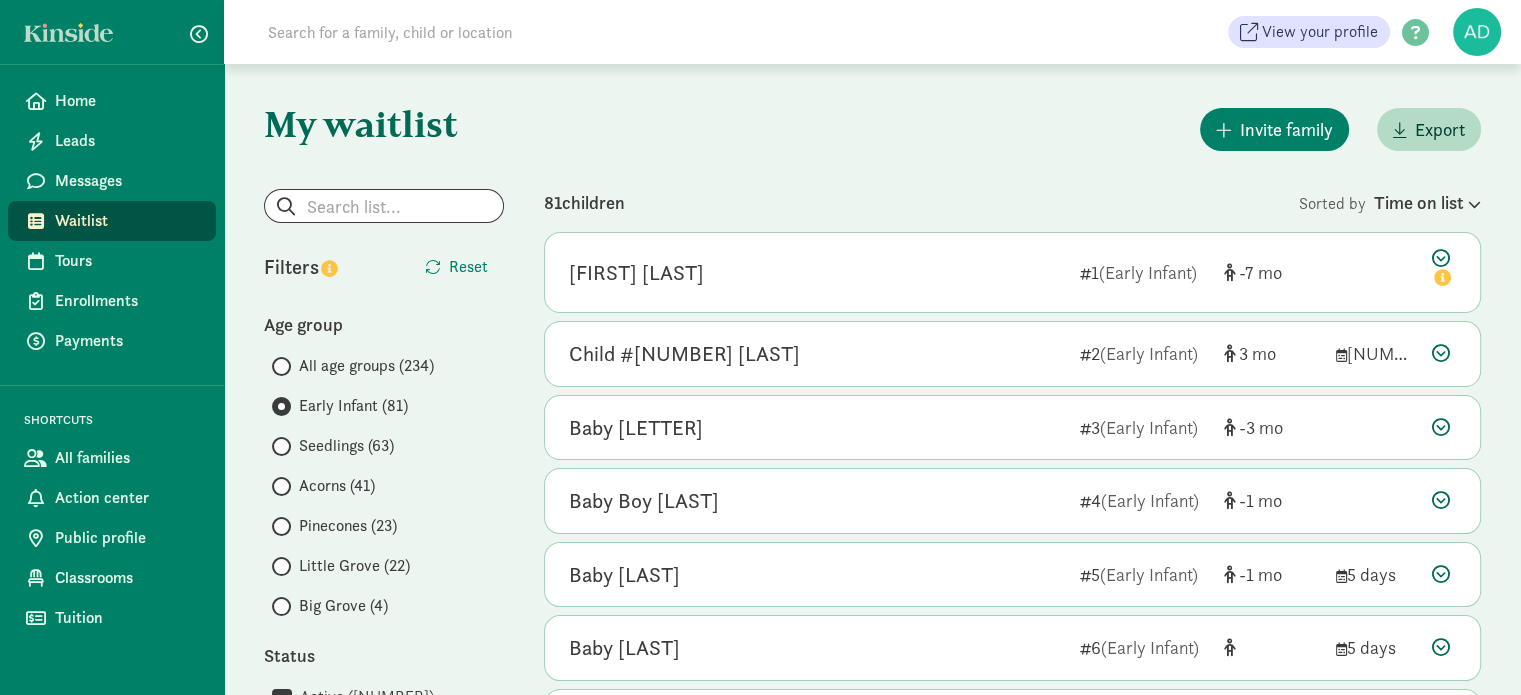 click 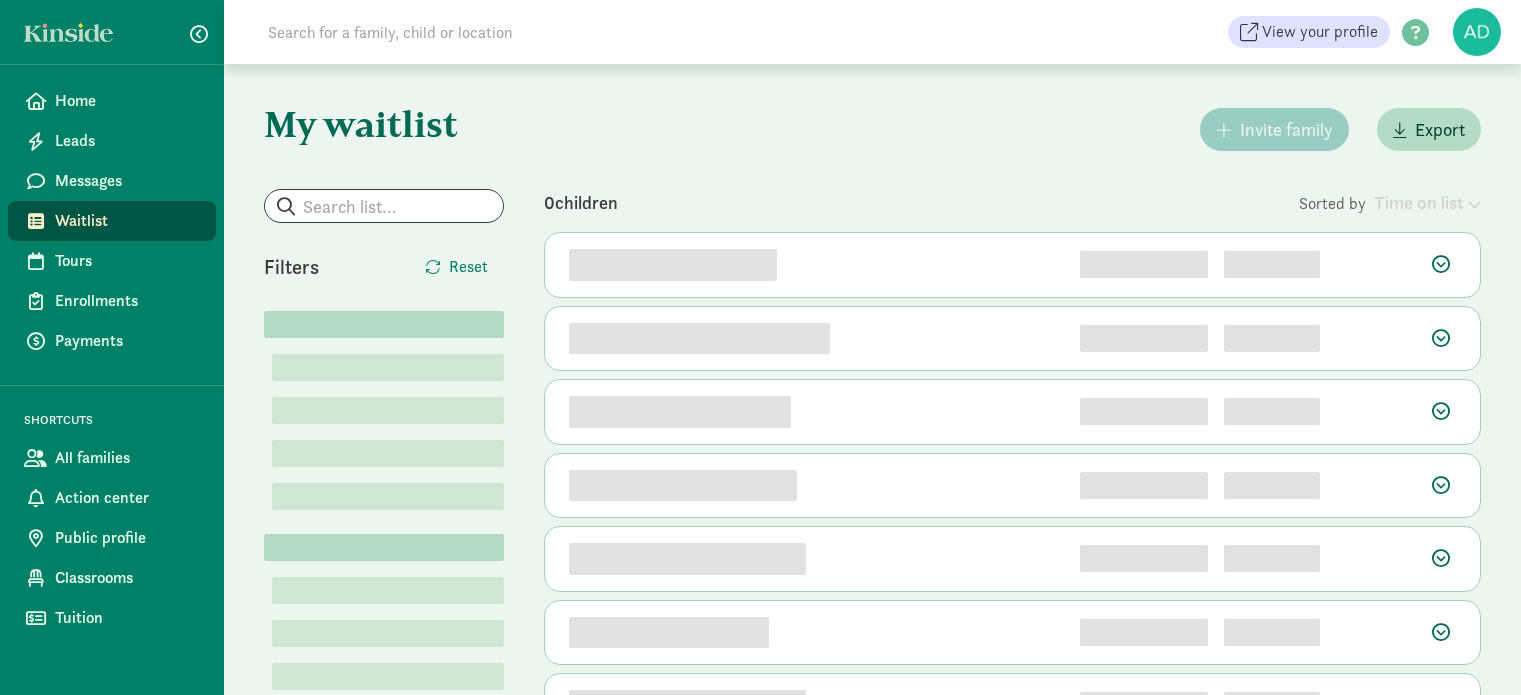 scroll, scrollTop: 0, scrollLeft: 0, axis: both 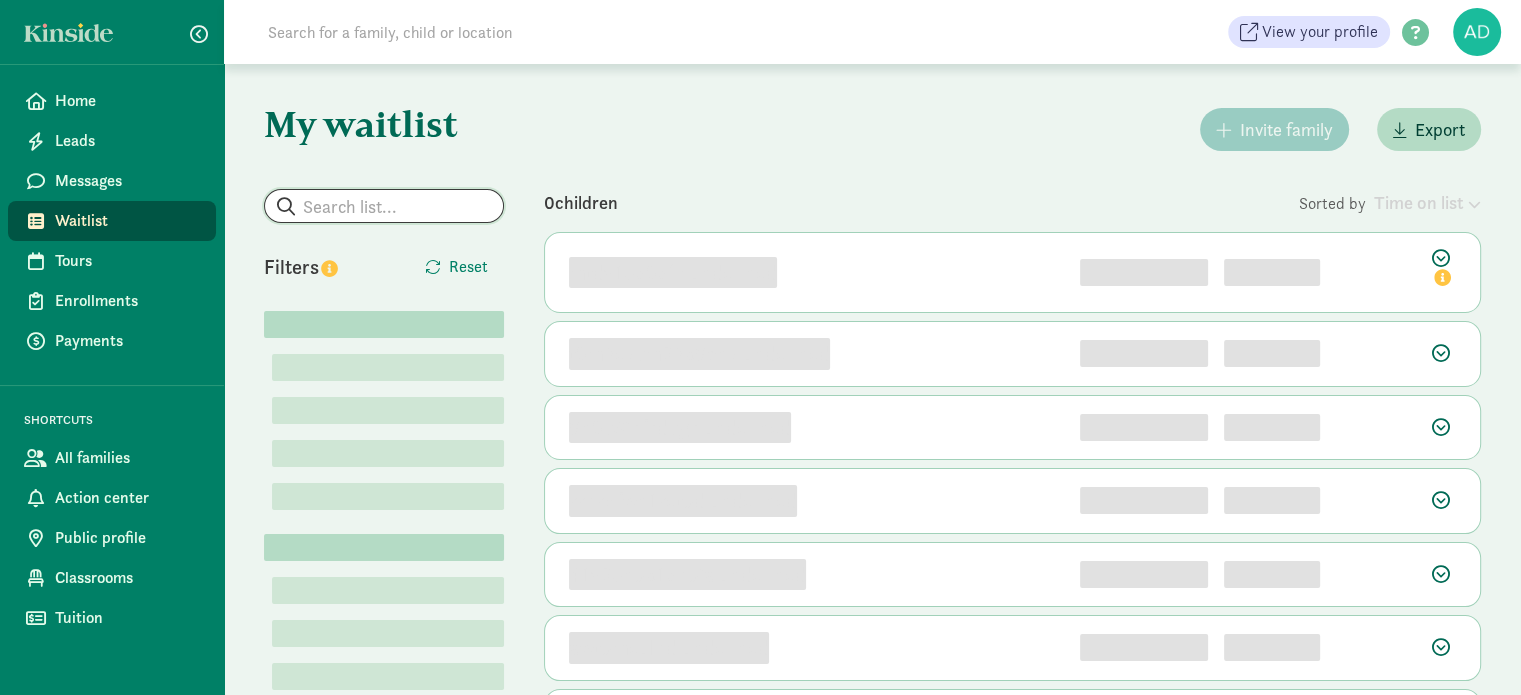 click 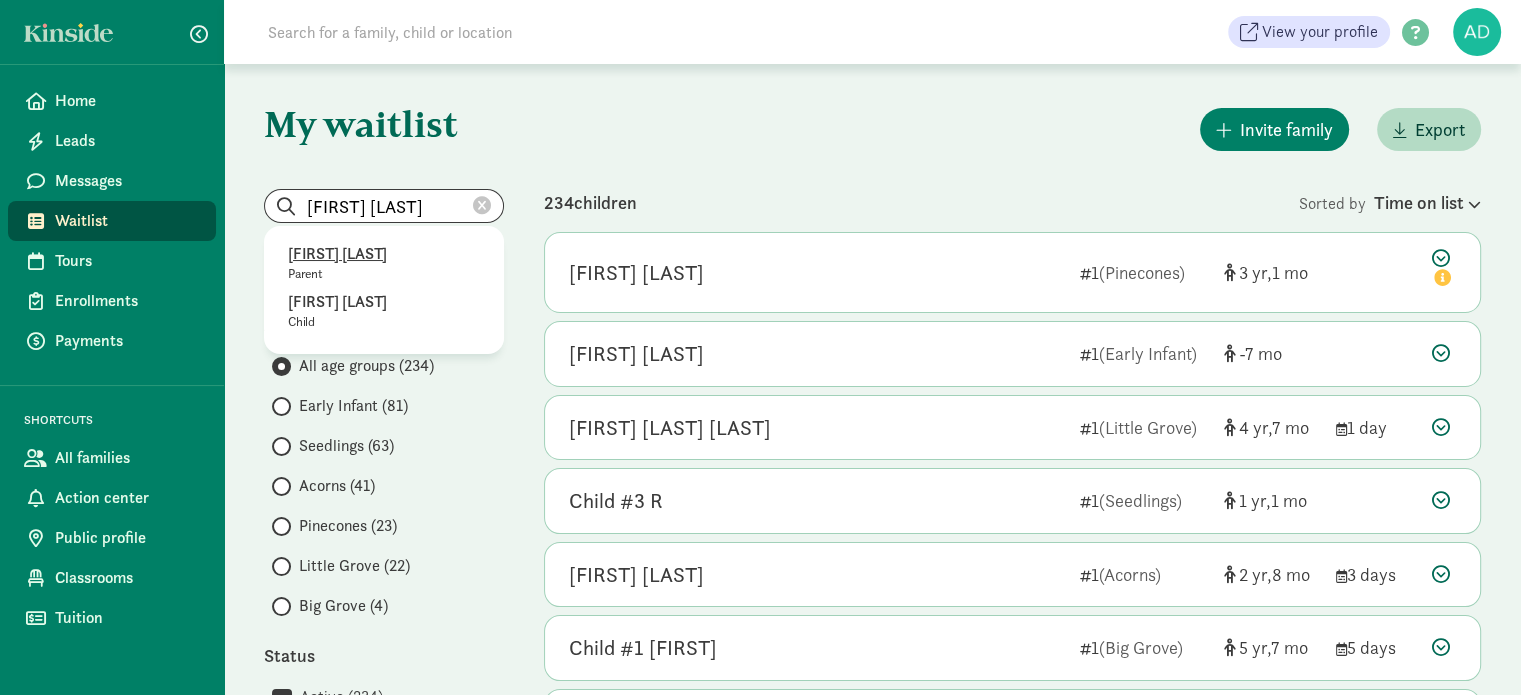 click on "[FIRST] [LAST]" at bounding box center (384, 254) 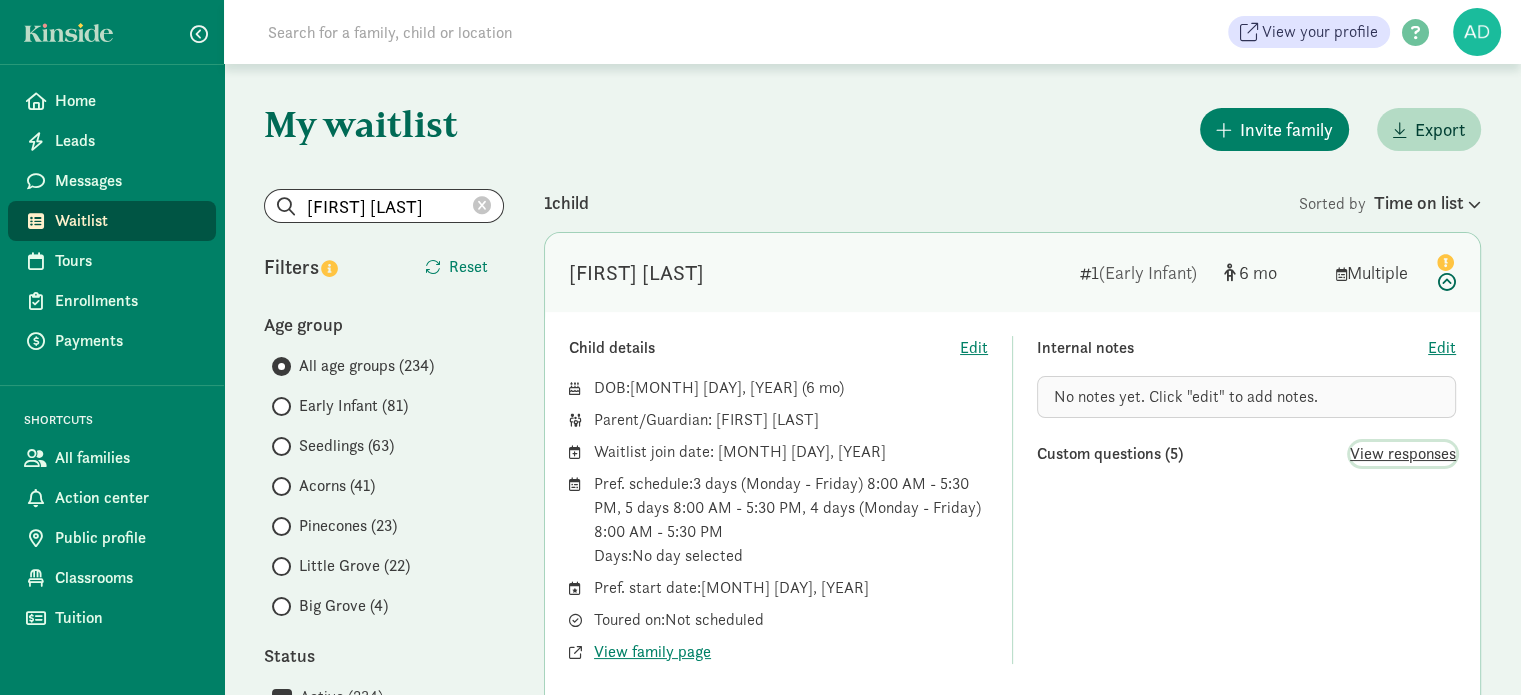 click on "View responses" at bounding box center (1403, 454) 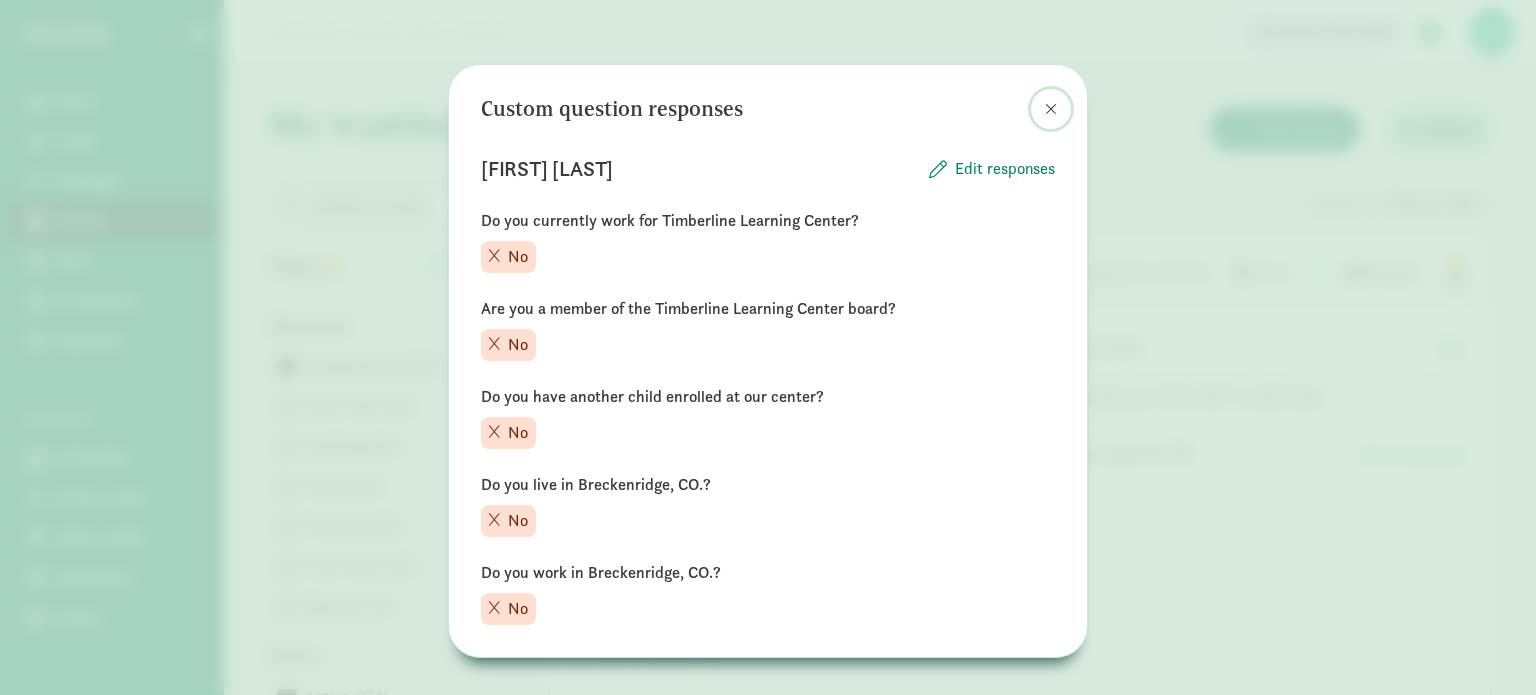 click at bounding box center (1051, 109) 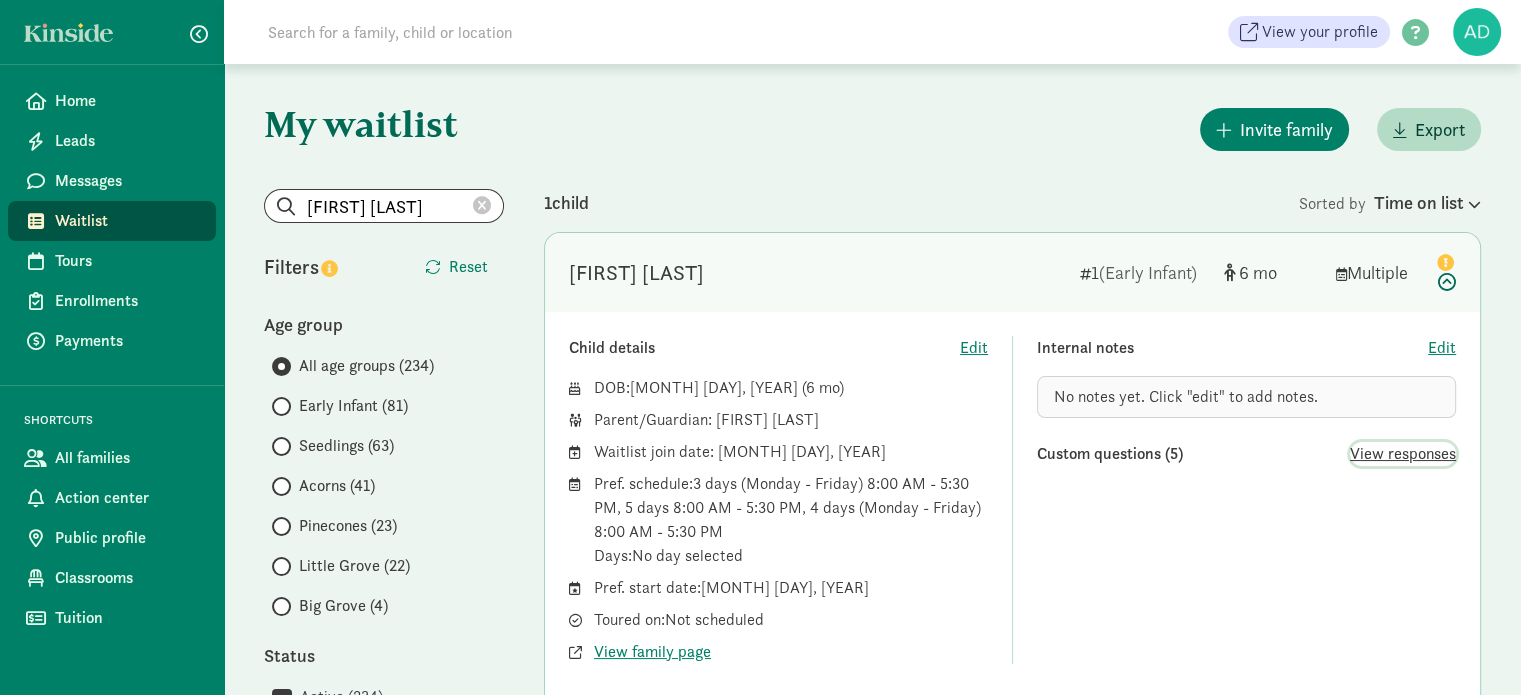 click on "View responses" at bounding box center (1403, 454) 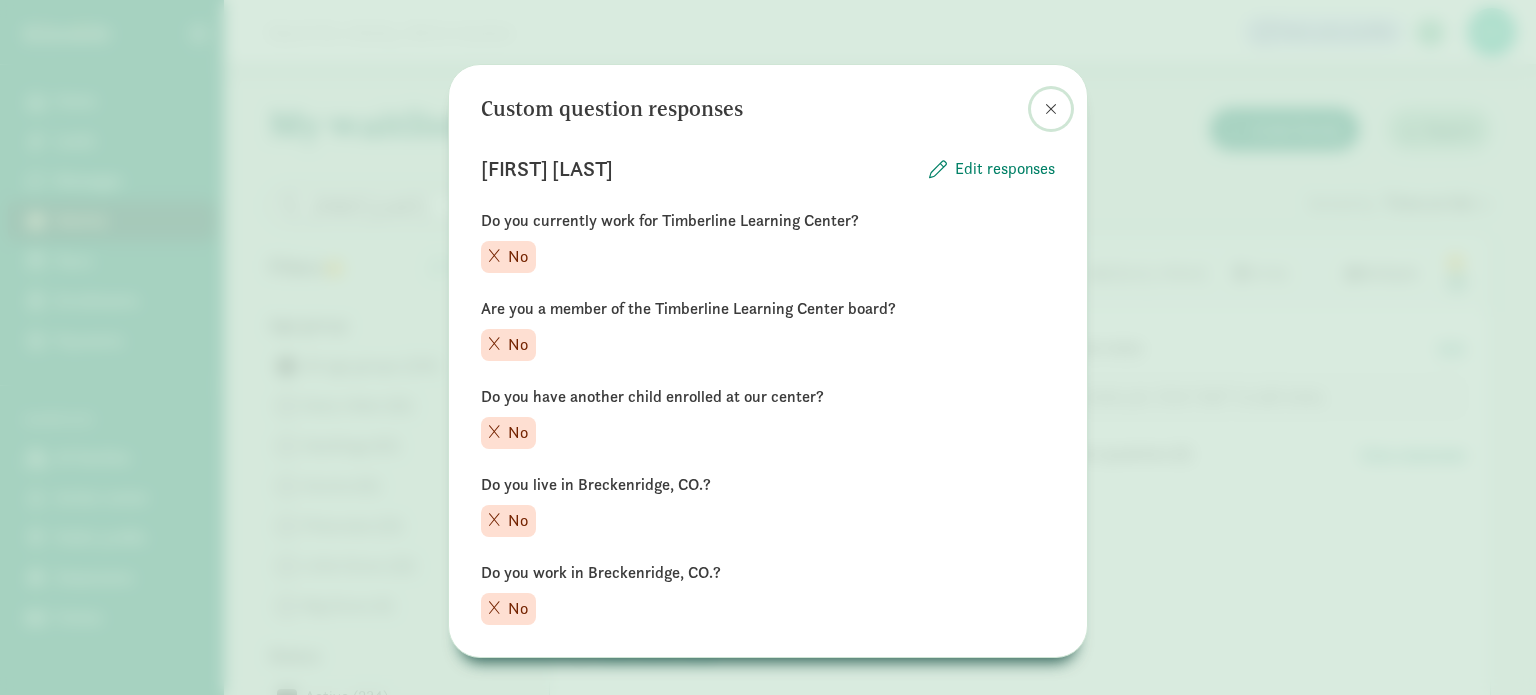drag, startPoint x: 1037, startPoint y: 110, endPoint x: 1068, endPoint y: 141, distance: 43.840622 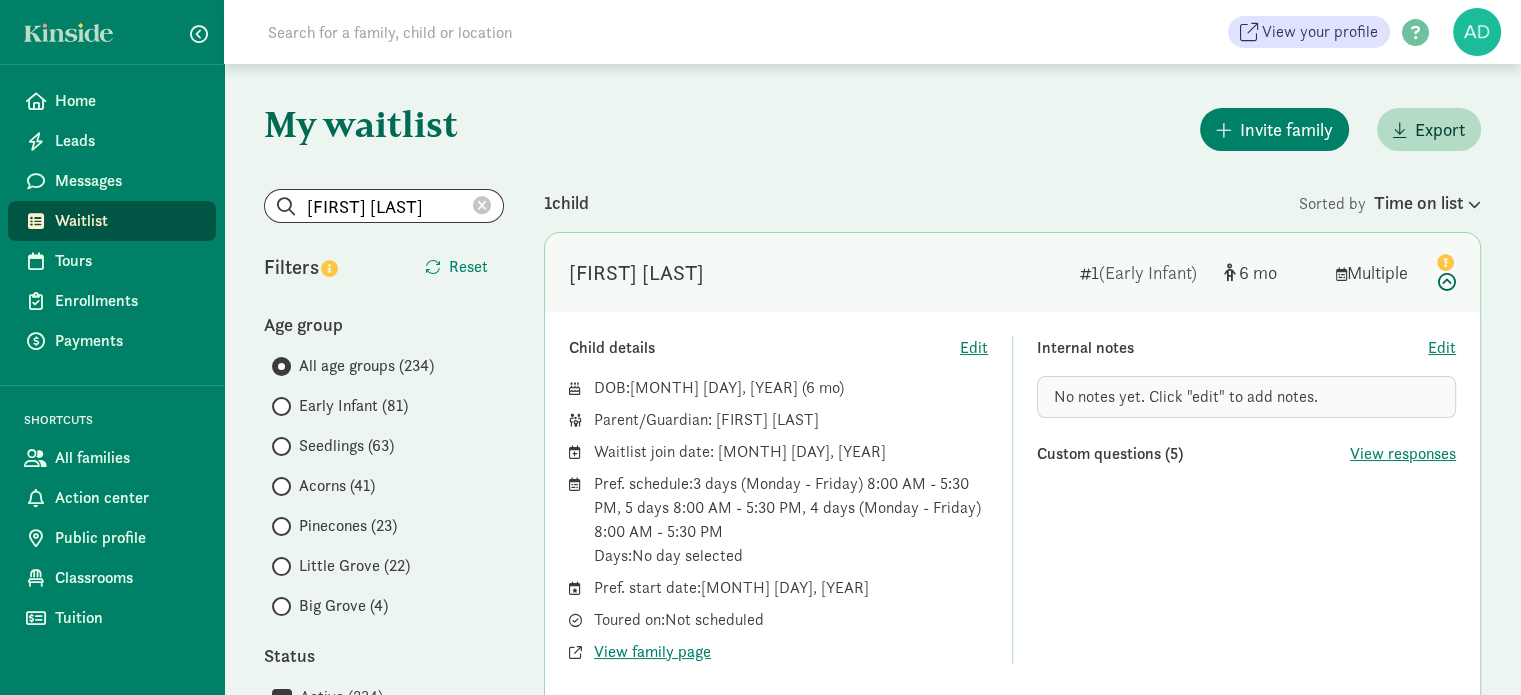 click 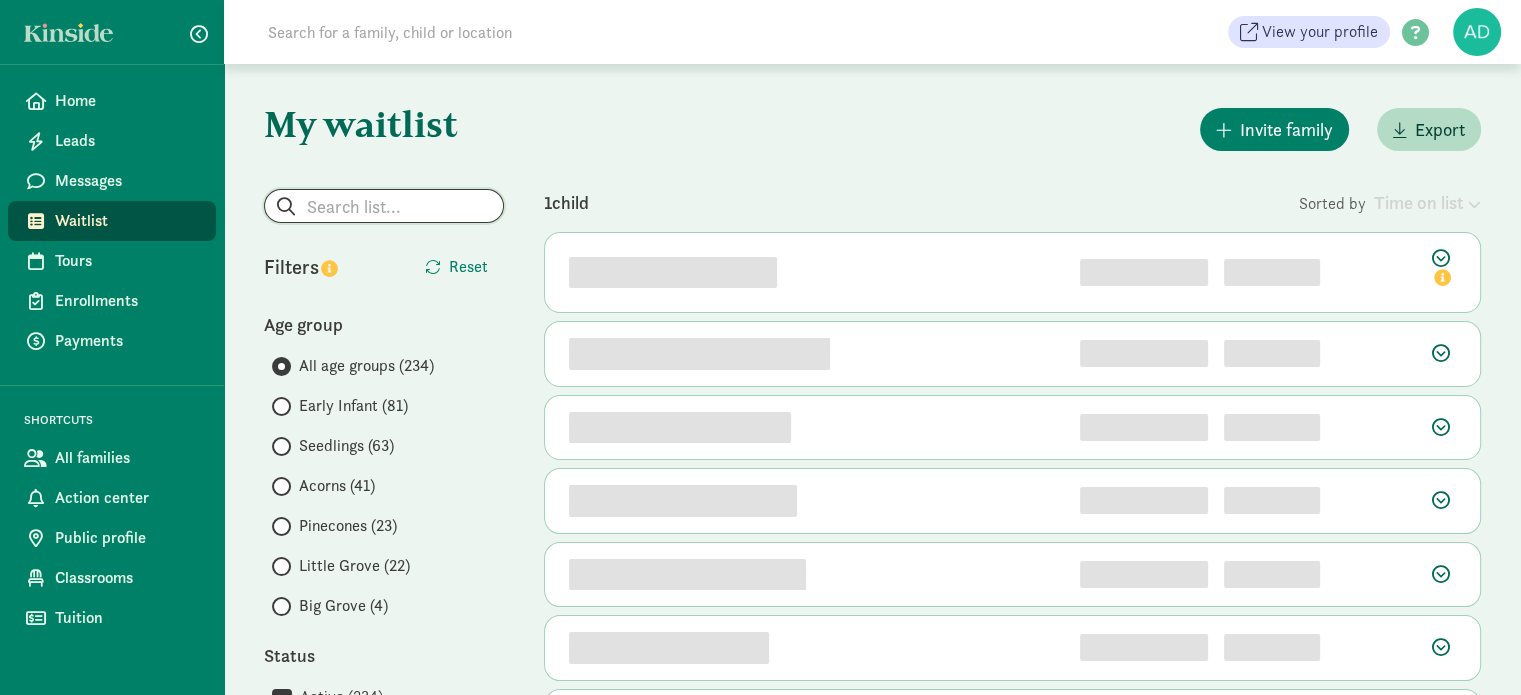 click 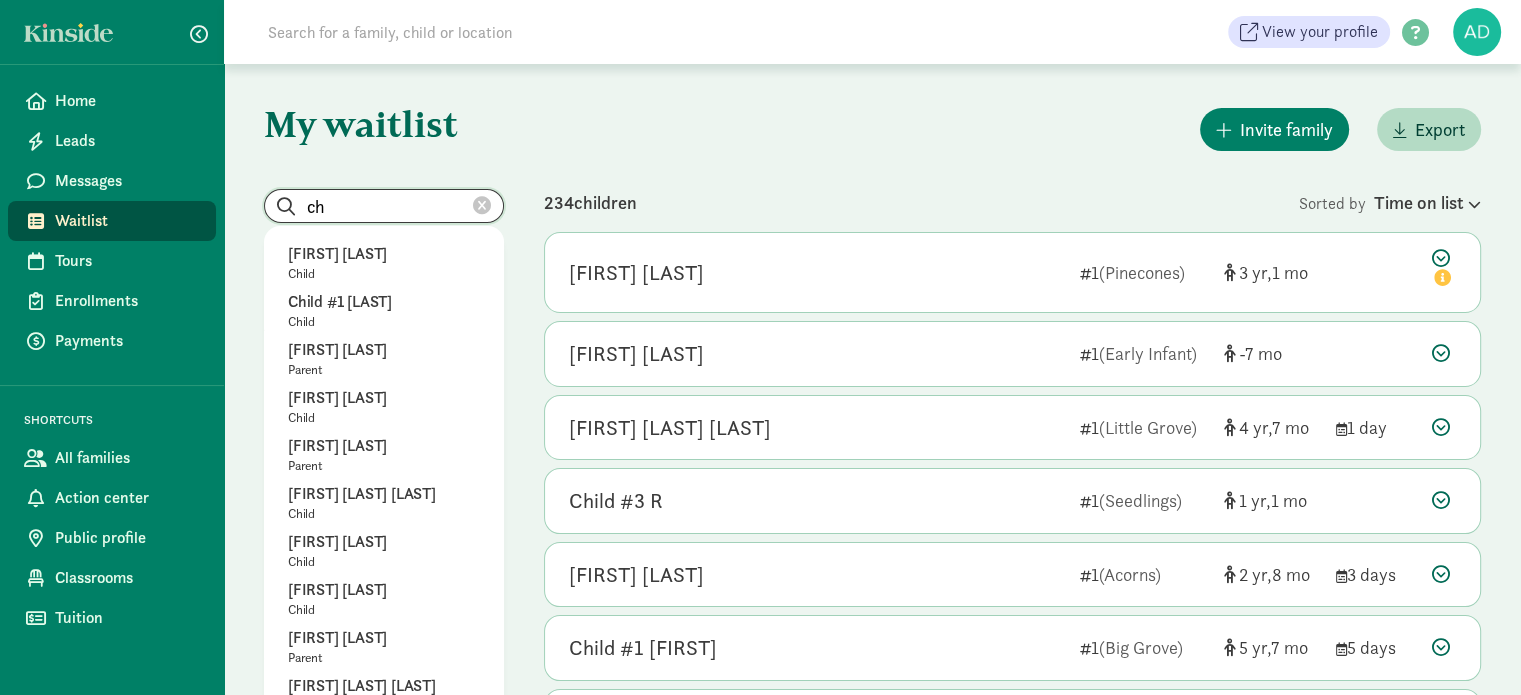 type on "c" 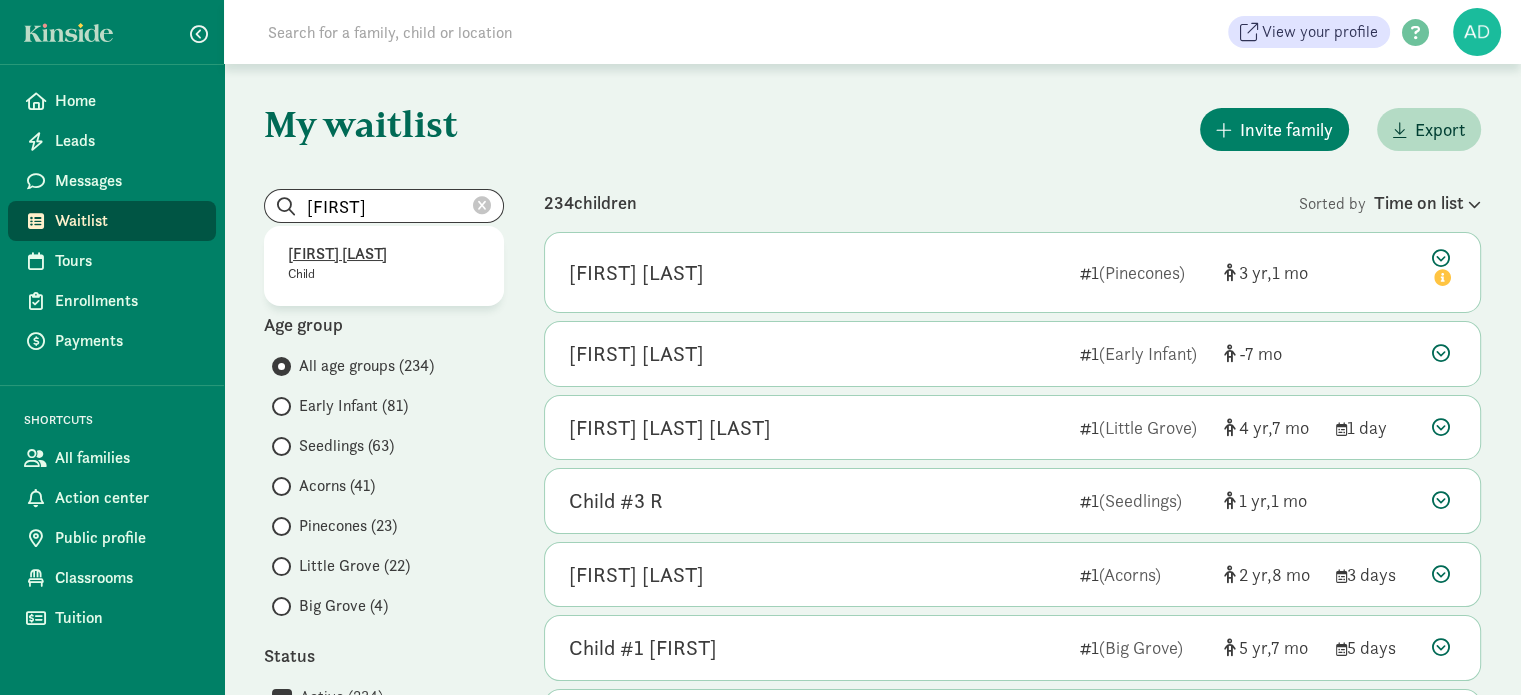 click on "[FIRST] [LAST]" at bounding box center (384, 254) 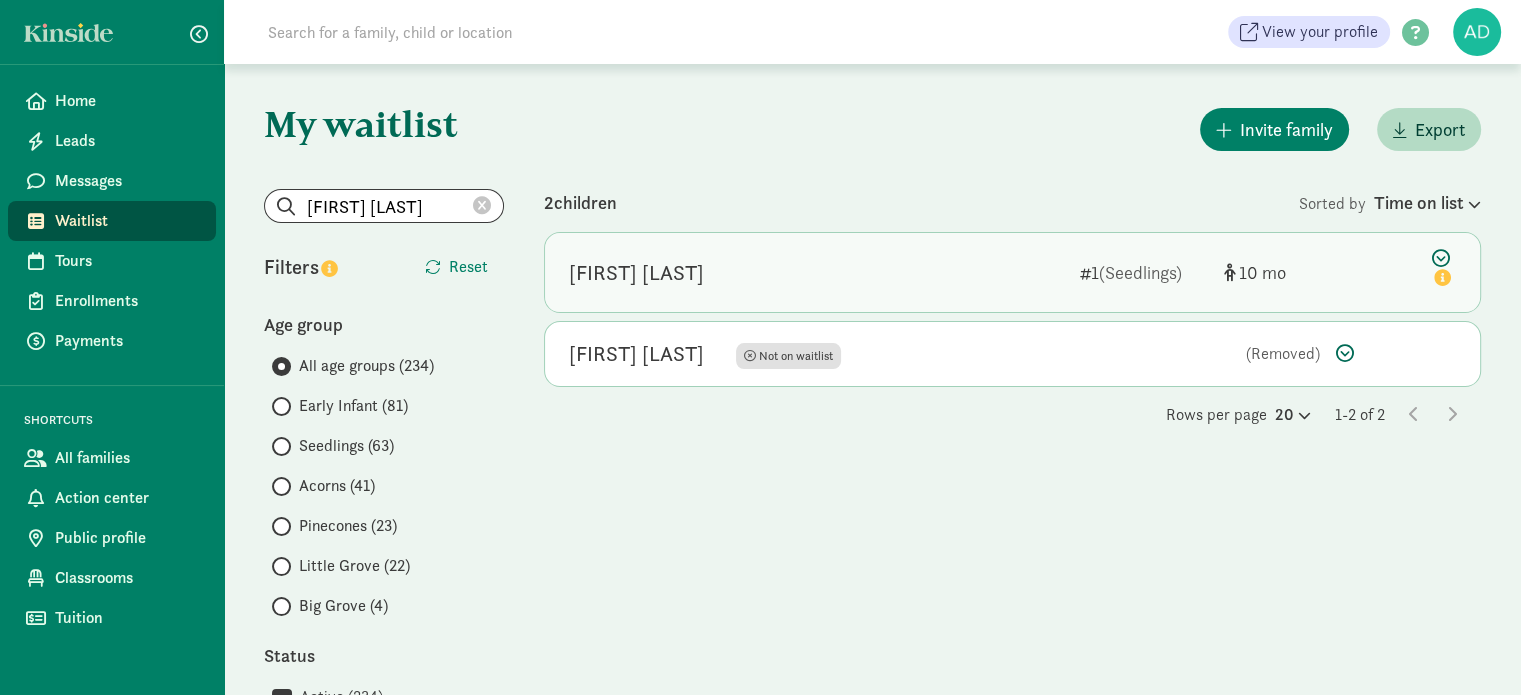 click on "[FIRST] [LAST]" at bounding box center (636, 273) 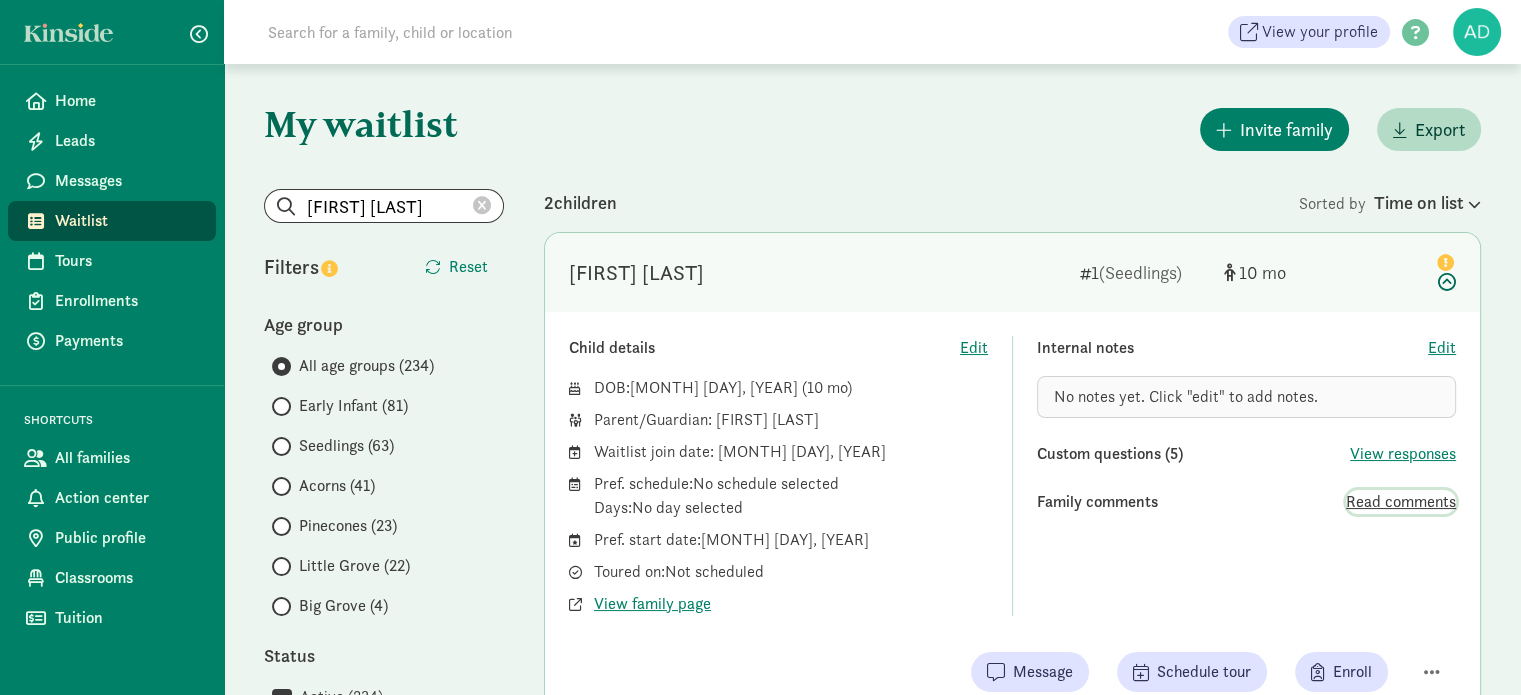 click on "Read comments" at bounding box center (1401, 502) 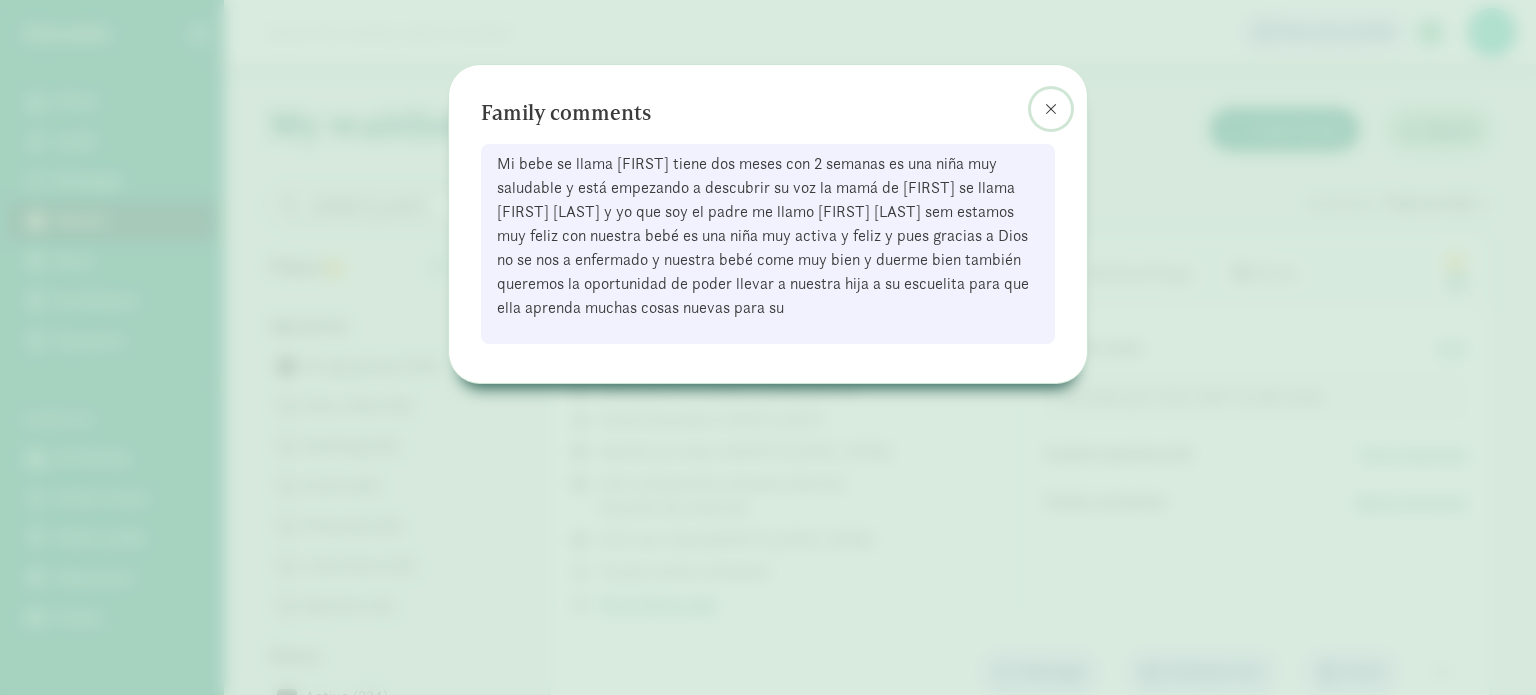 click at bounding box center [1051, 109] 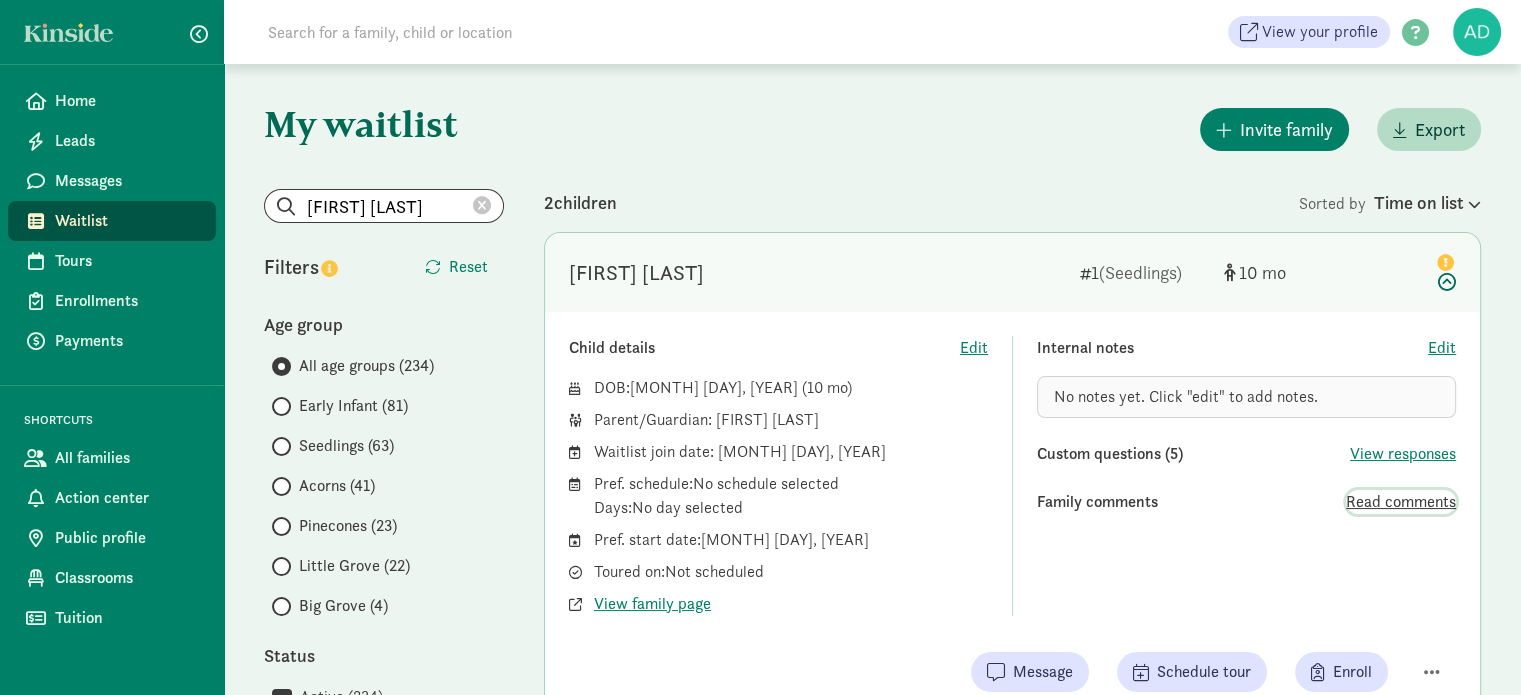 click on "Read comments" at bounding box center [1401, 502] 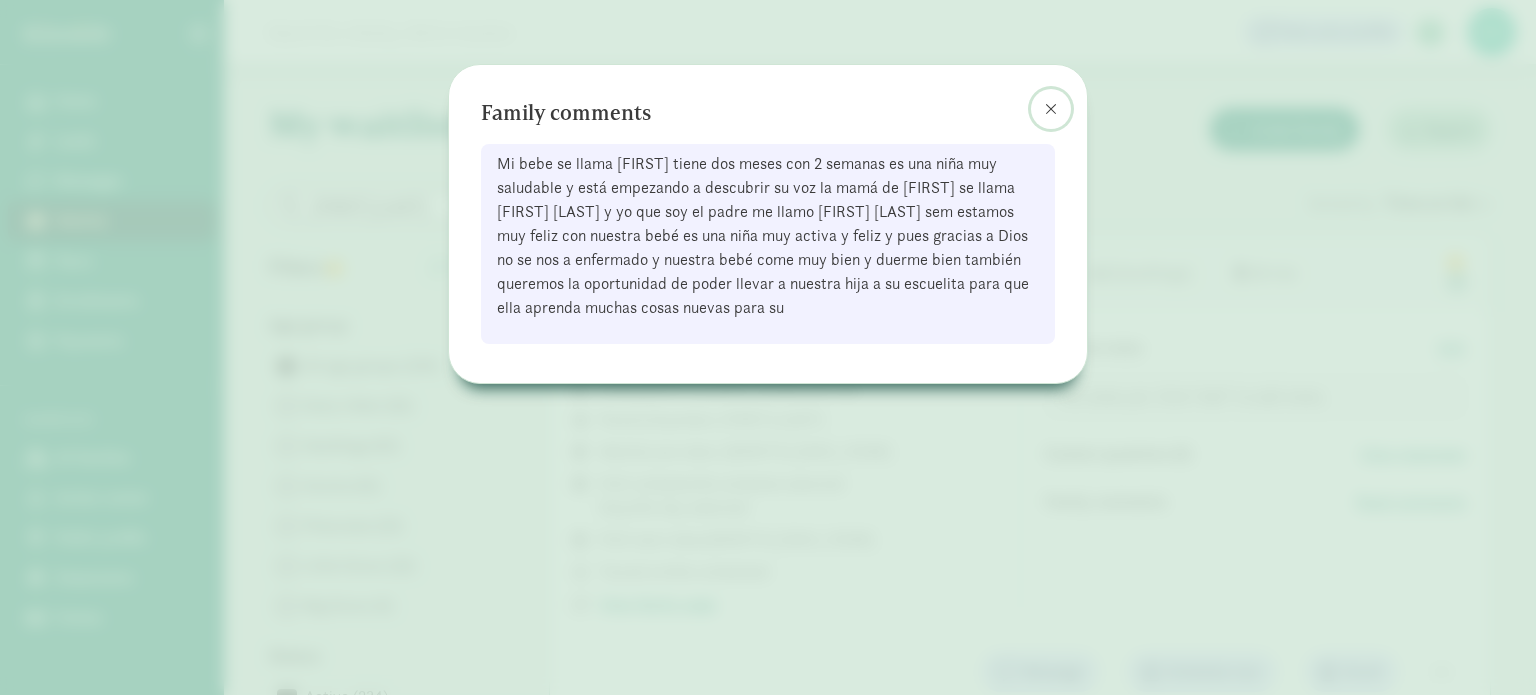 click at bounding box center (1051, 109) 